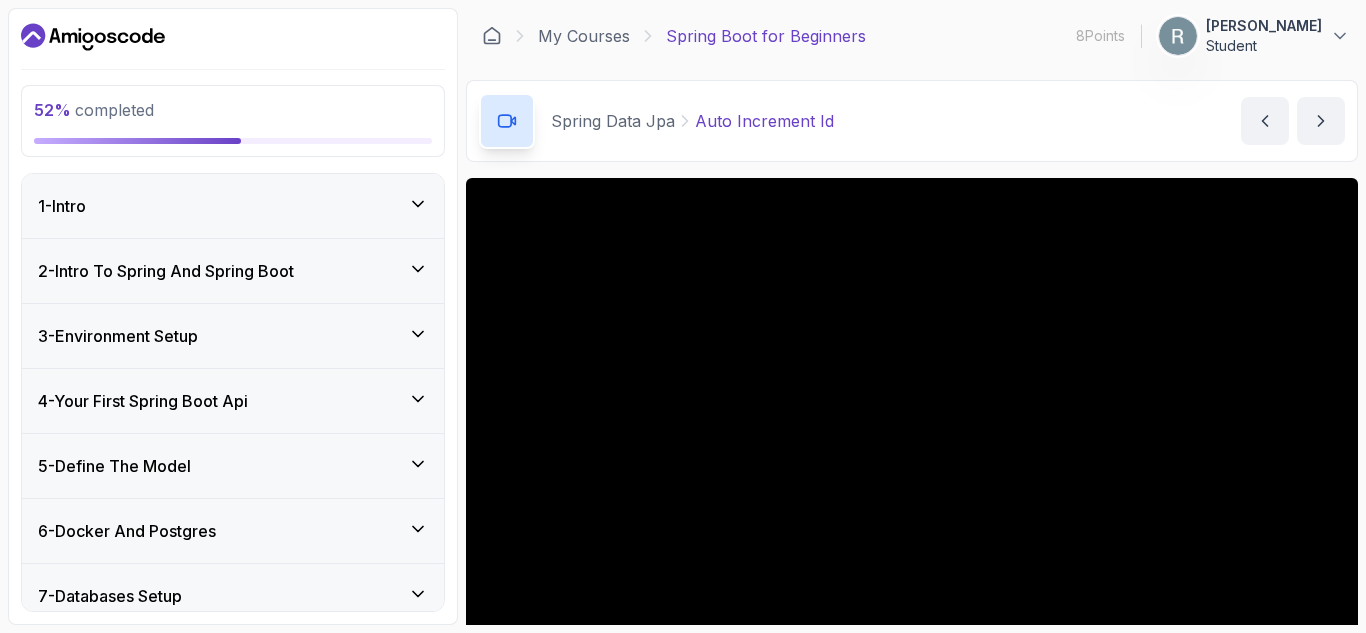 scroll, scrollTop: 0, scrollLeft: 0, axis: both 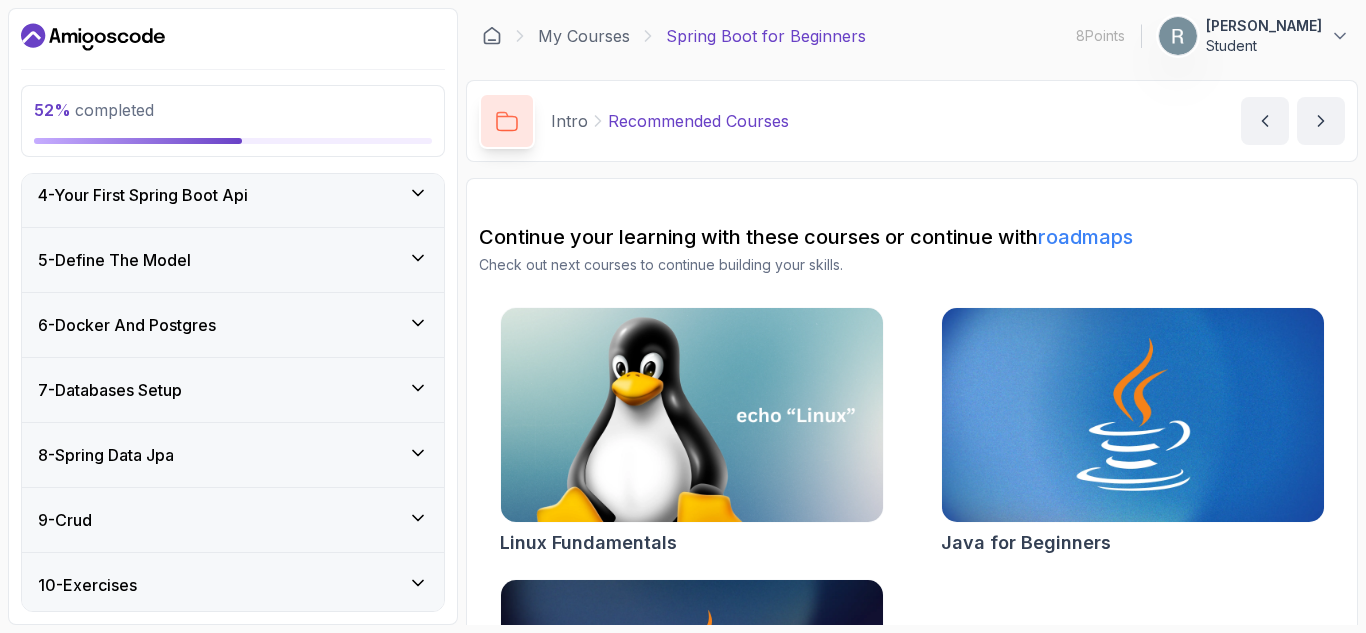 click on "7  -  Databases Setup" at bounding box center (110, 390) 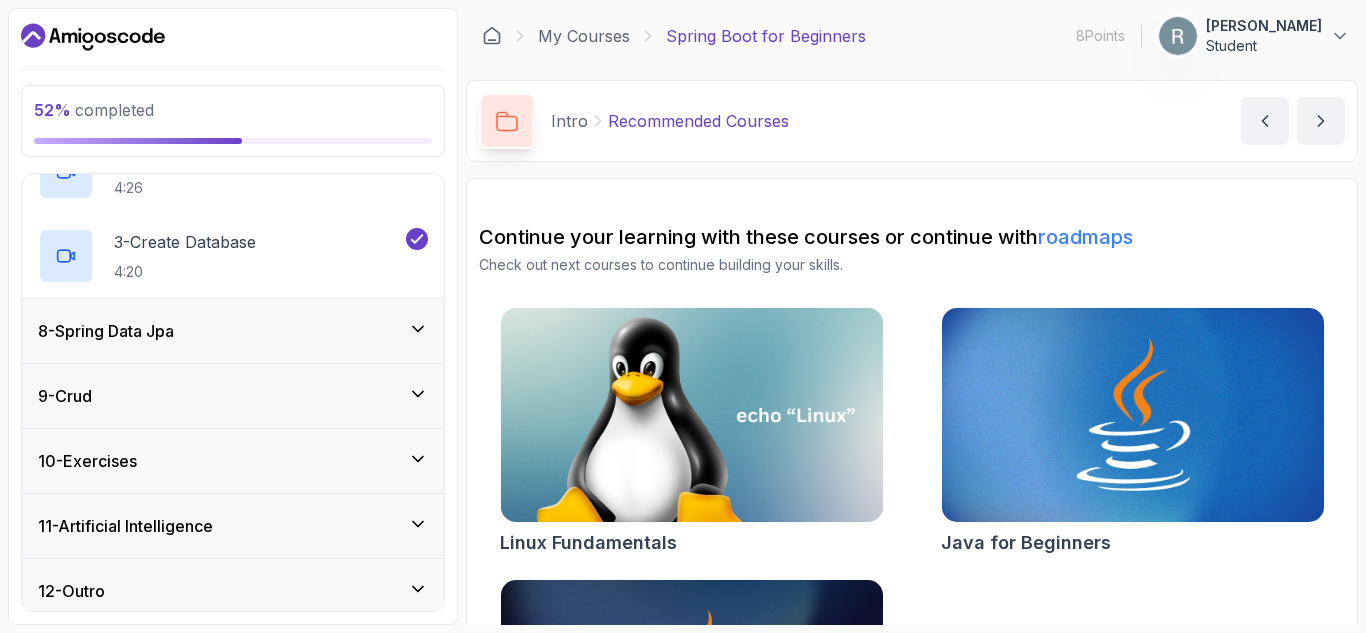 scroll, scrollTop: 583, scrollLeft: 0, axis: vertical 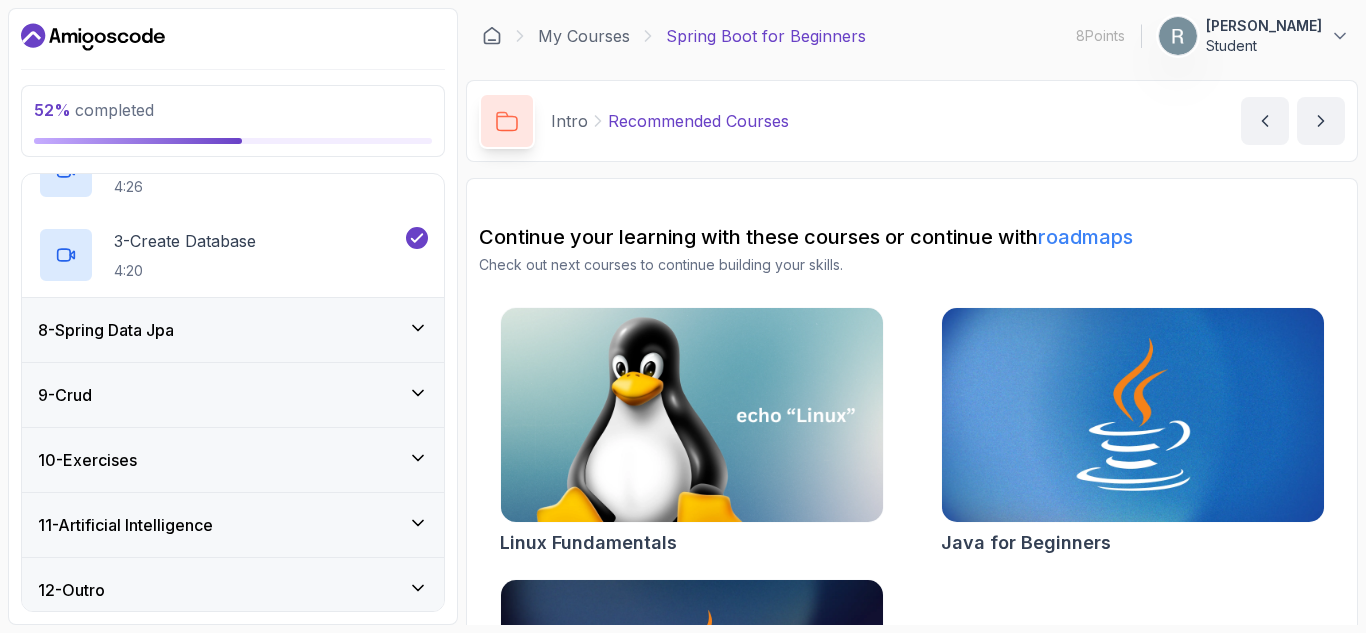click on "8  -  Spring Data Jpa" at bounding box center (106, 330) 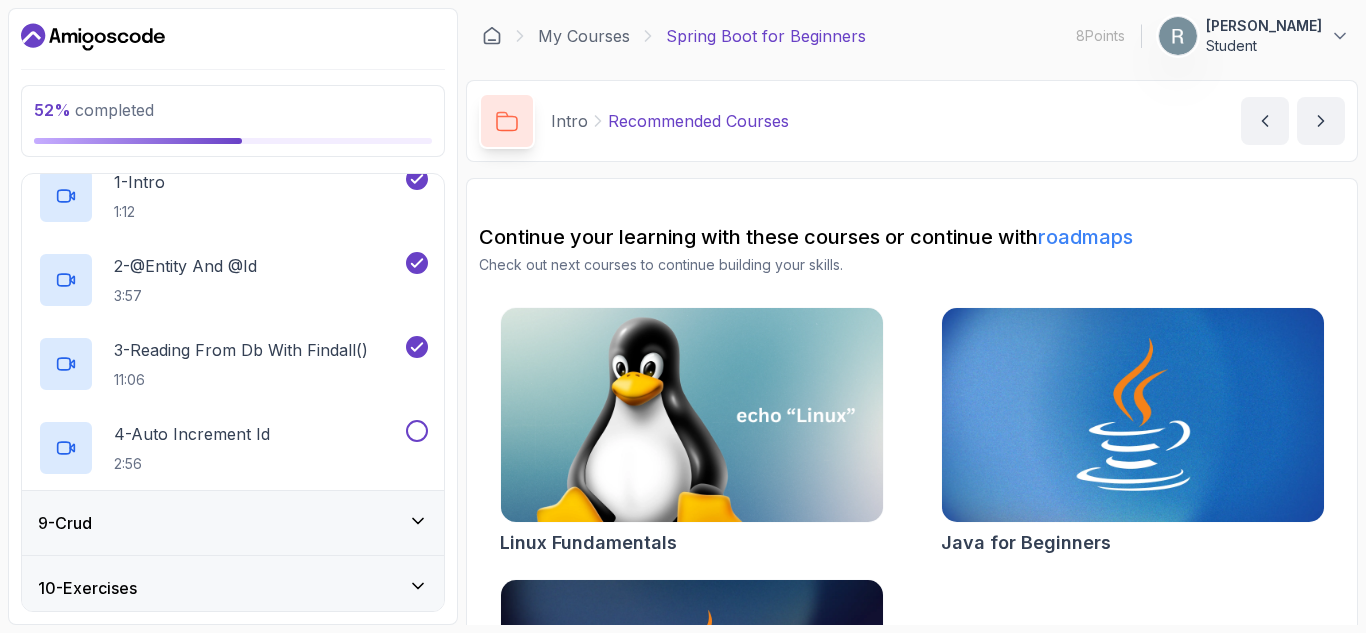 scroll, scrollTop: 573, scrollLeft: 0, axis: vertical 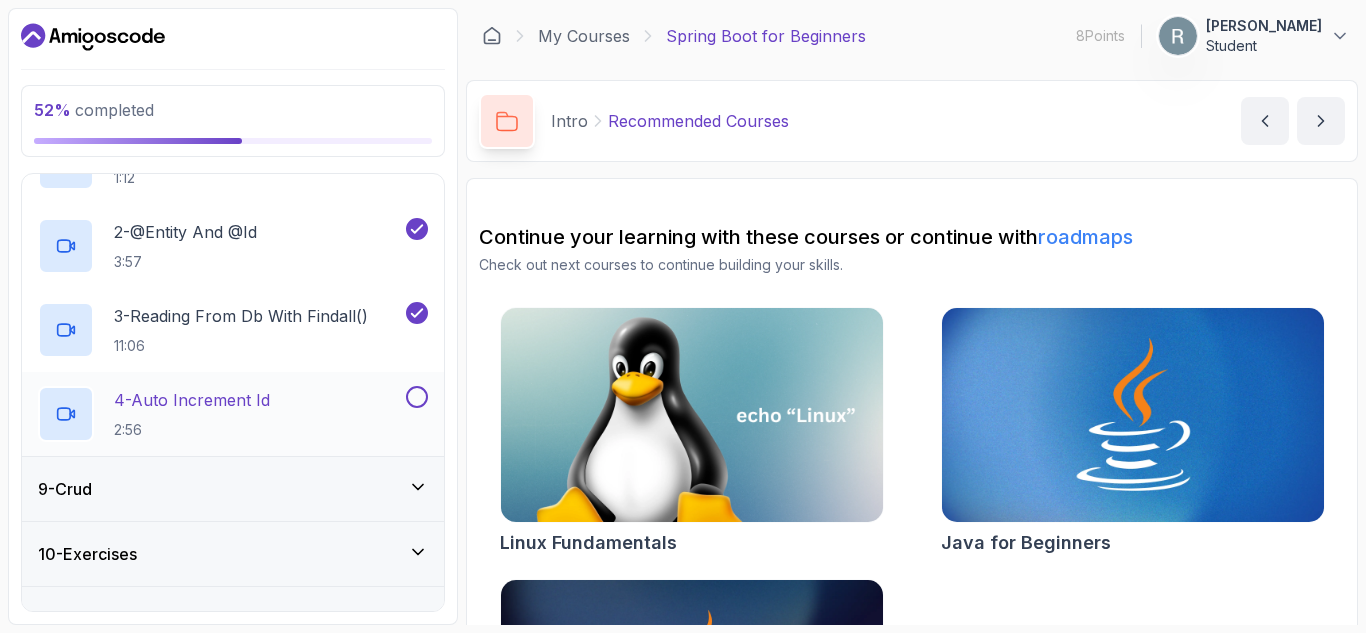 click on "4  -  Auto Increment Id" at bounding box center [192, 400] 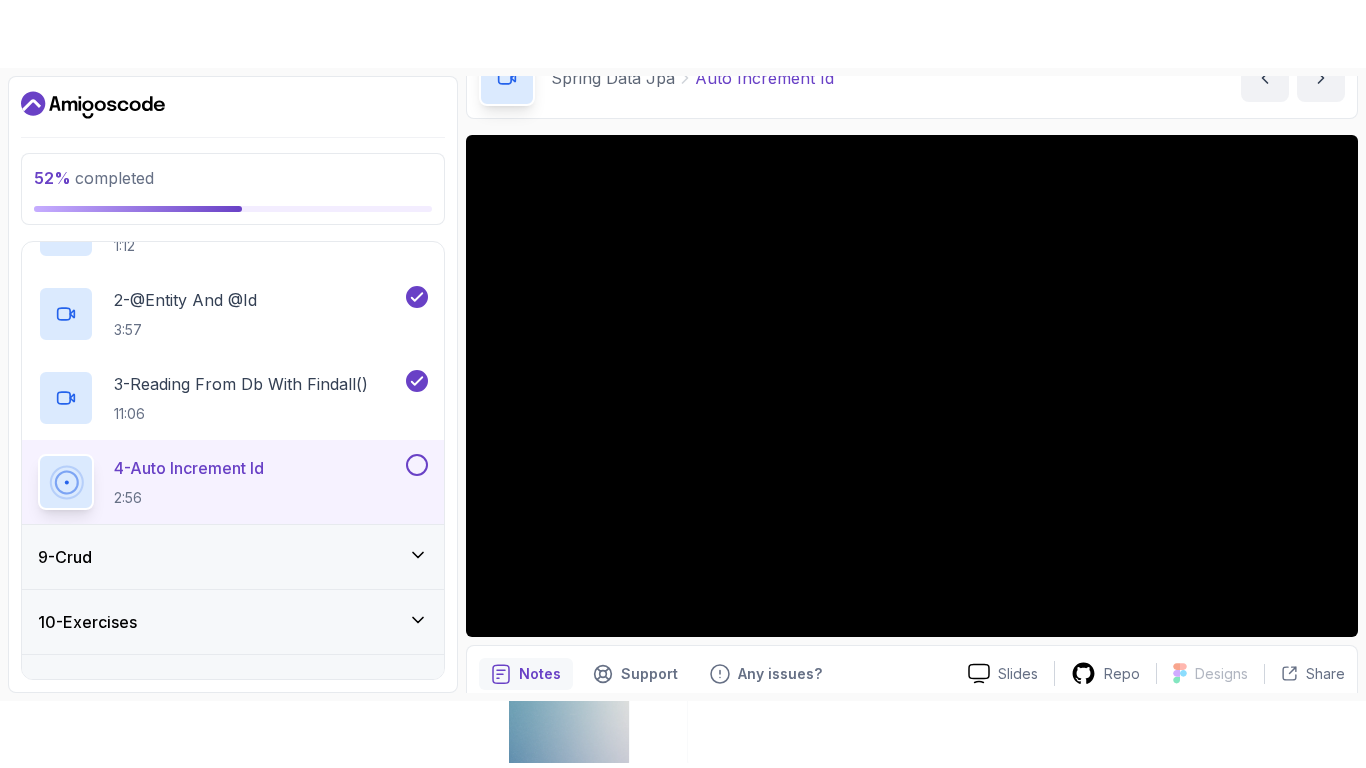 scroll, scrollTop: 112, scrollLeft: 0, axis: vertical 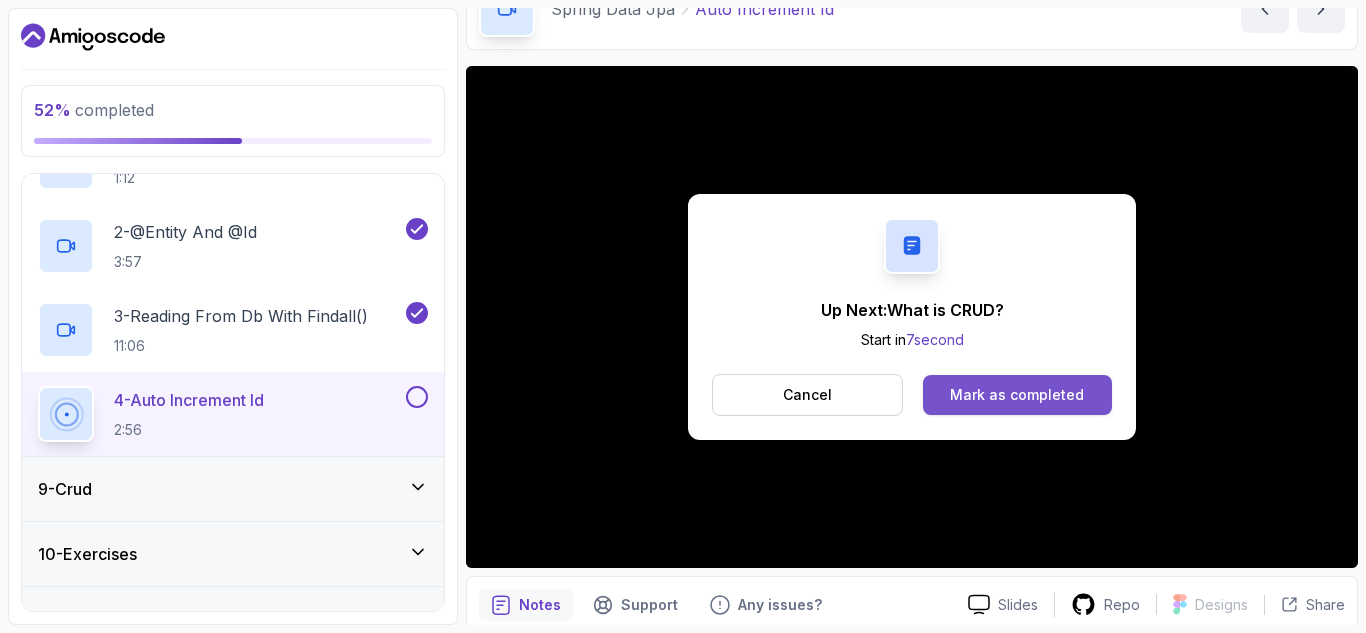 click on "Mark as completed" at bounding box center (1017, 395) 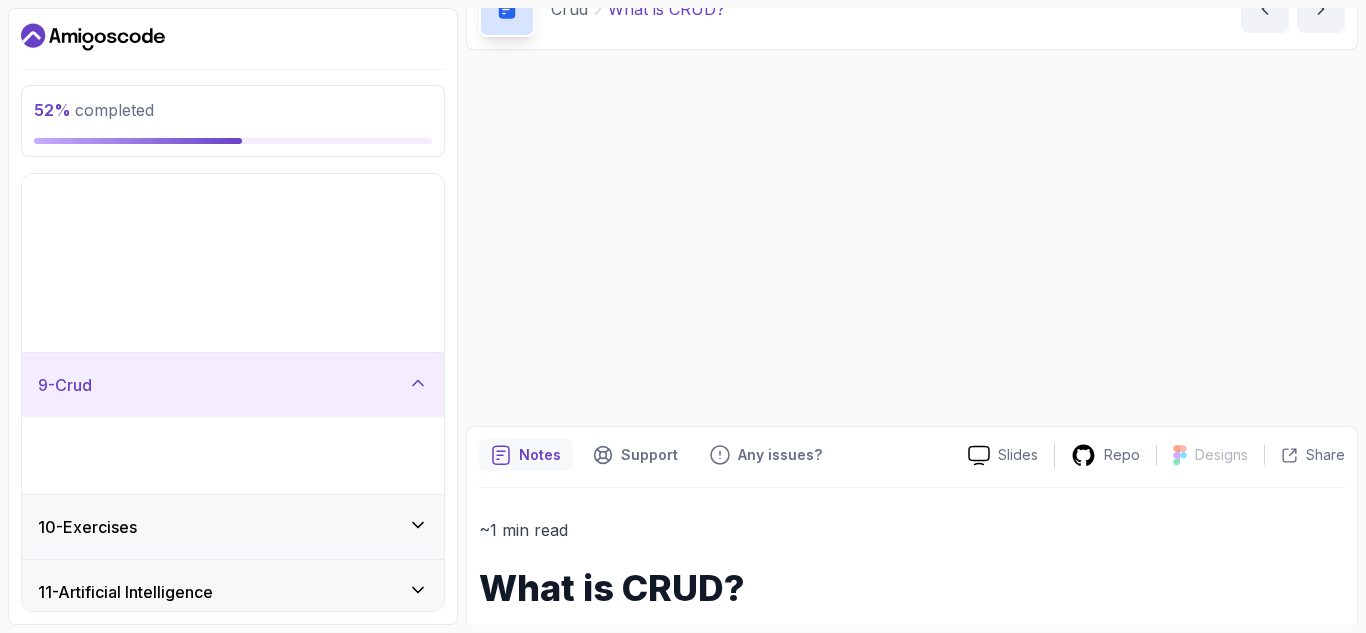 scroll, scrollTop: 110, scrollLeft: 0, axis: vertical 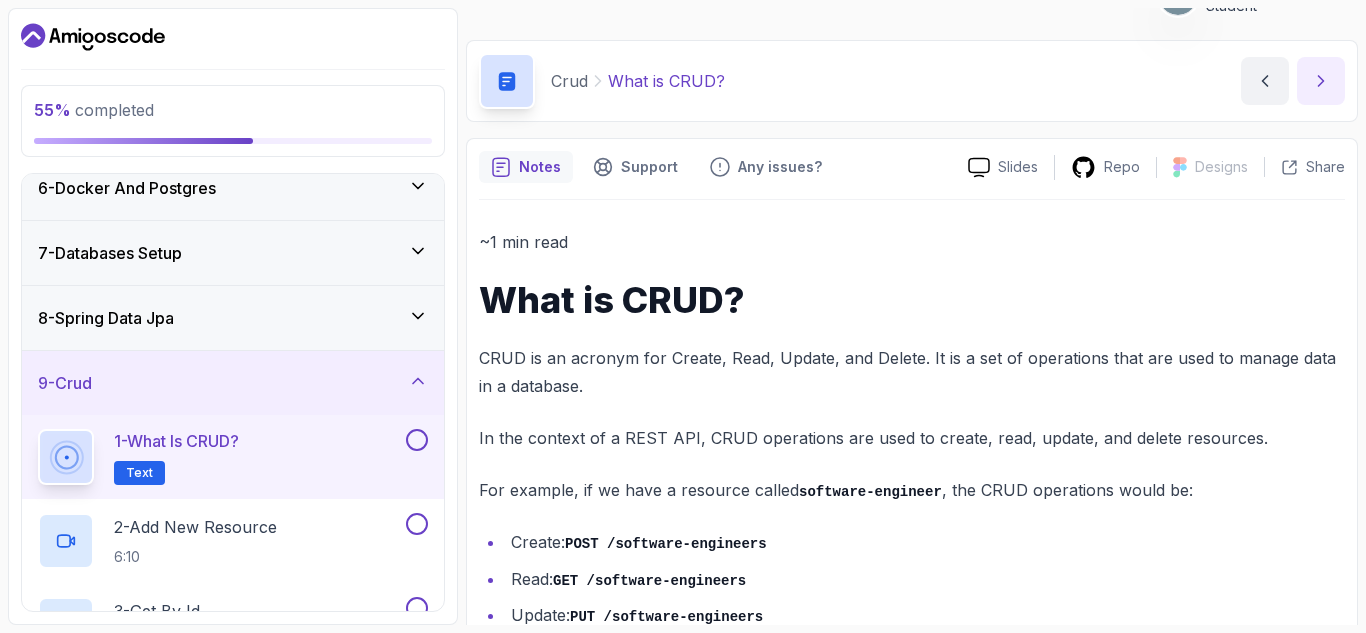 click at bounding box center (1321, 81) 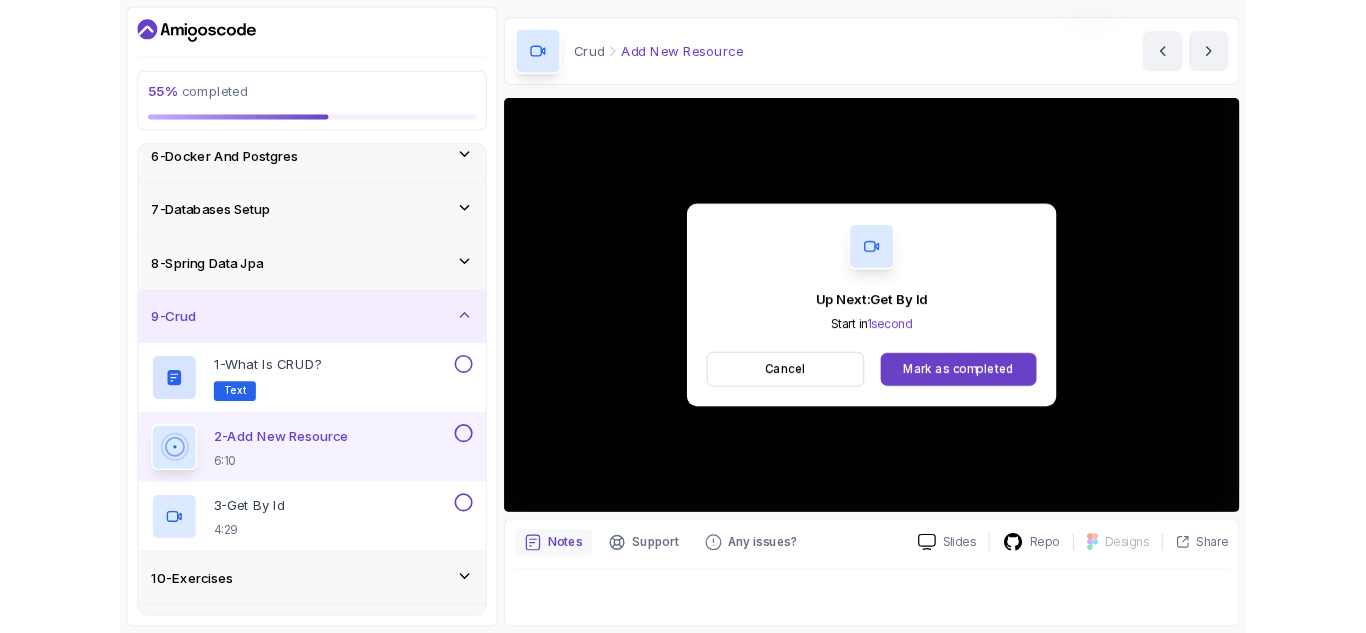 scroll, scrollTop: 107, scrollLeft: 0, axis: vertical 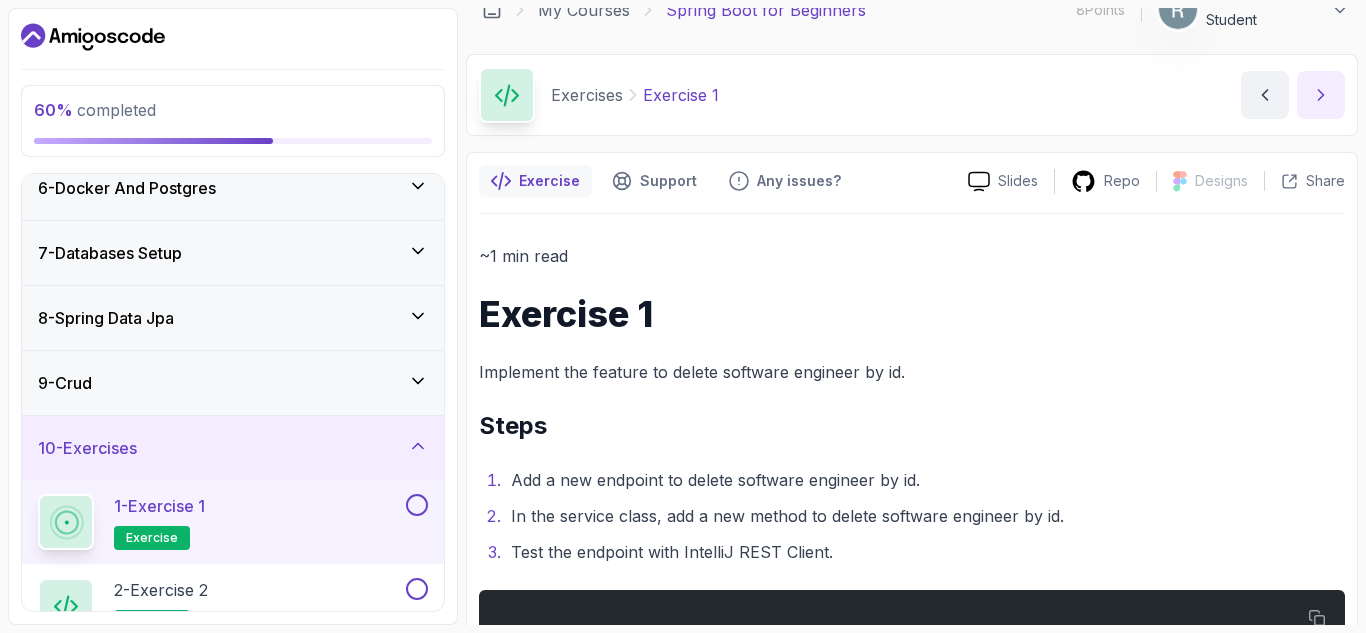 click 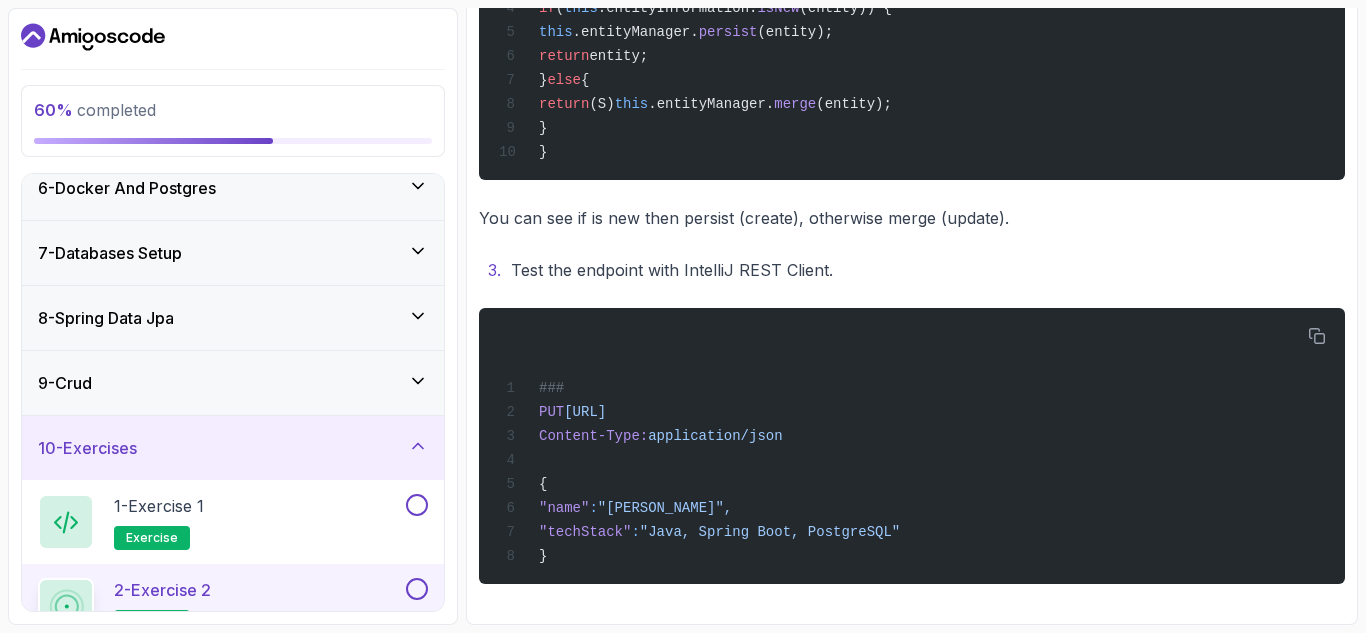 scroll, scrollTop: 0, scrollLeft: 0, axis: both 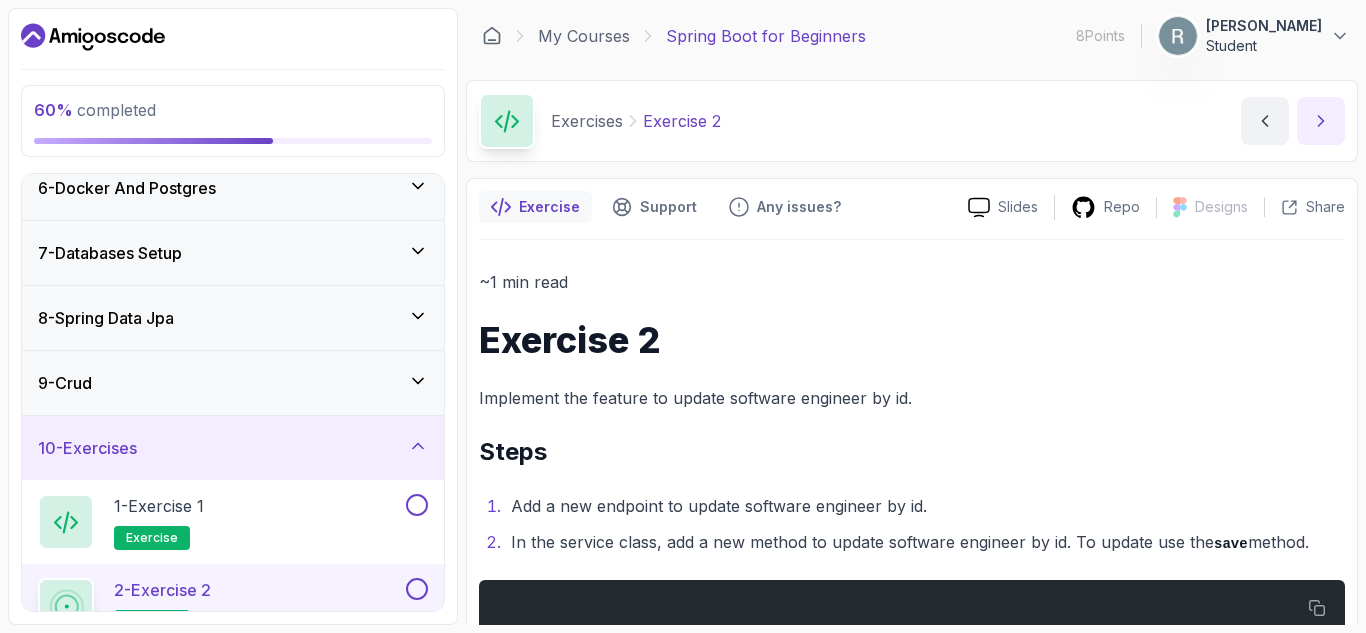 click 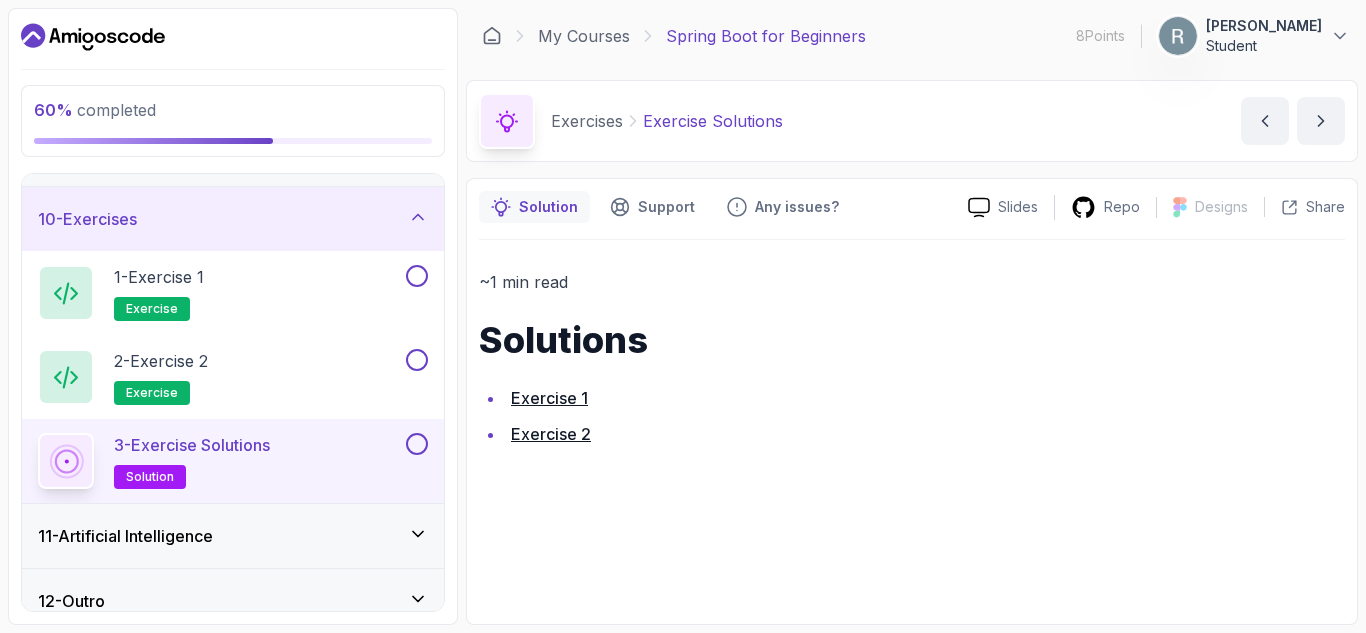 scroll, scrollTop: 594, scrollLeft: 0, axis: vertical 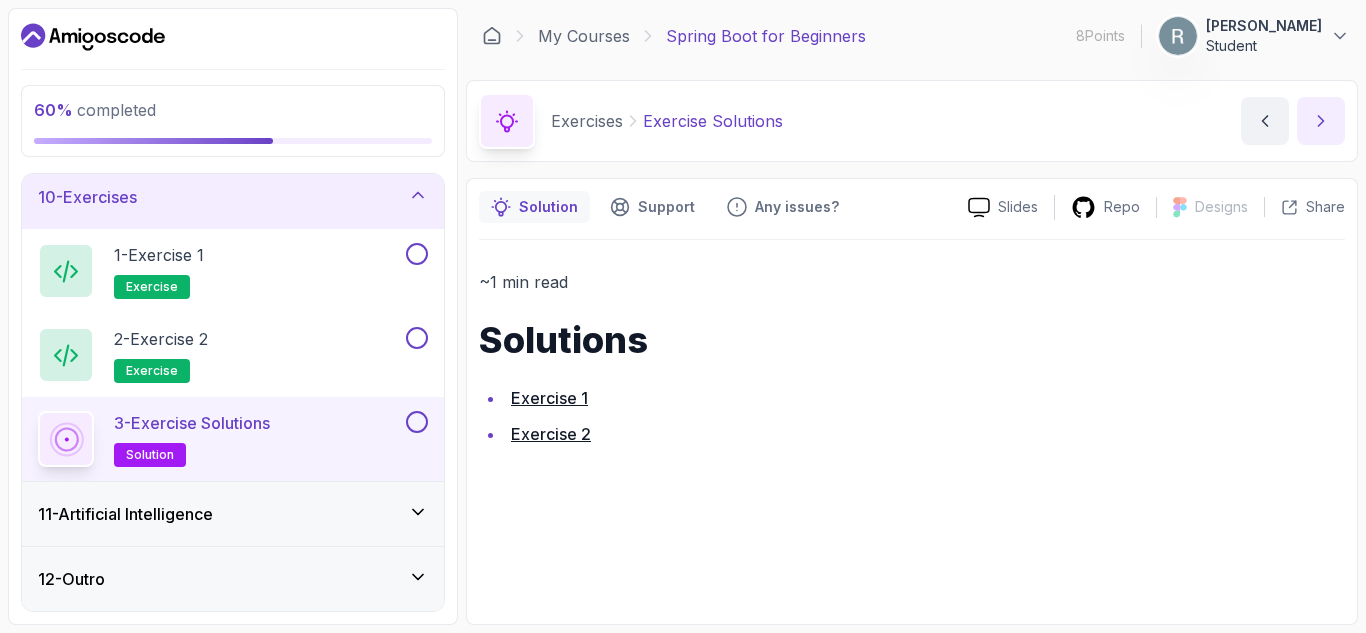 click at bounding box center (1321, 121) 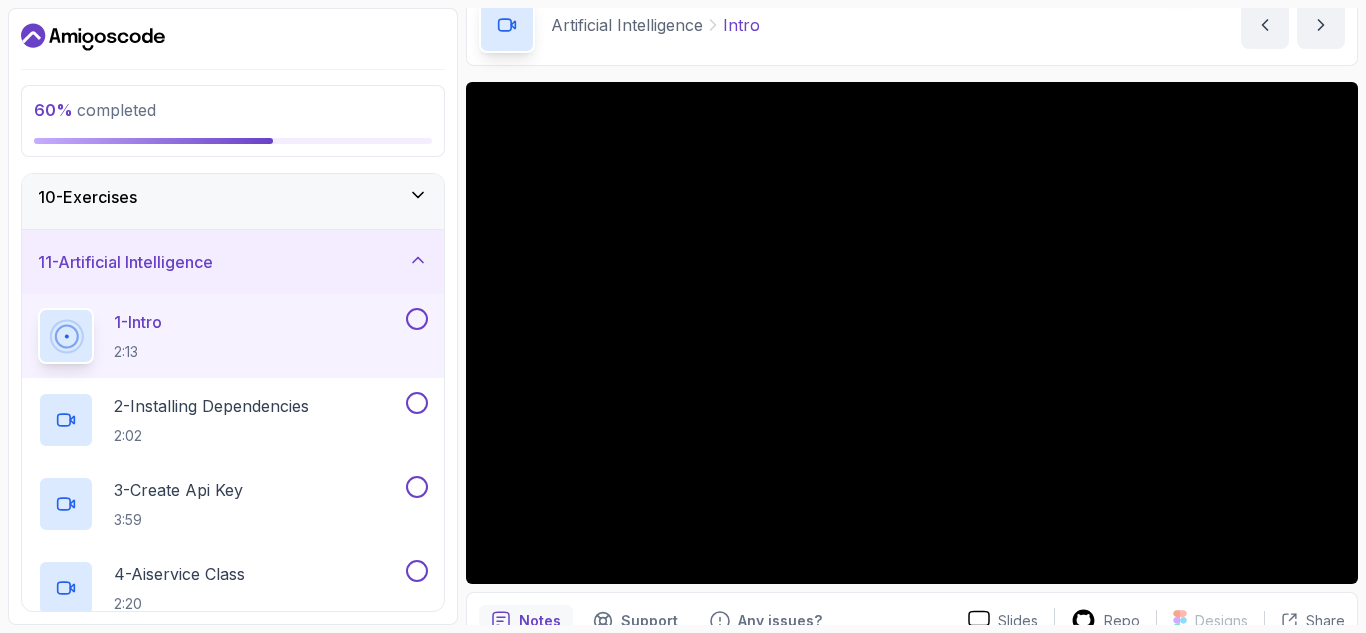 scroll, scrollTop: 97, scrollLeft: 0, axis: vertical 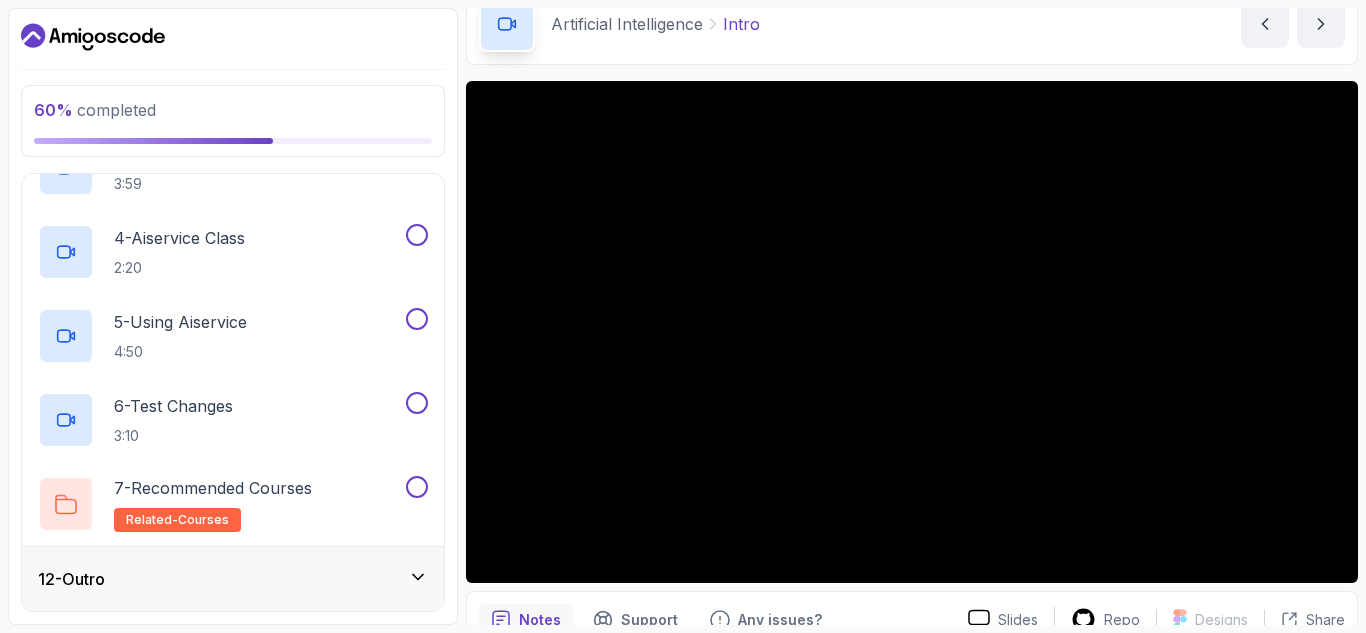 click on "12  -  Outro" at bounding box center [233, 579] 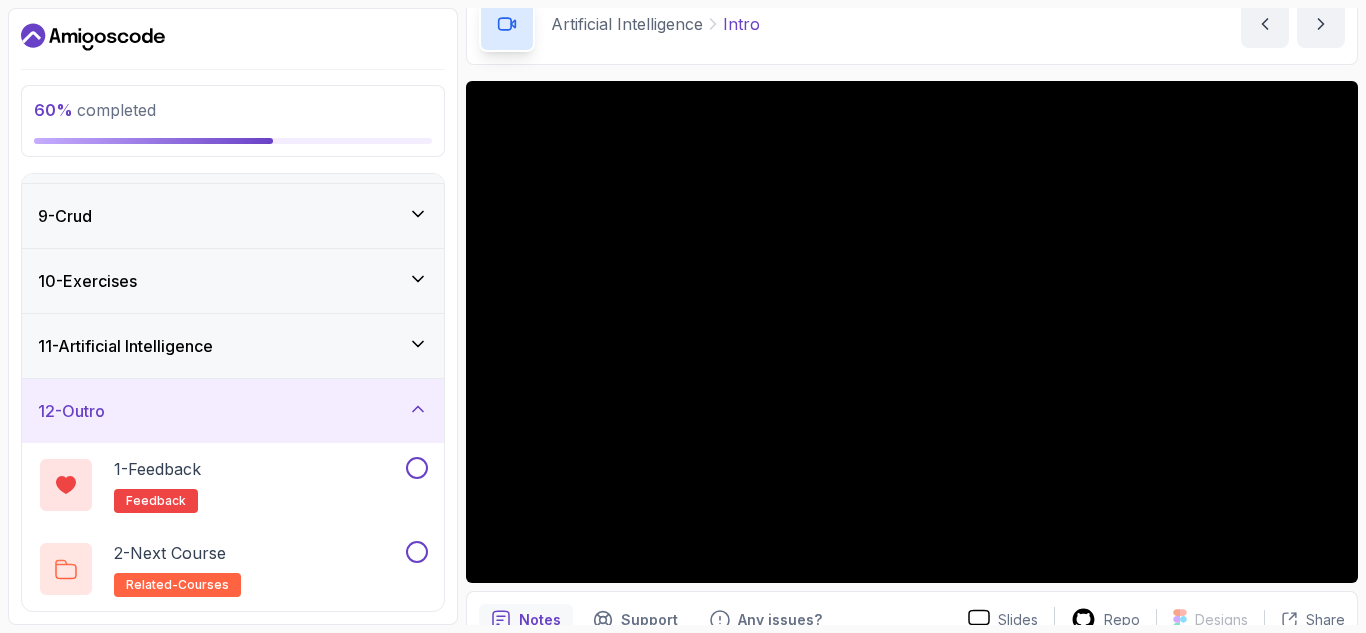 scroll, scrollTop: 397, scrollLeft: 0, axis: vertical 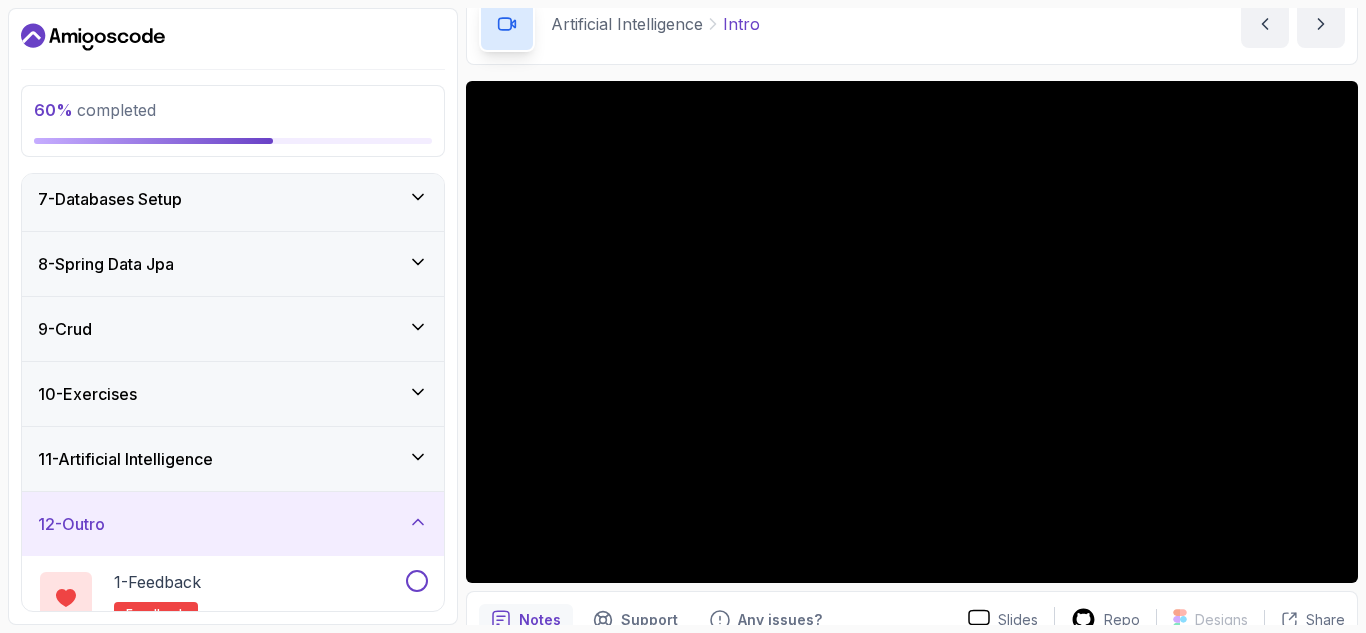 click on "11  -  Artificial Intelligence" at bounding box center (125, 459) 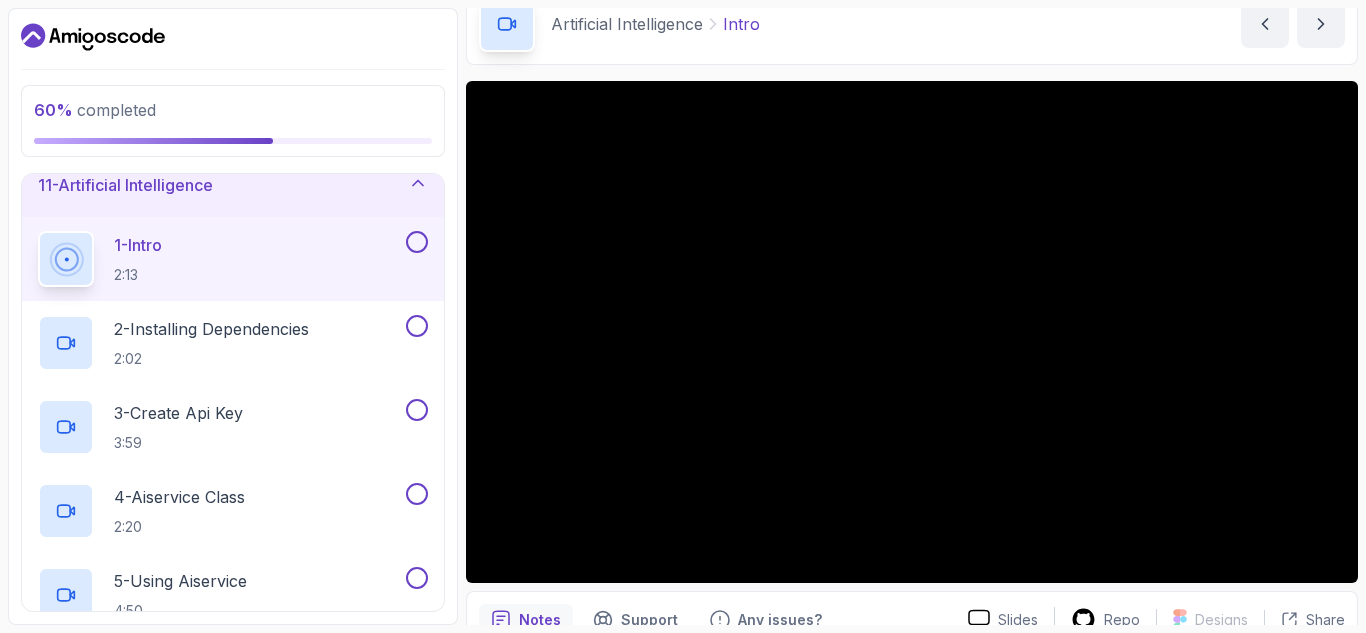 scroll, scrollTop: 650, scrollLeft: 0, axis: vertical 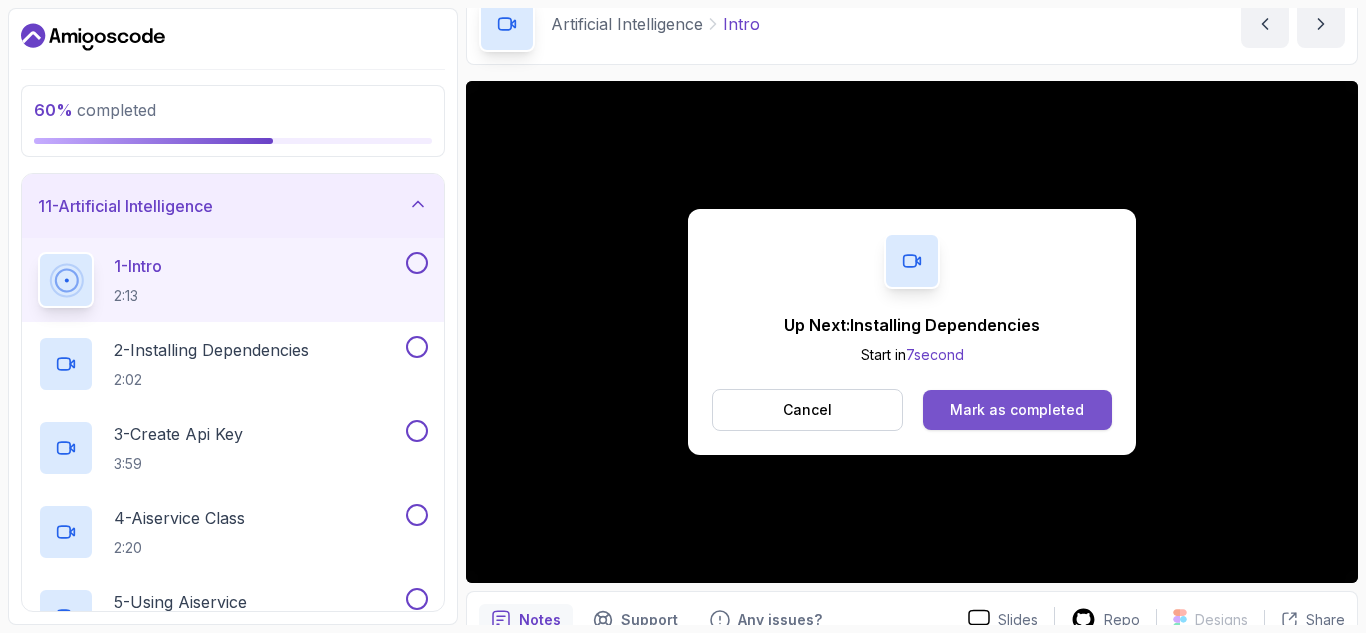 click on "Mark as completed" at bounding box center [1017, 410] 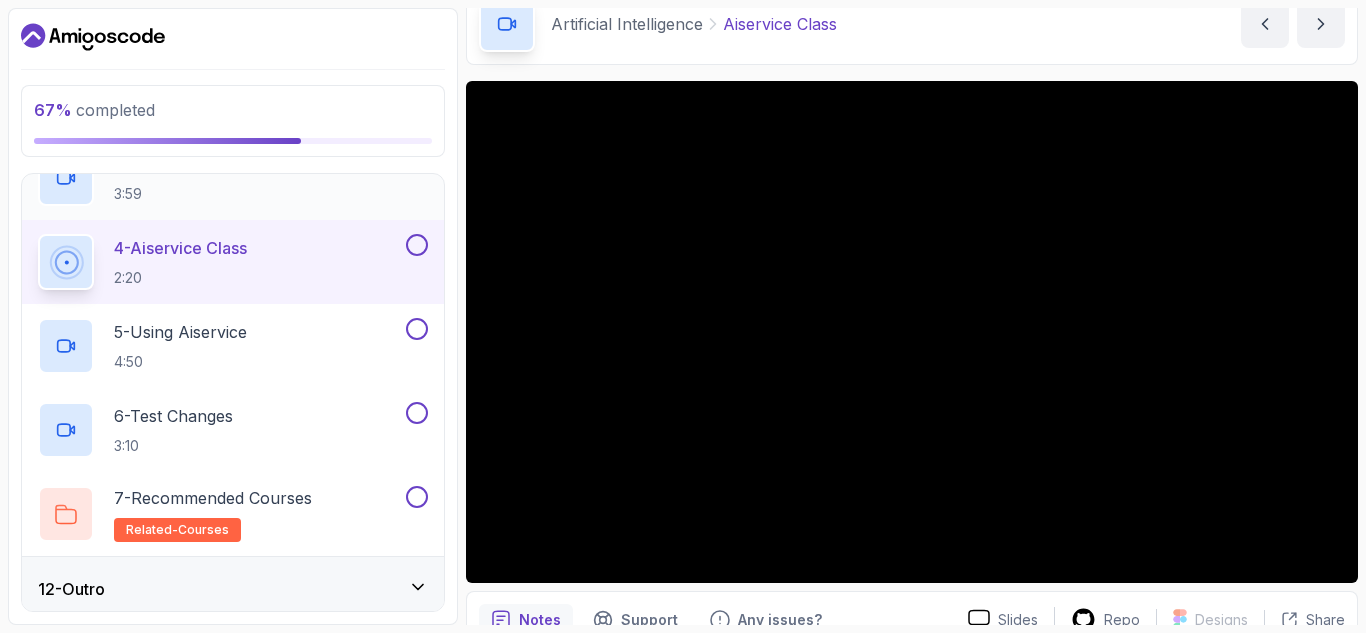 scroll, scrollTop: 930, scrollLeft: 0, axis: vertical 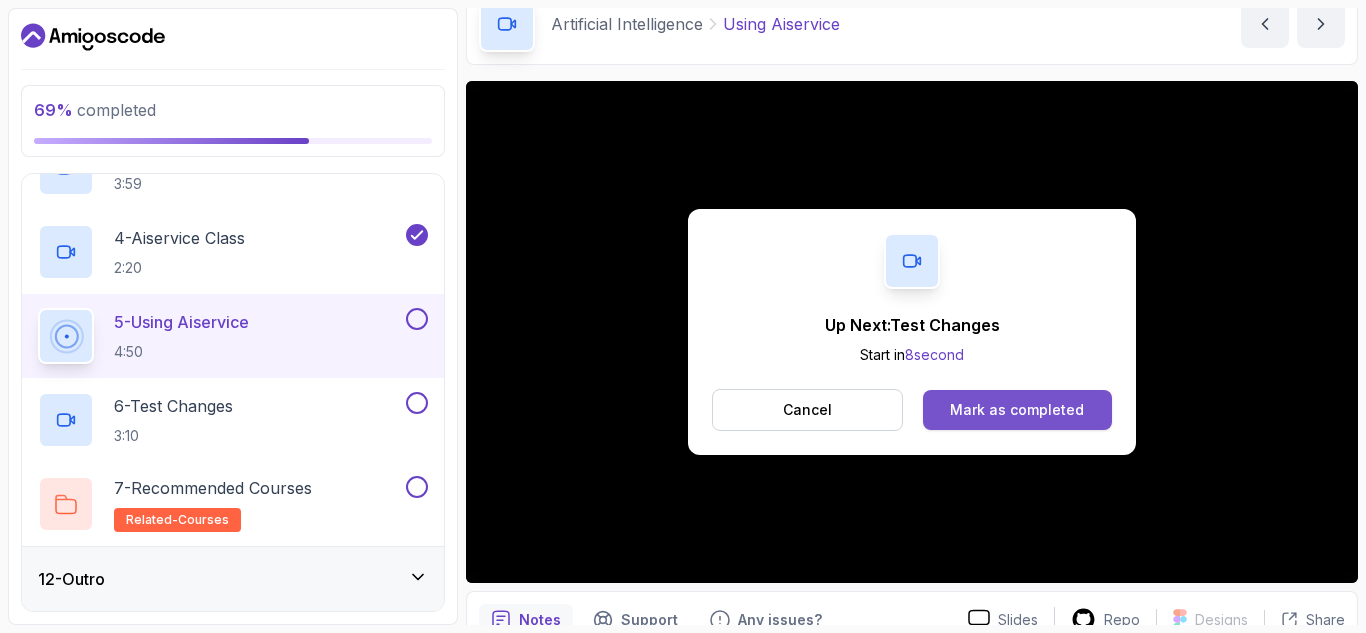 click on "Mark as completed" at bounding box center (1017, 410) 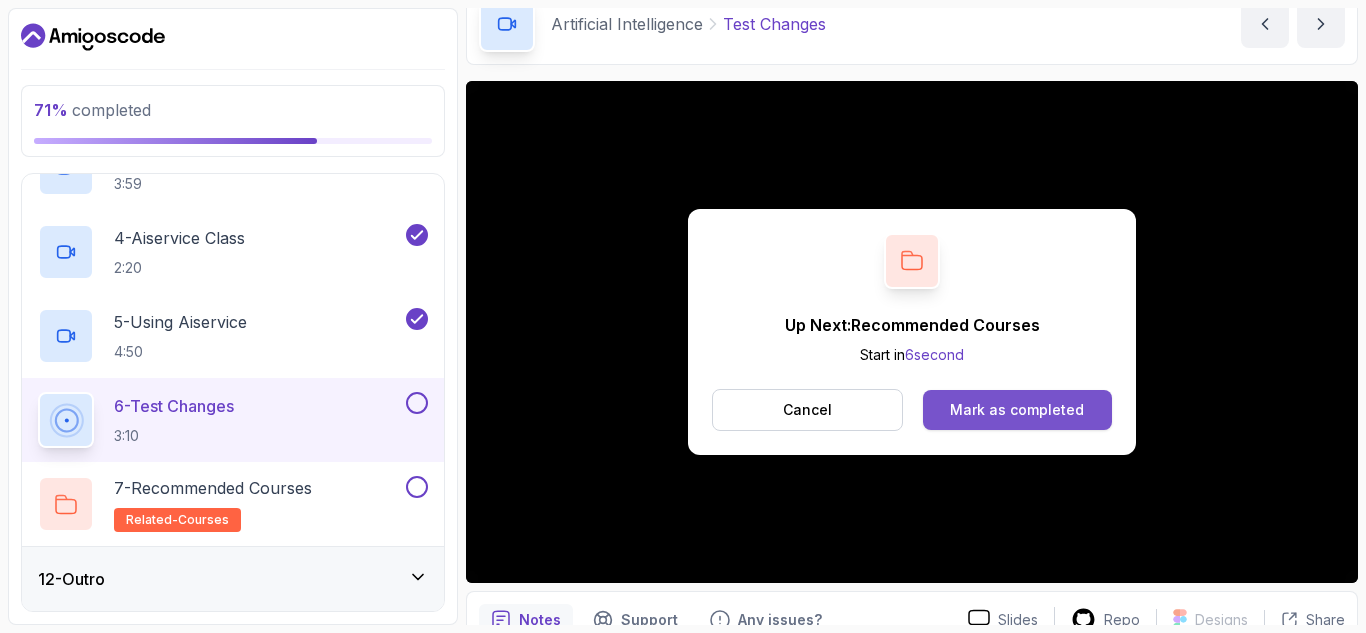 click on "Mark as completed" at bounding box center (1017, 410) 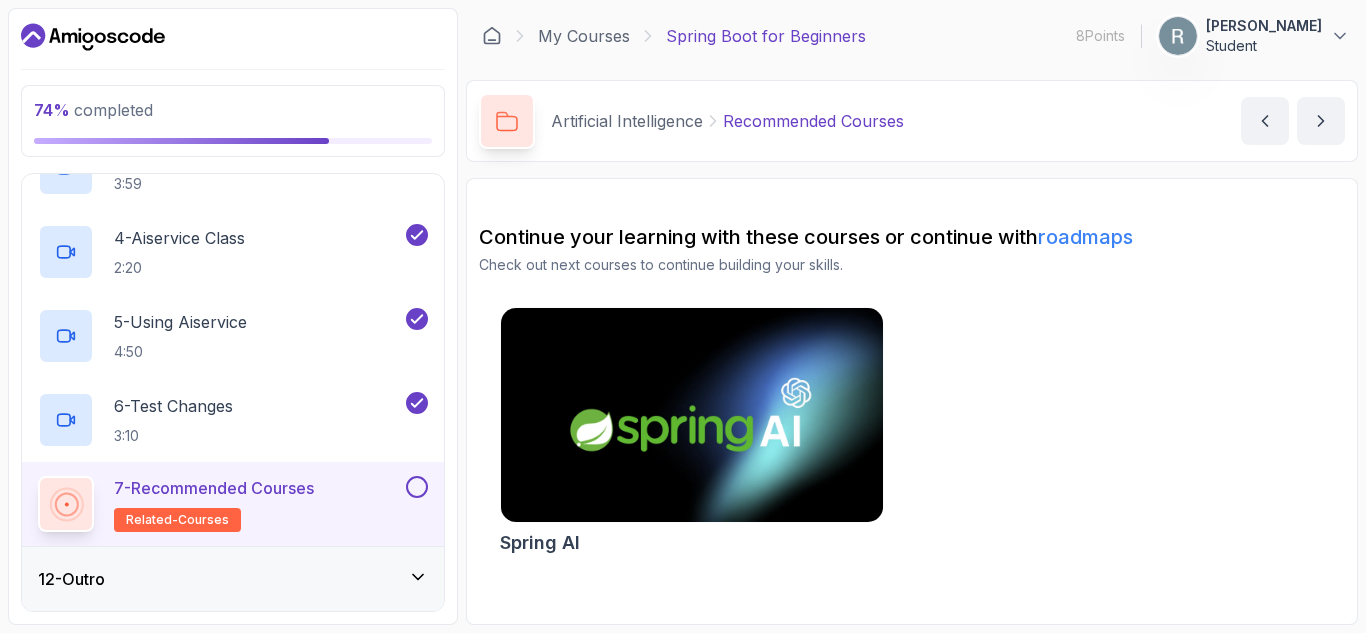 click on "roadmaps" at bounding box center (1085, 237) 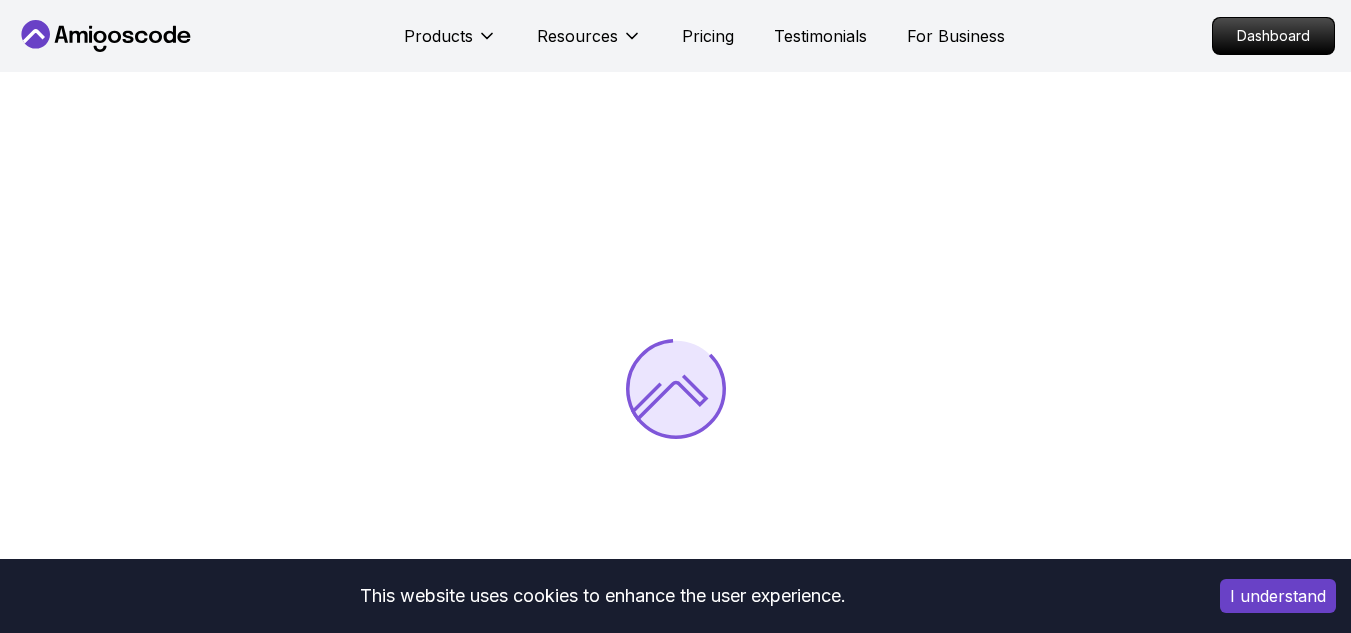 scroll, scrollTop: 0, scrollLeft: 0, axis: both 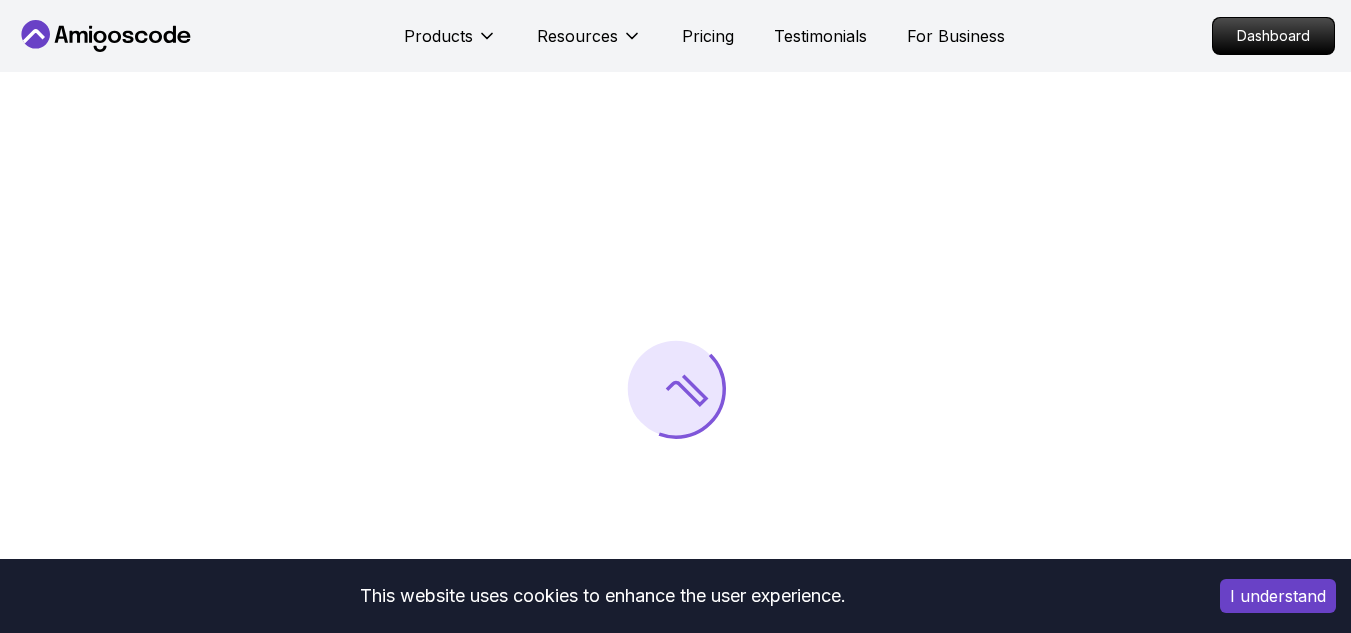 click on "I understand" at bounding box center (1278, 596) 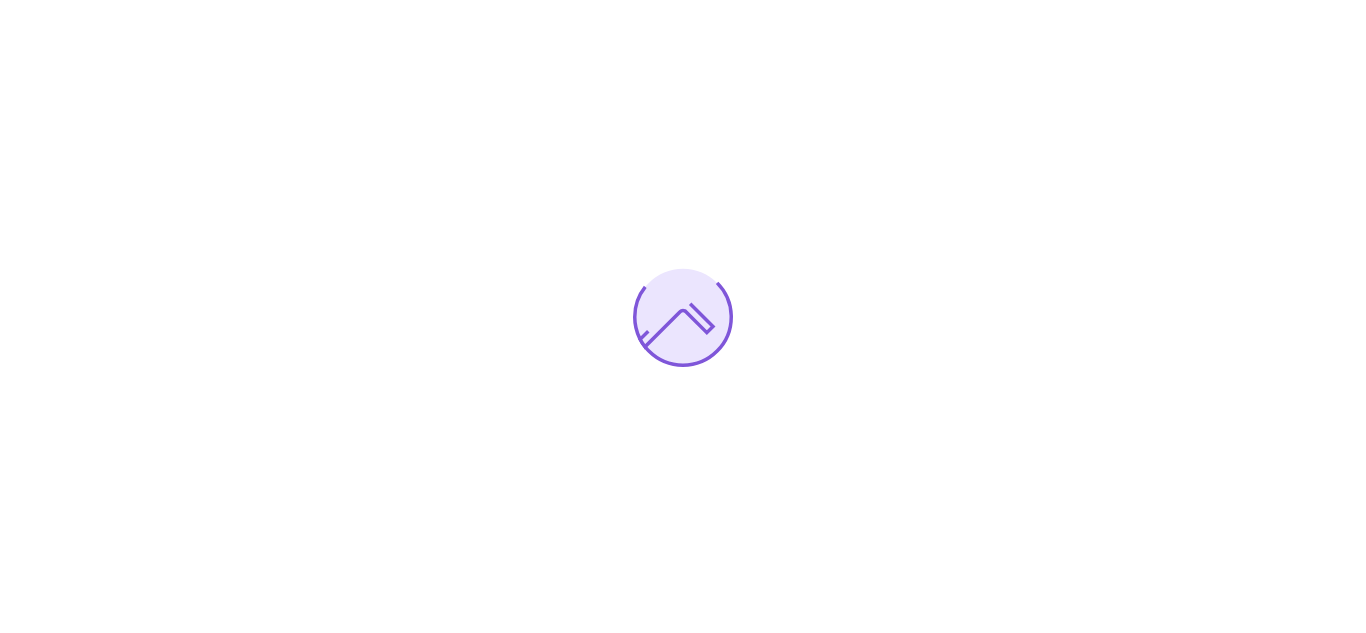 scroll, scrollTop: 0, scrollLeft: 0, axis: both 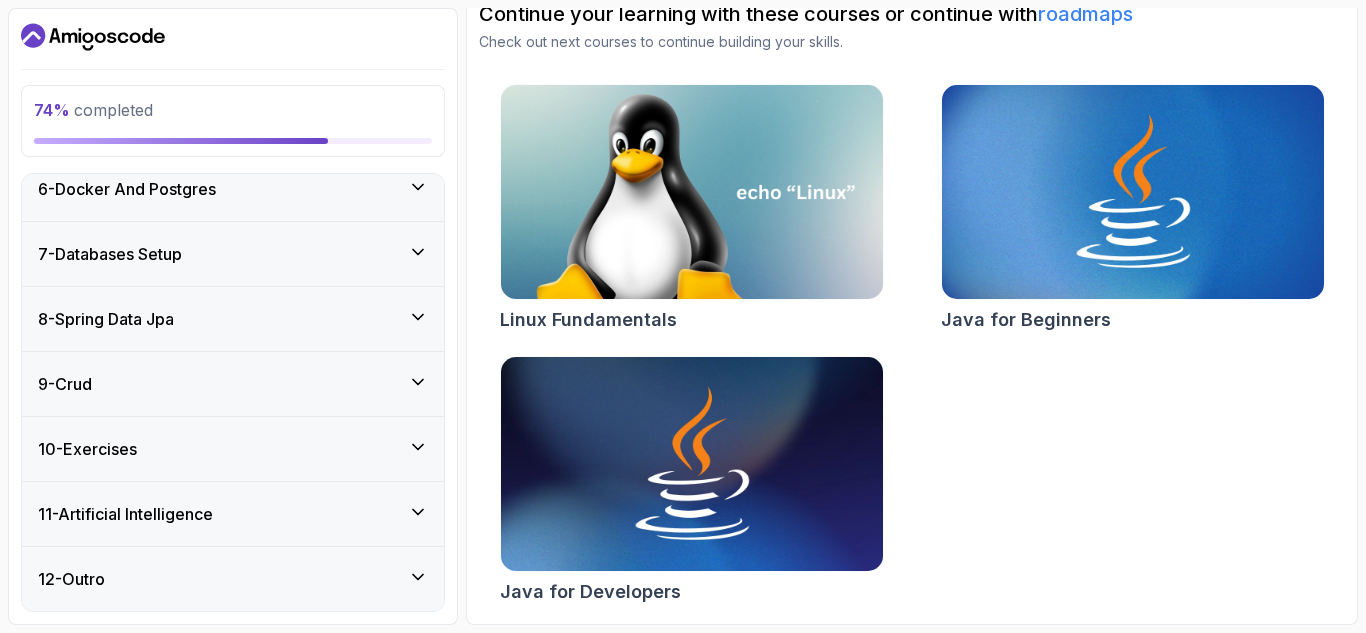 click on "11  -  Artificial Intelligence" at bounding box center [233, 514] 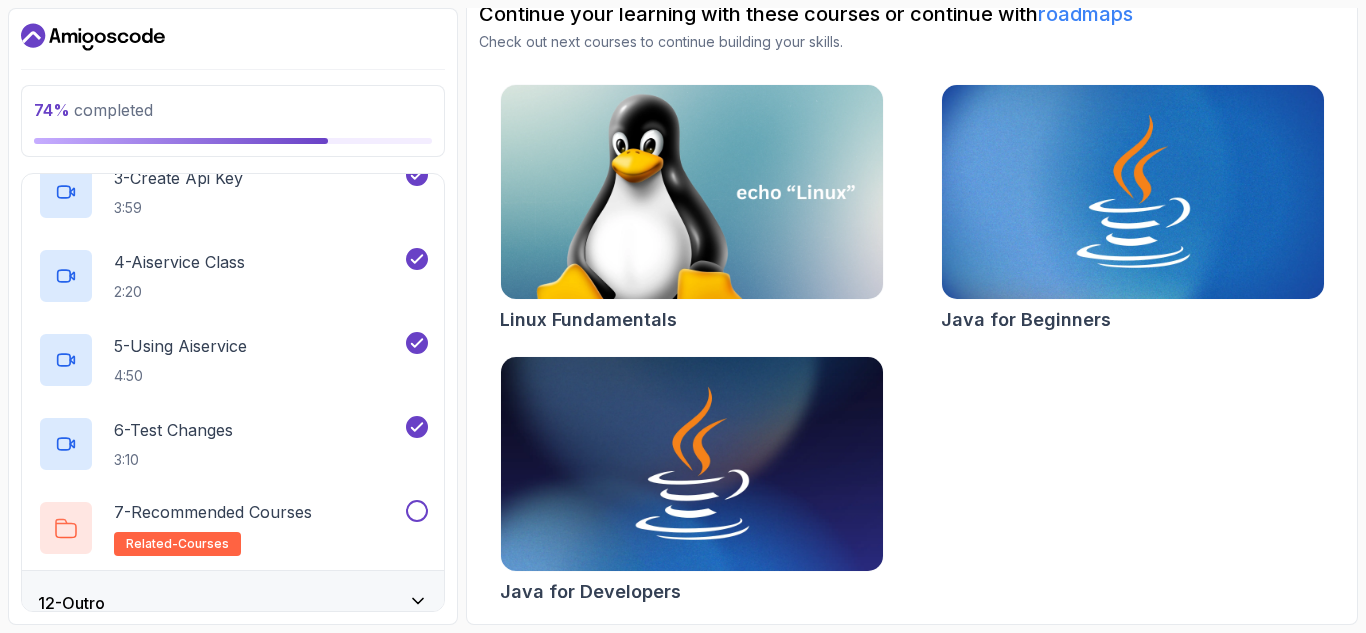scroll, scrollTop: 930, scrollLeft: 0, axis: vertical 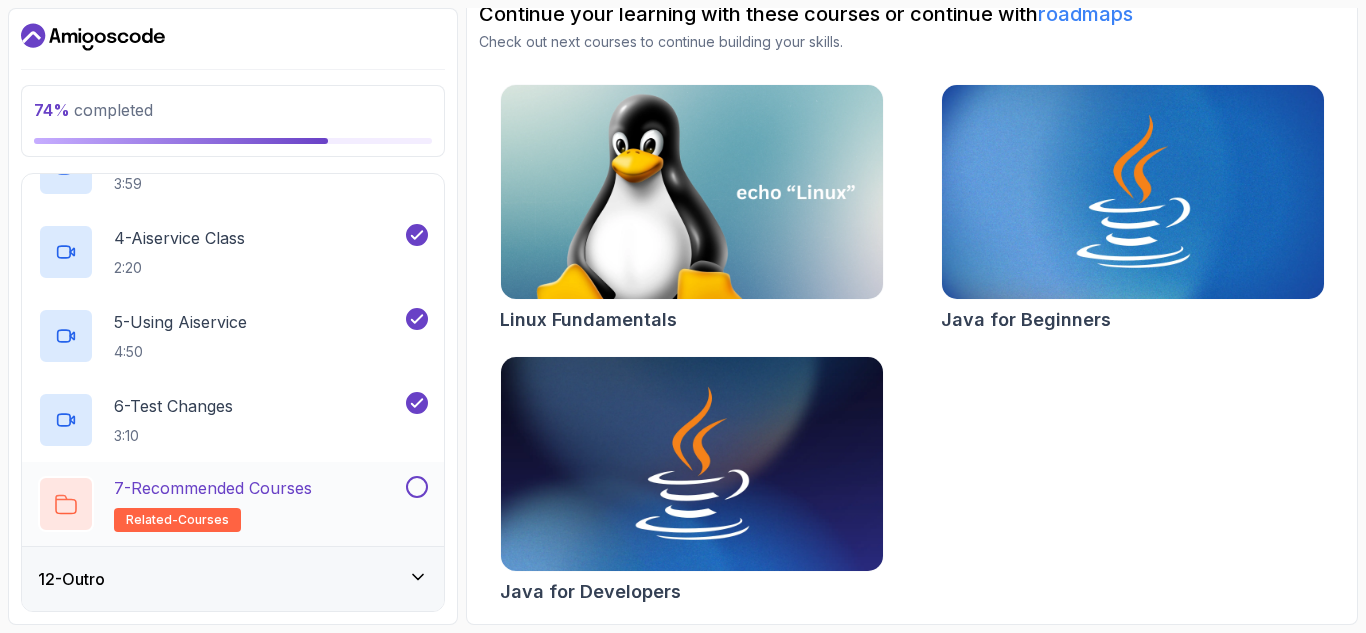 click on "7  -  Recommended Courses related-courses" at bounding box center [213, 504] 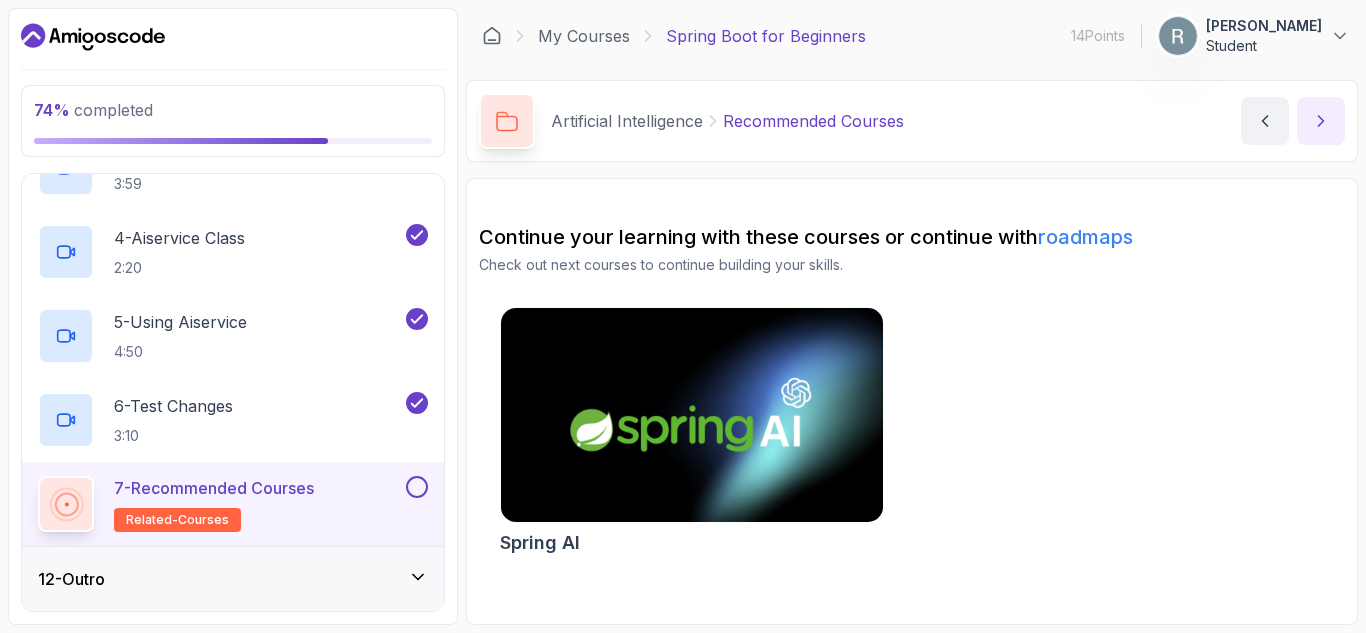 click 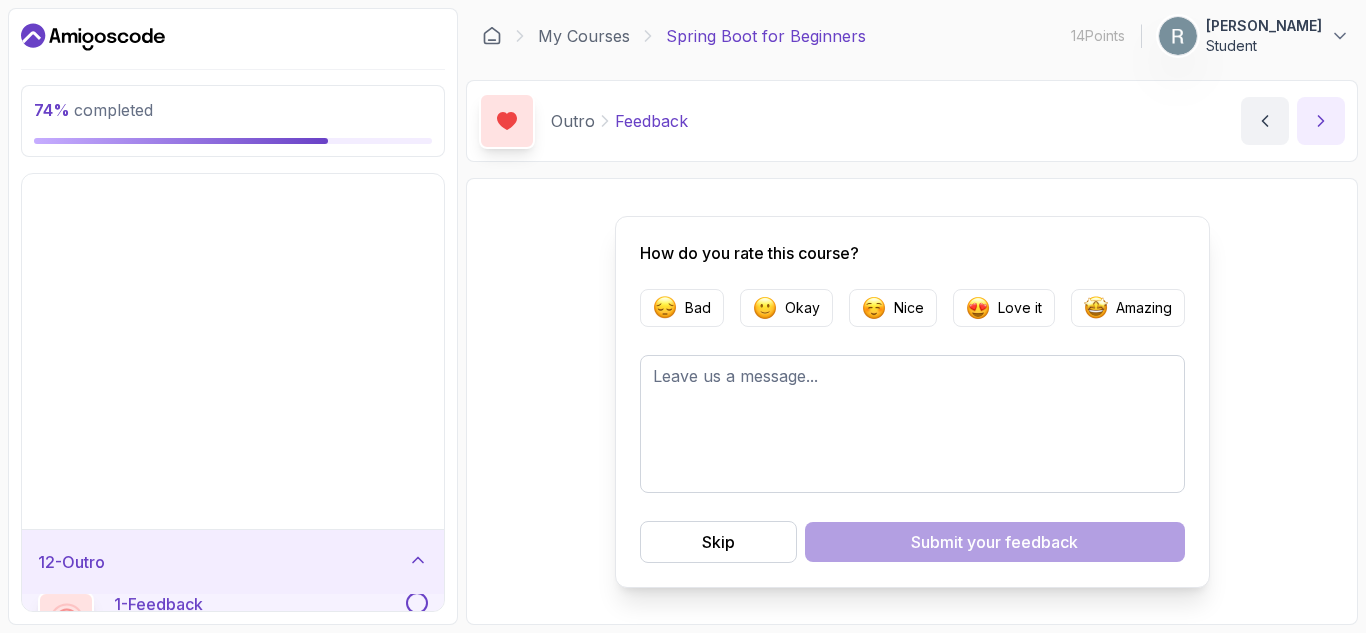 scroll, scrollTop: 343, scrollLeft: 0, axis: vertical 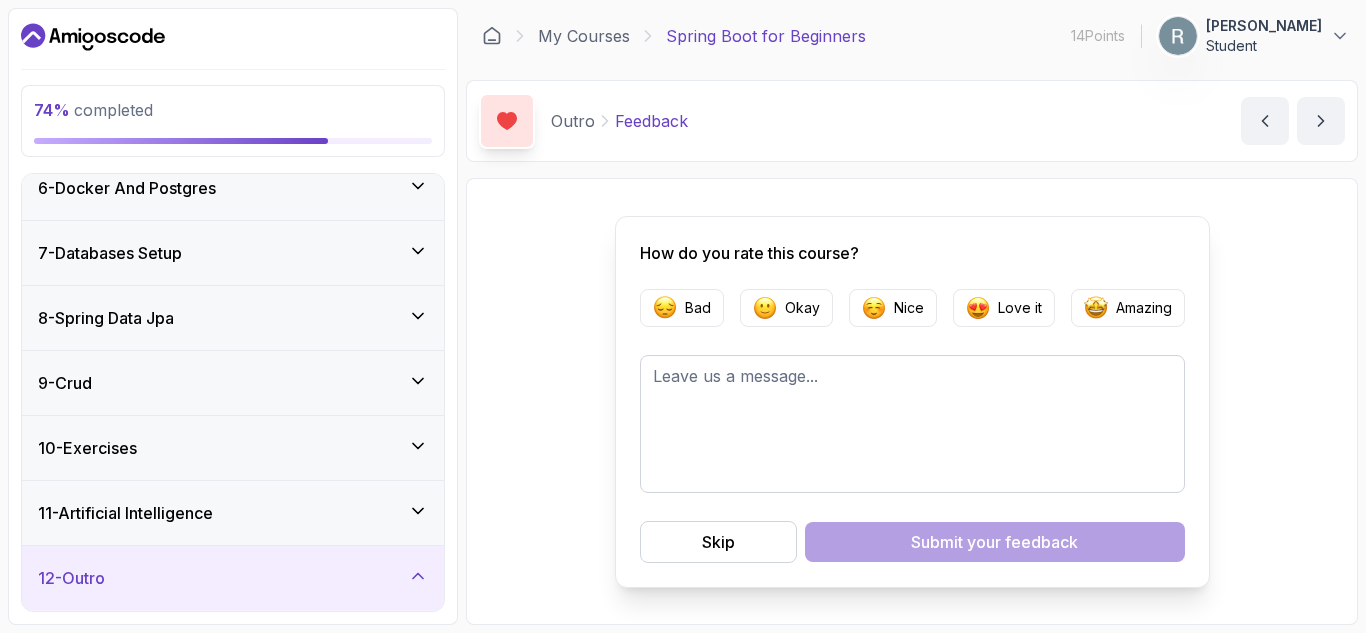 click on "11  -  Artificial Intelligence" at bounding box center (233, 513) 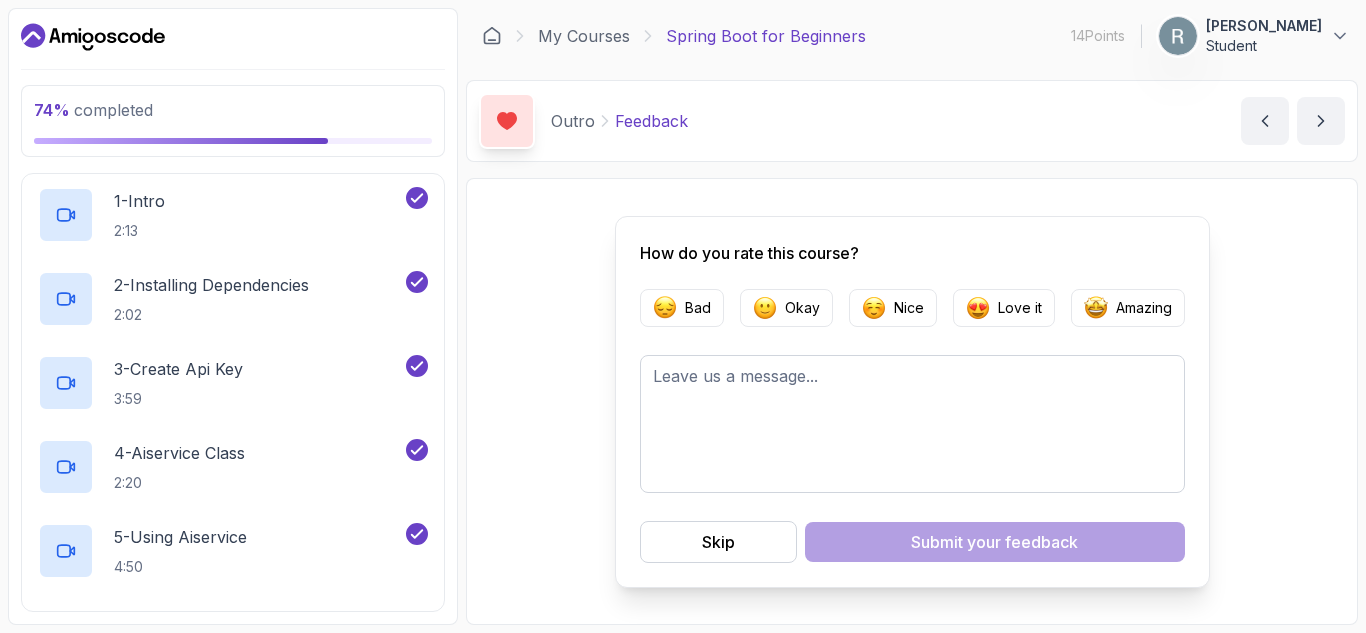scroll, scrollTop: 930, scrollLeft: 0, axis: vertical 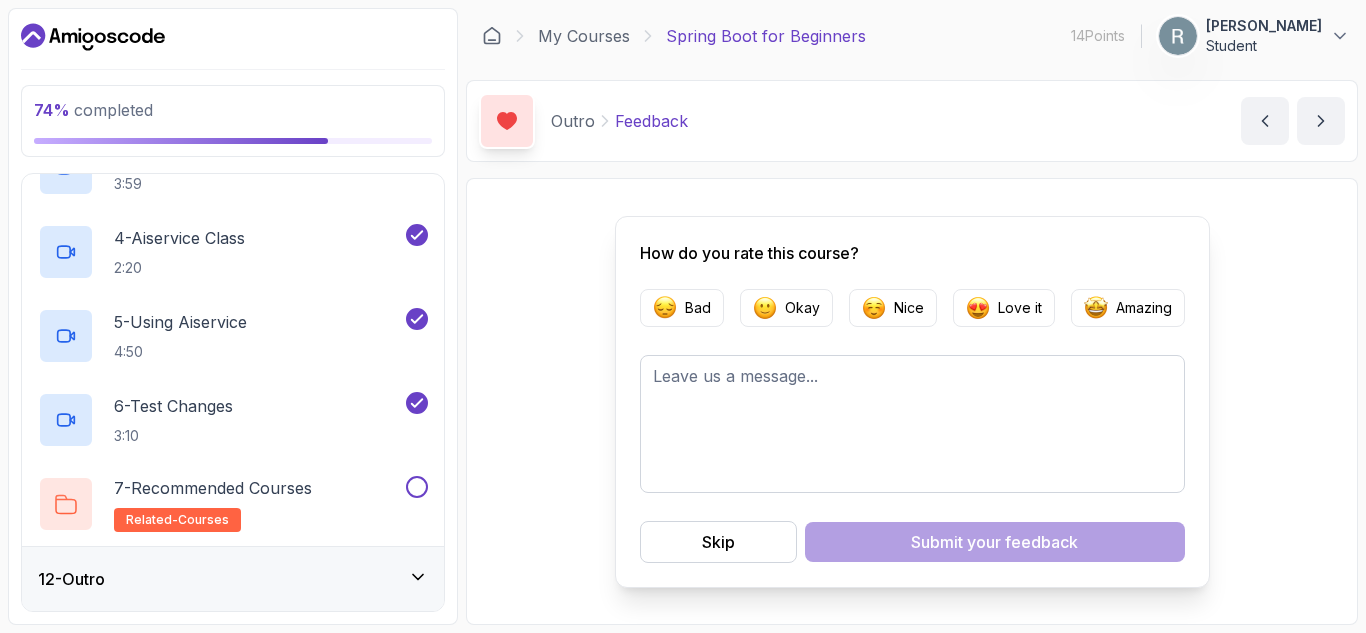click on "12  -  Outro" at bounding box center (233, 579) 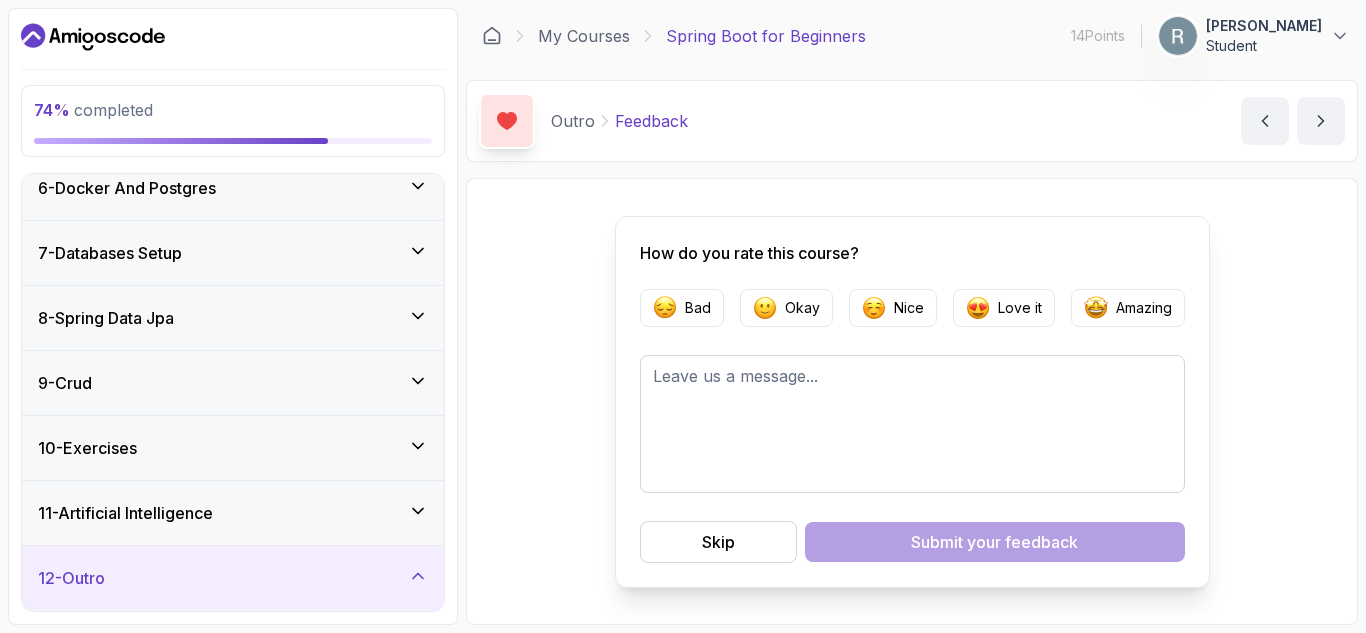 scroll, scrollTop: 510, scrollLeft: 0, axis: vertical 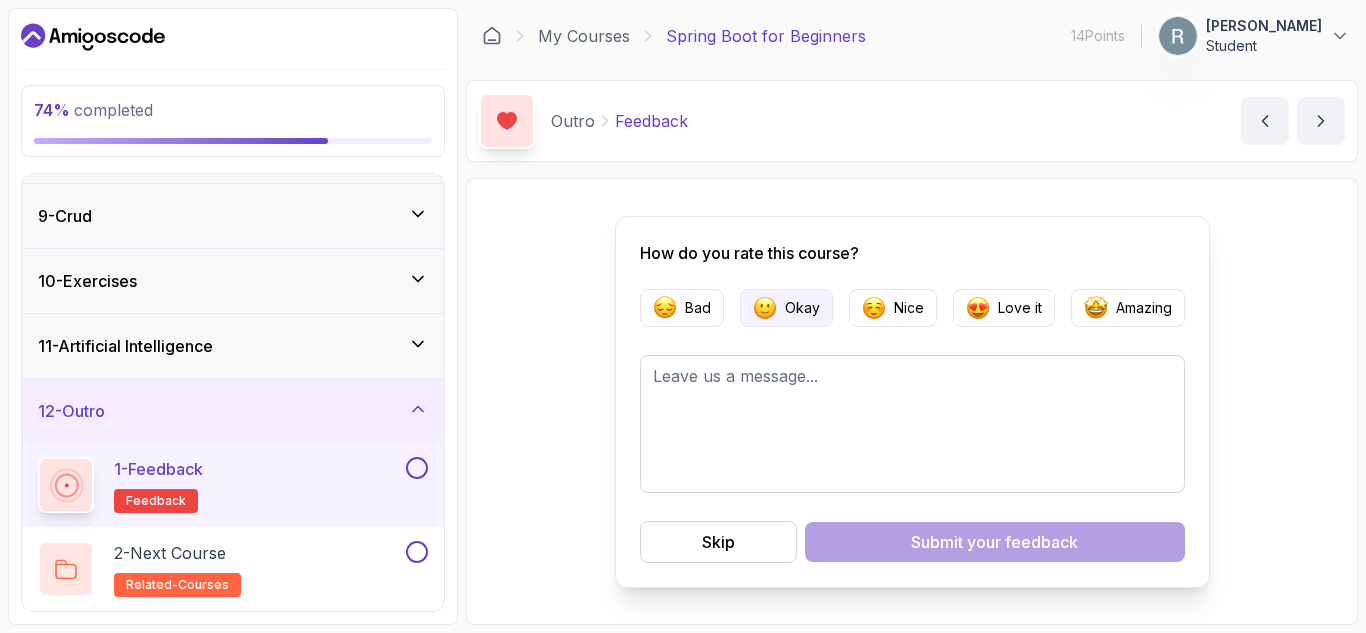click on "Okay" at bounding box center (802, 308) 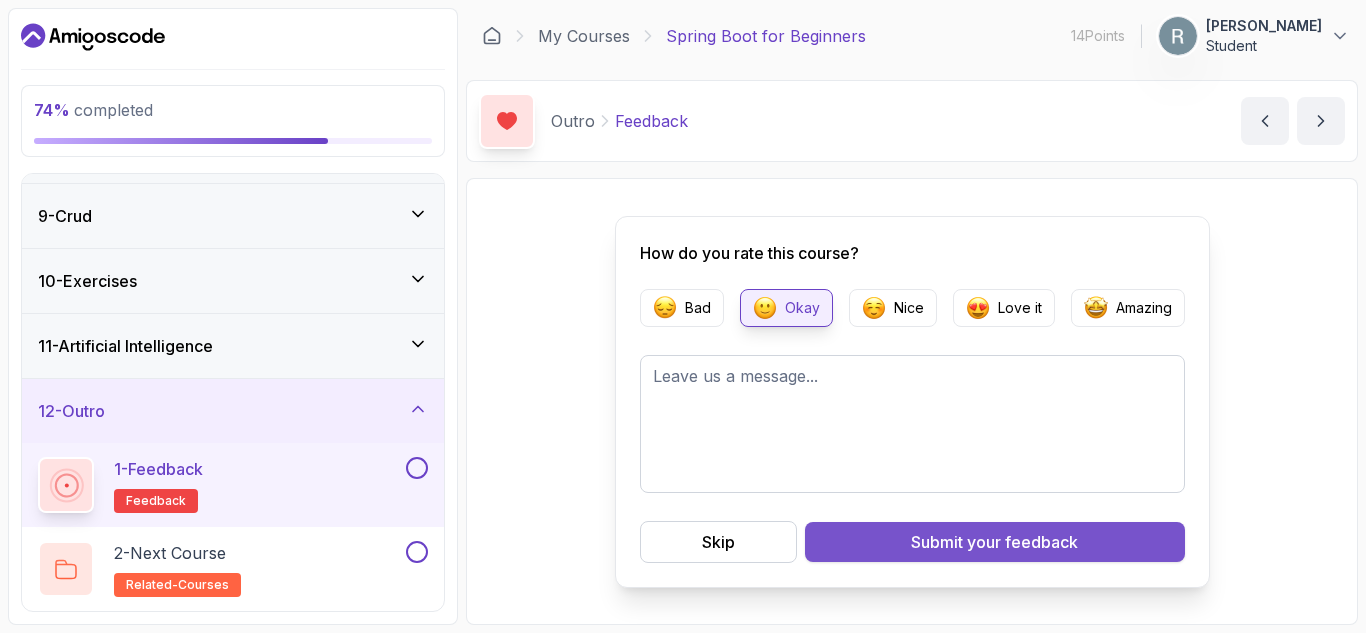 click on "Submit   your feedback" at bounding box center [994, 542] 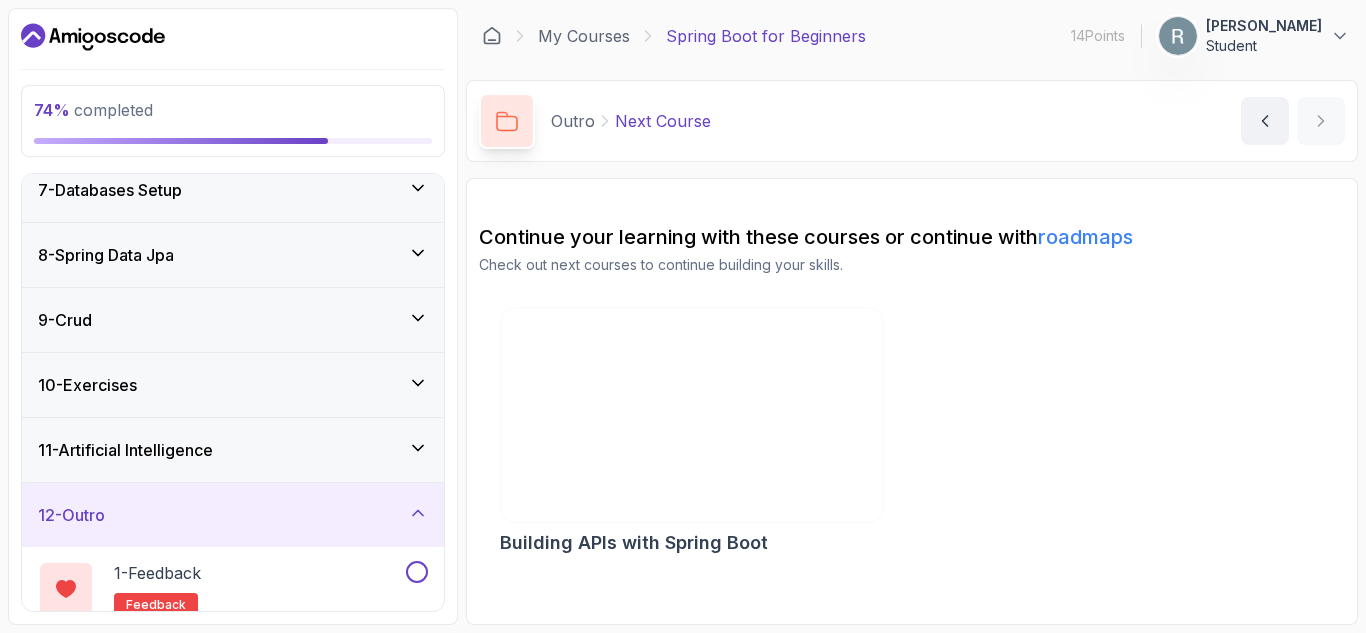 scroll, scrollTop: 510, scrollLeft: 0, axis: vertical 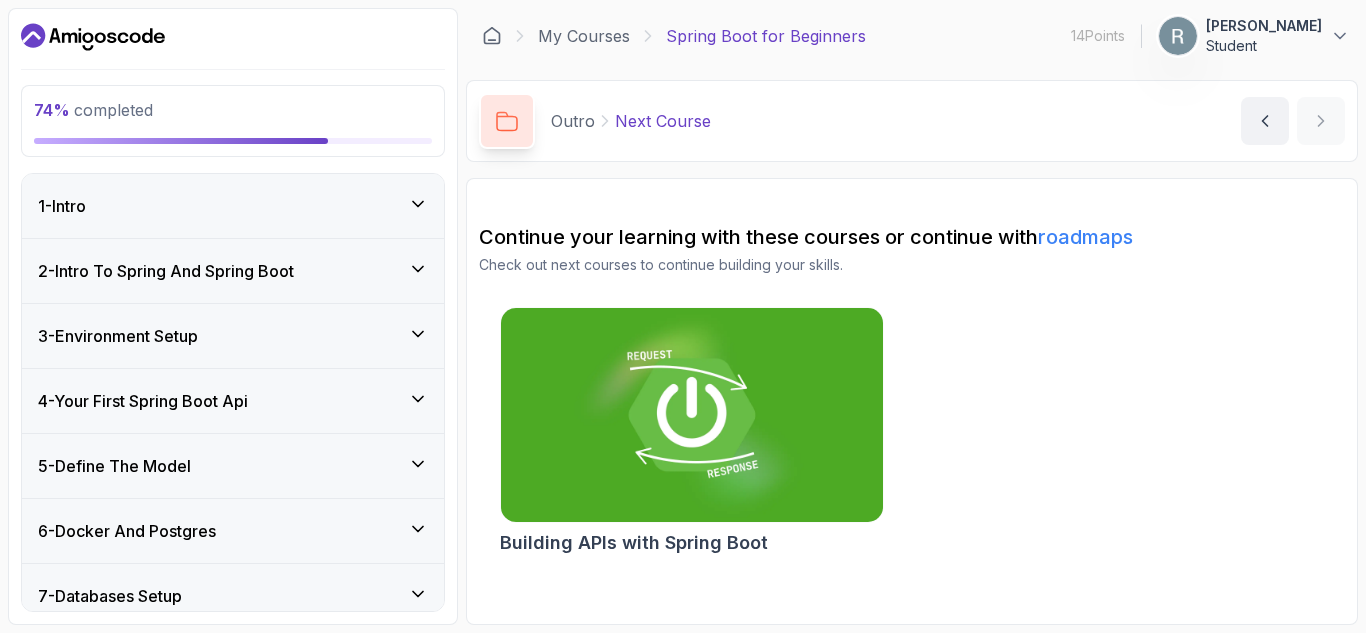 click on "Spring Boot for Beginners" at bounding box center (766, 36) 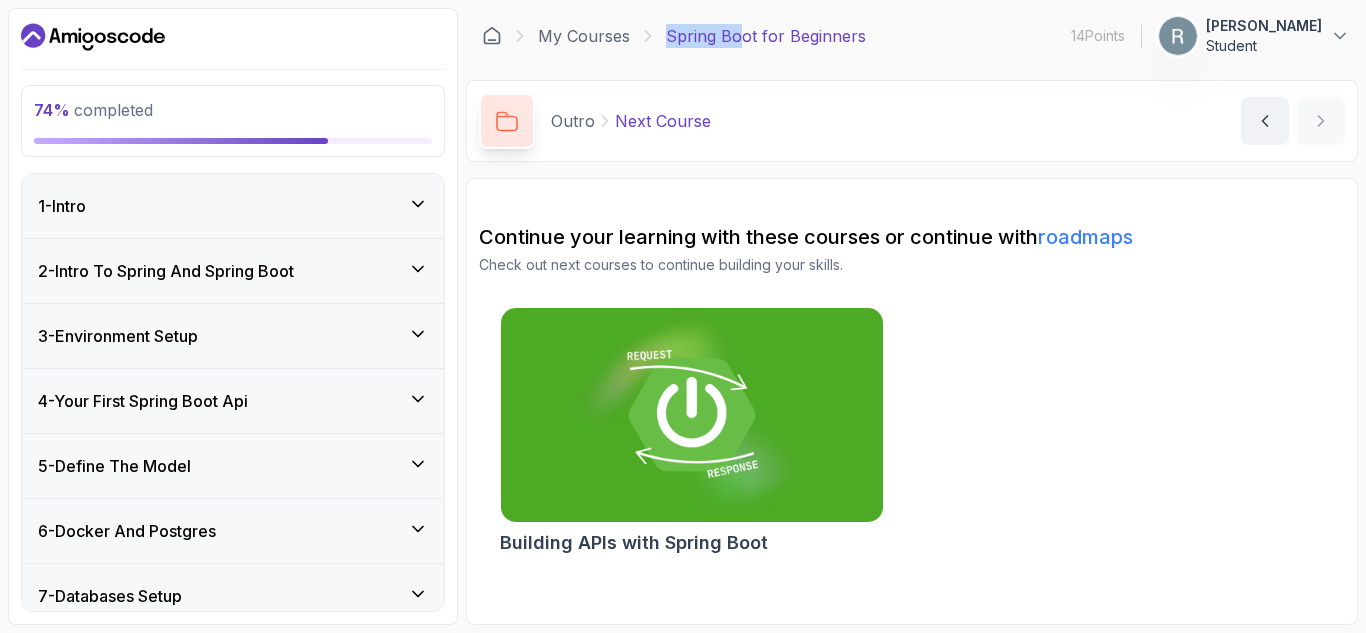 drag, startPoint x: 735, startPoint y: 37, endPoint x: 641, endPoint y: 29, distance: 94.33981 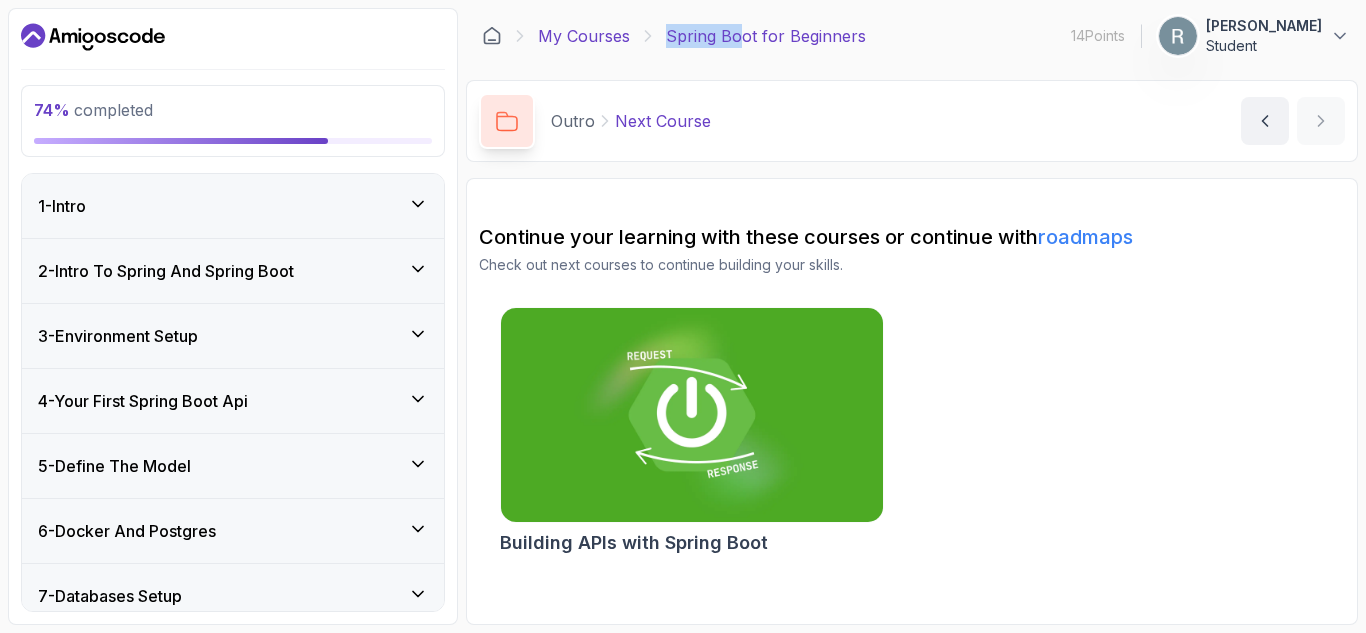 click on "My Courses" at bounding box center (584, 36) 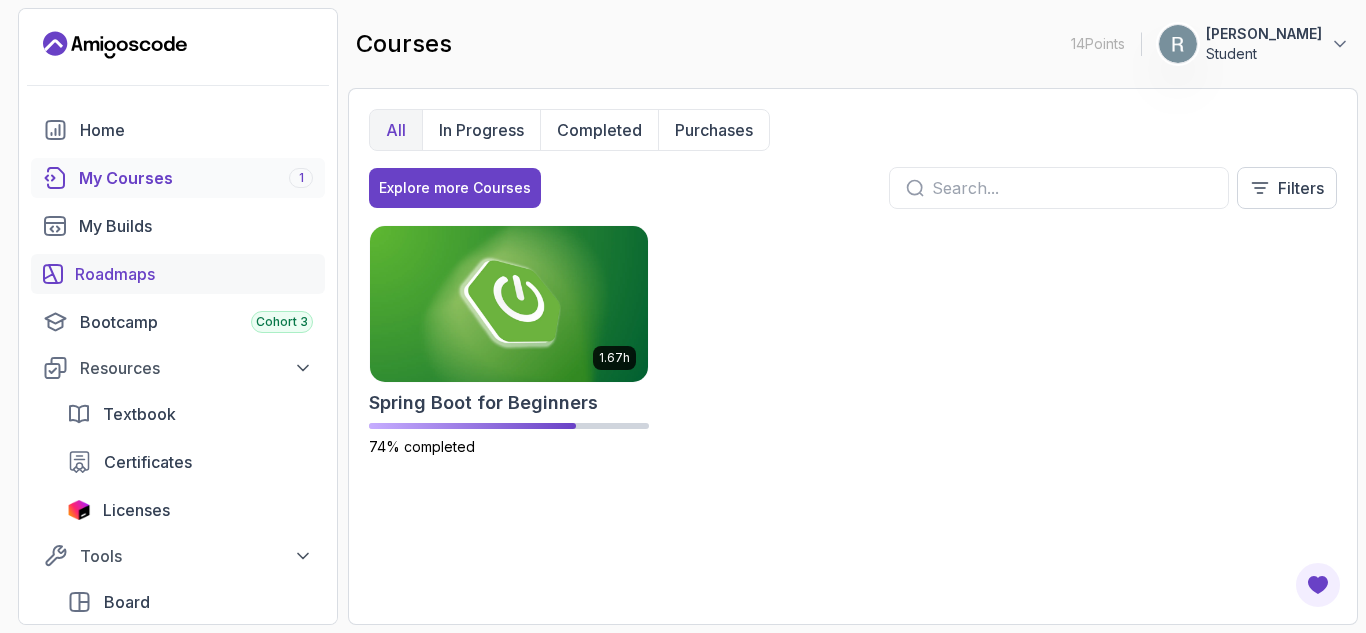 click on "Roadmaps" at bounding box center (194, 274) 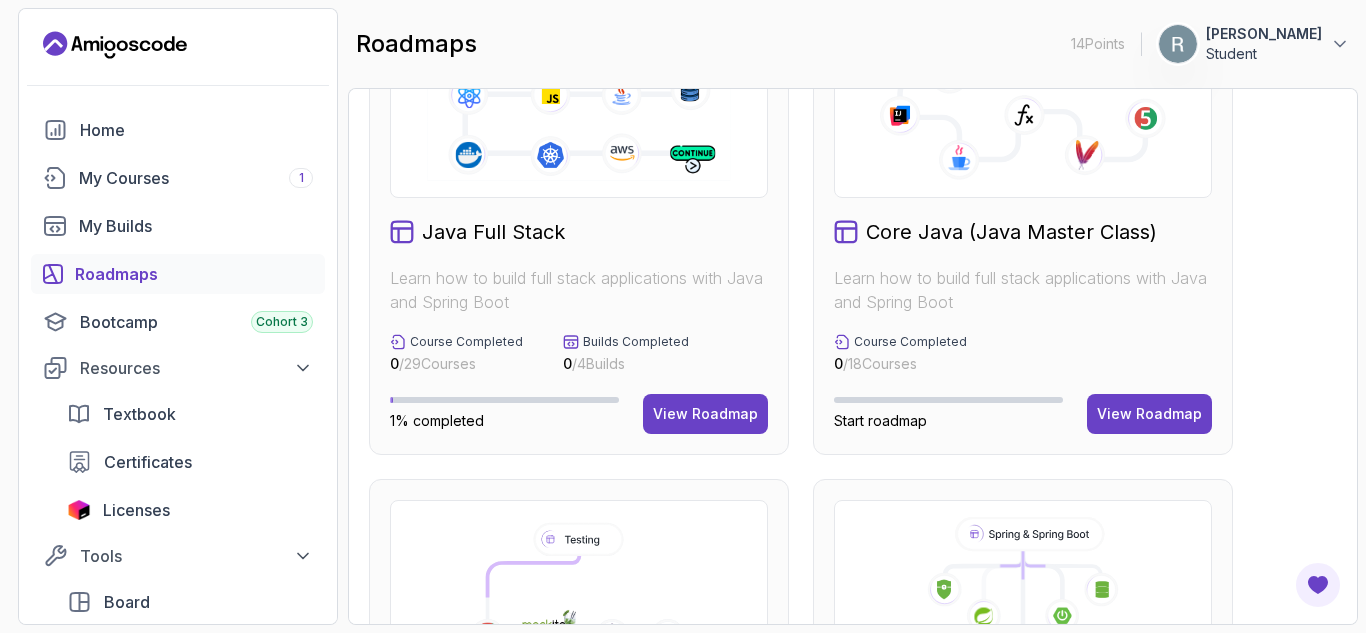scroll, scrollTop: 987, scrollLeft: 0, axis: vertical 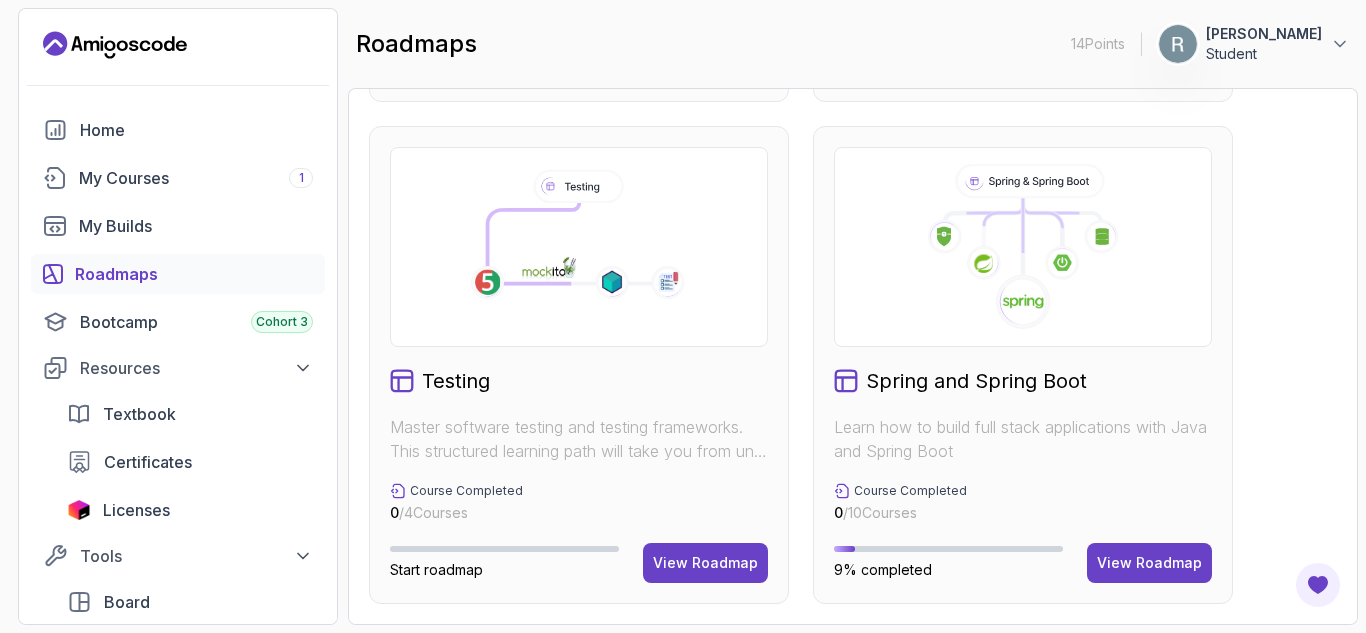 click 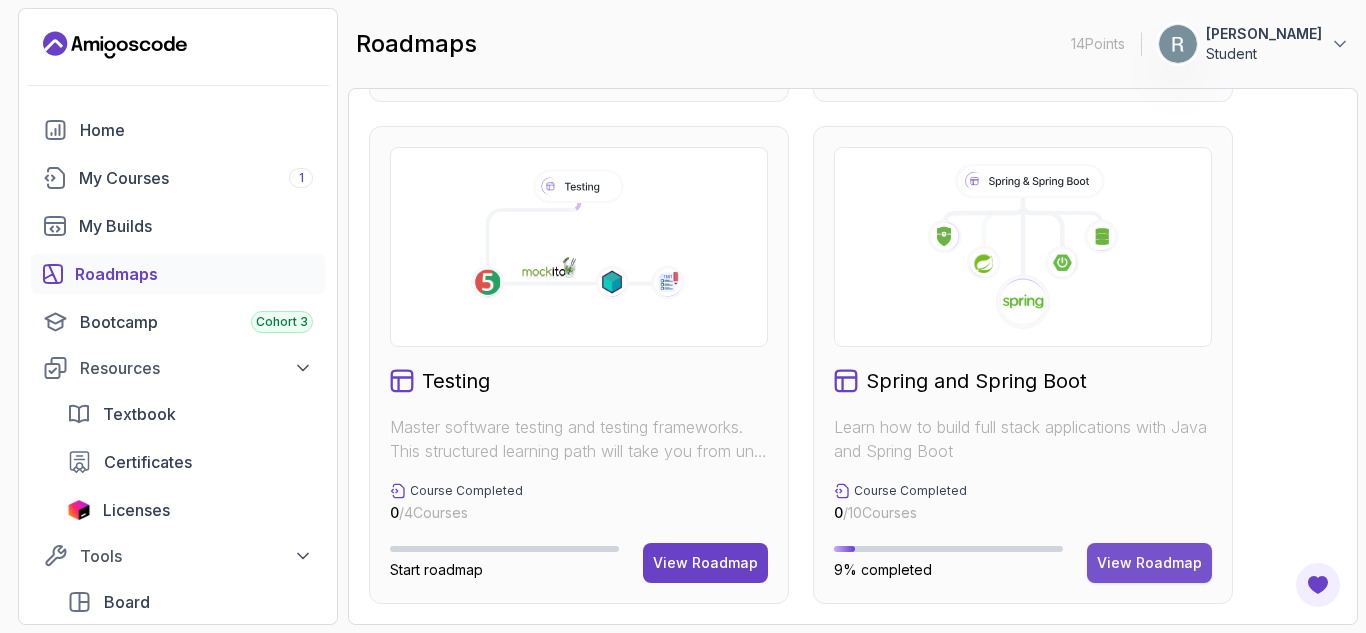 click on "View Roadmap" at bounding box center (1149, 563) 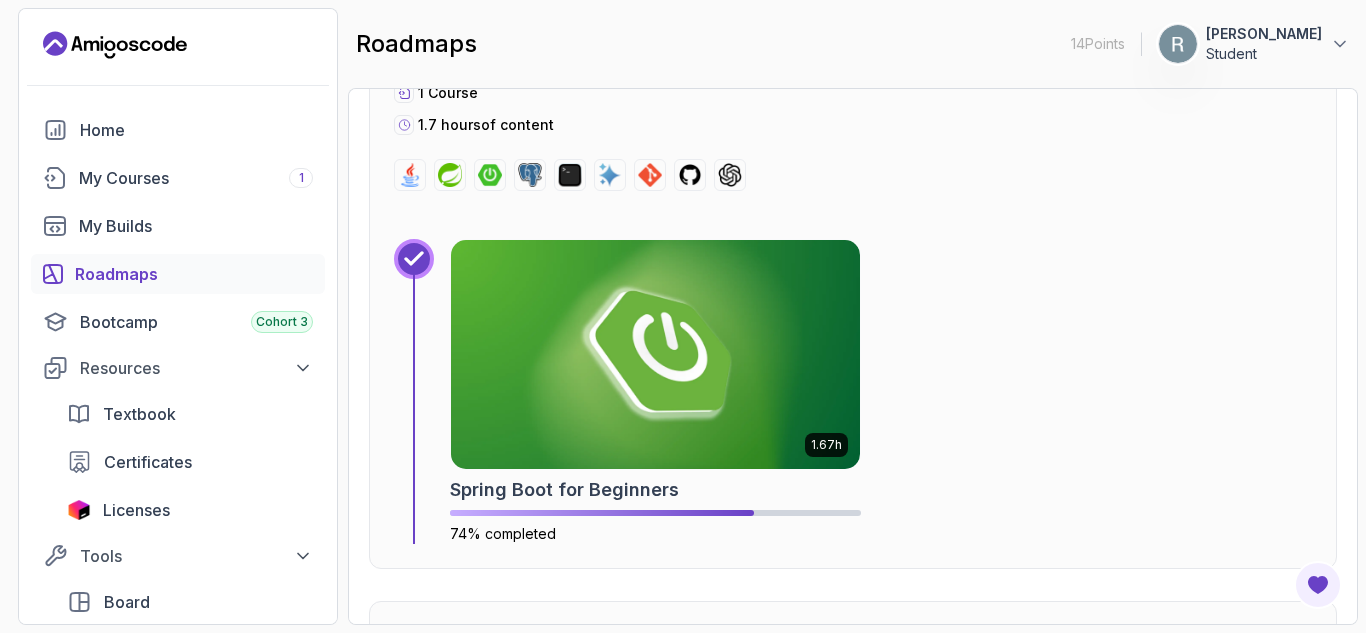scroll, scrollTop: 854, scrollLeft: 0, axis: vertical 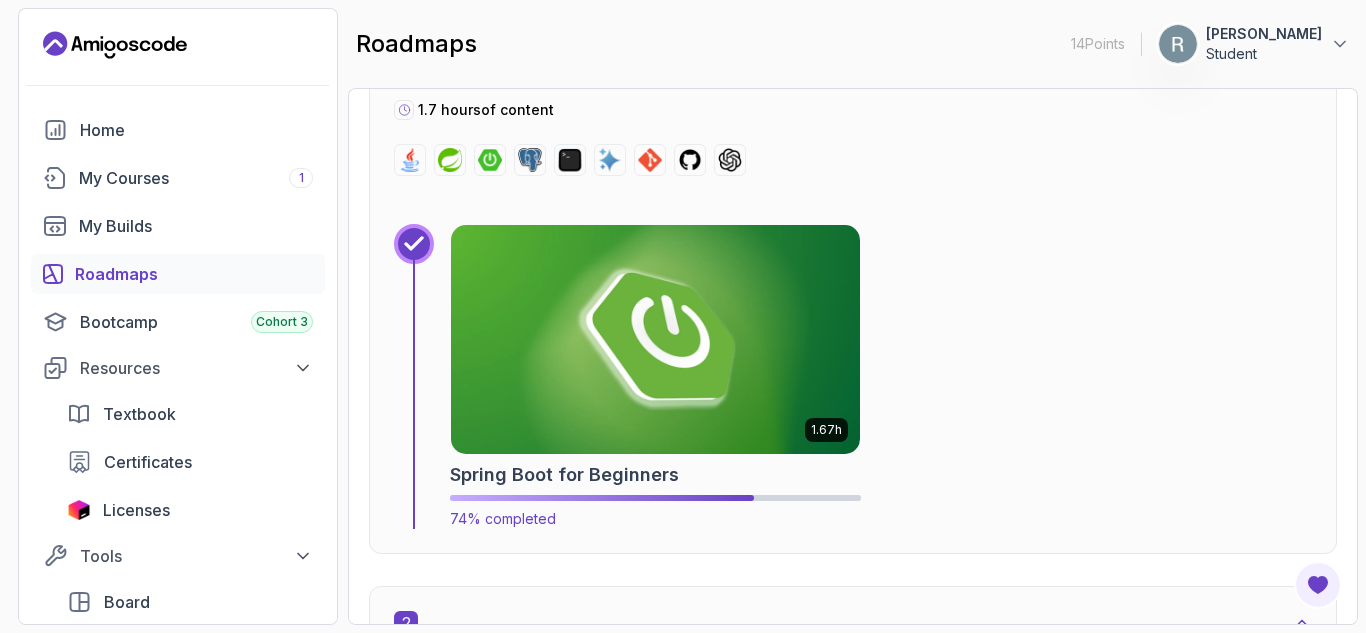 click at bounding box center (655, 339) 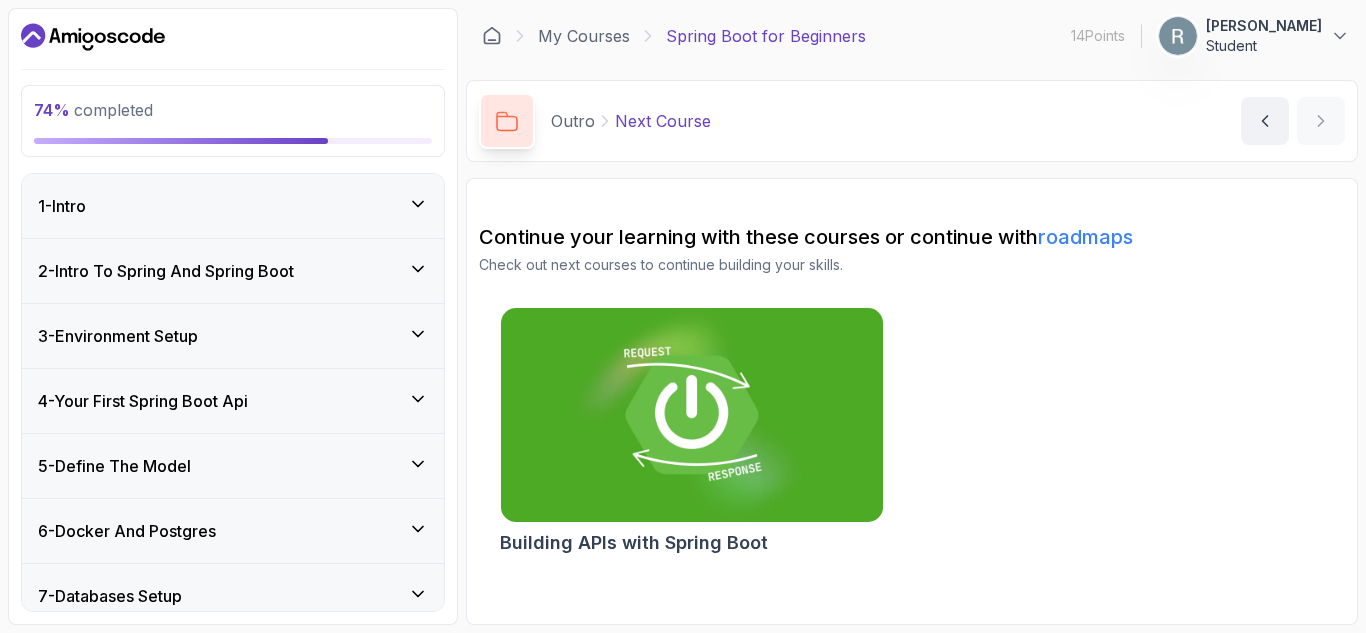 click at bounding box center (691, 415) 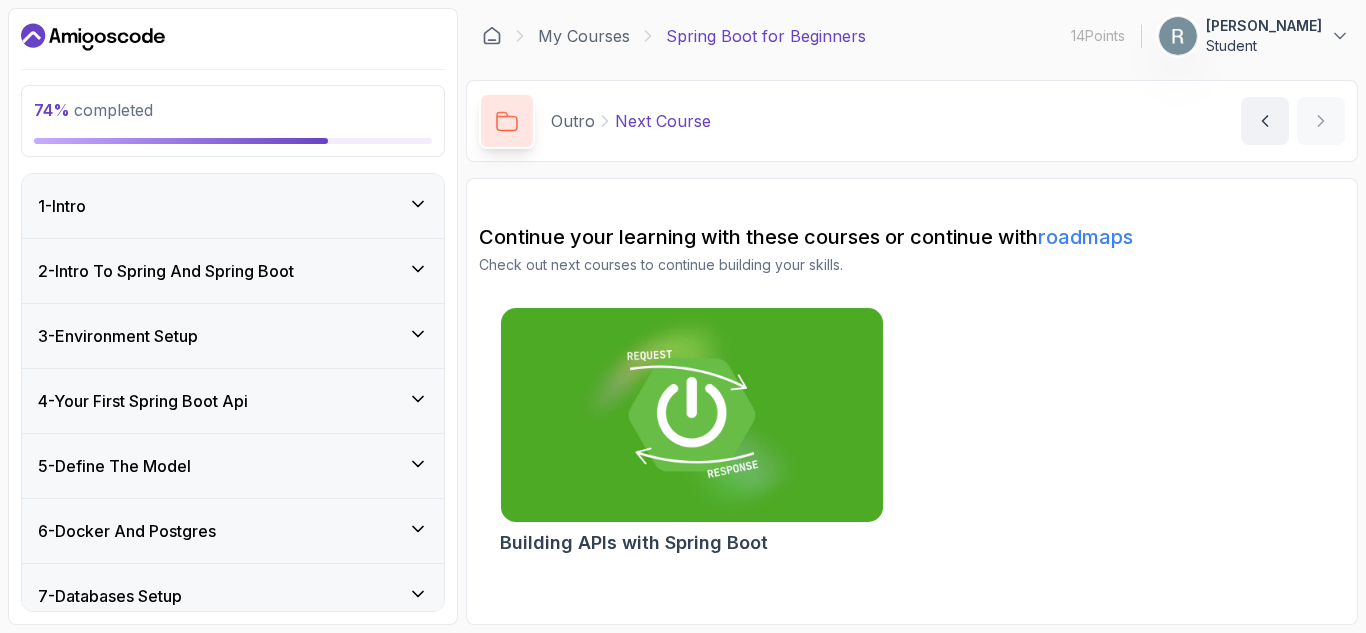 click on "[PERSON_NAME]" at bounding box center [1264, 26] 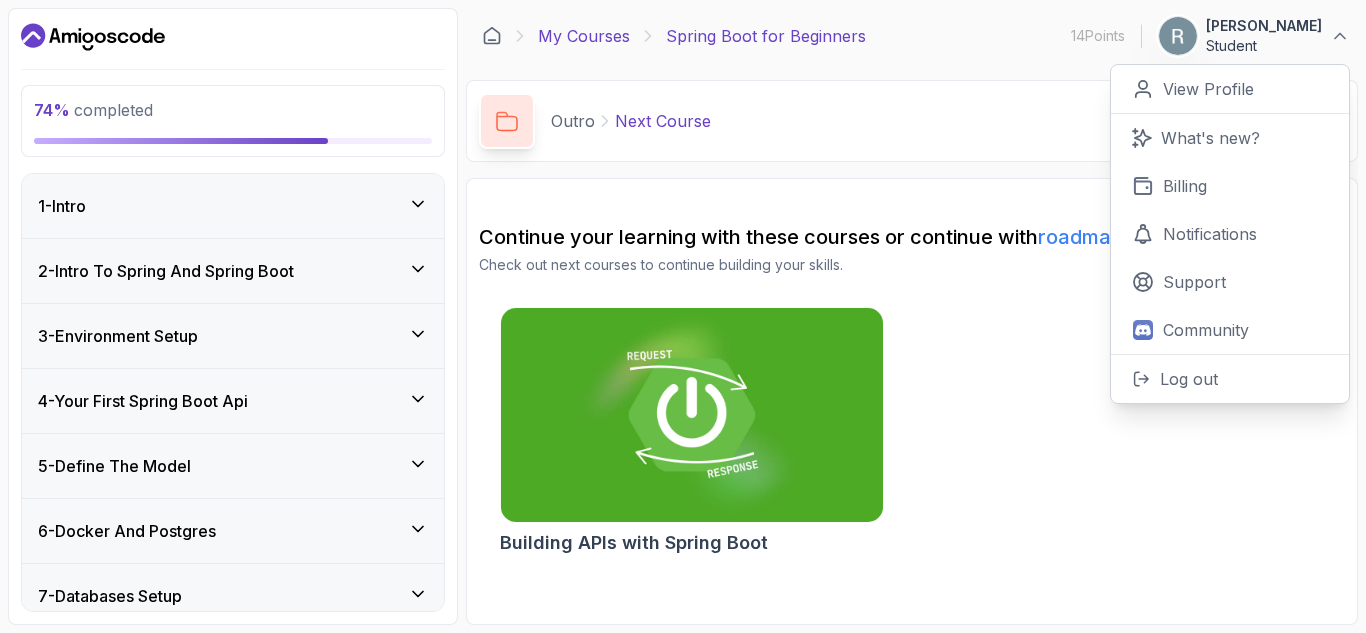 click on "My Courses" at bounding box center [584, 36] 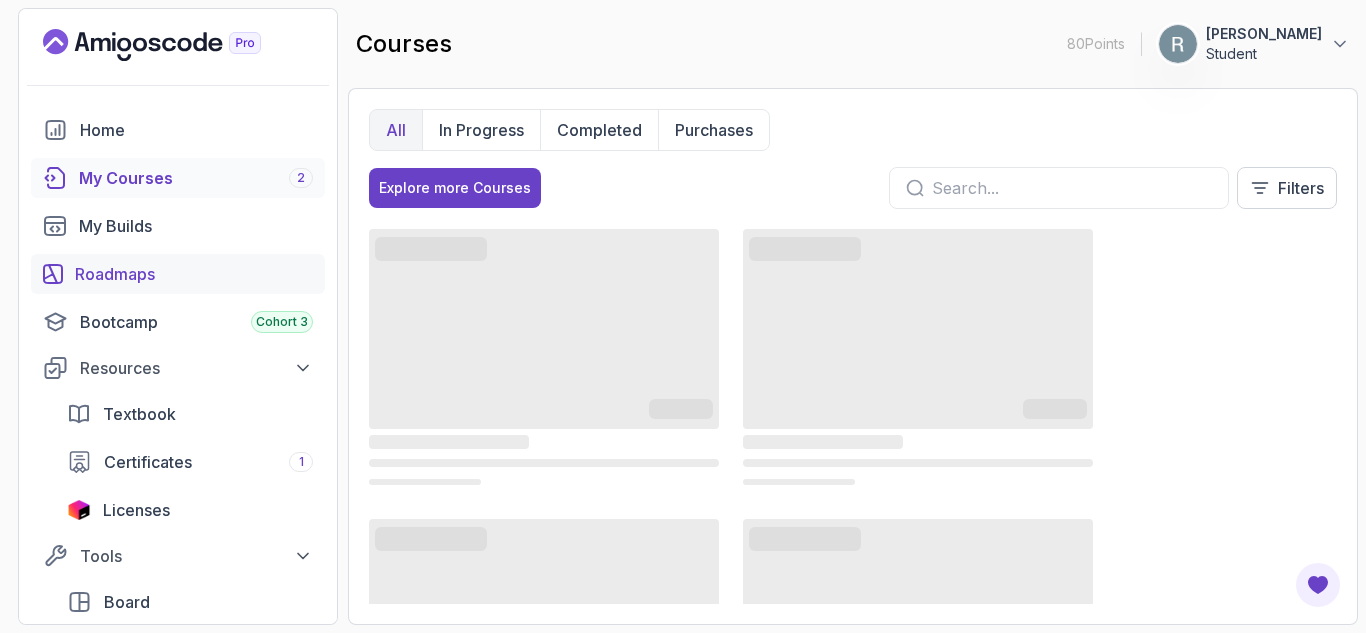 click on "Roadmaps" at bounding box center [194, 274] 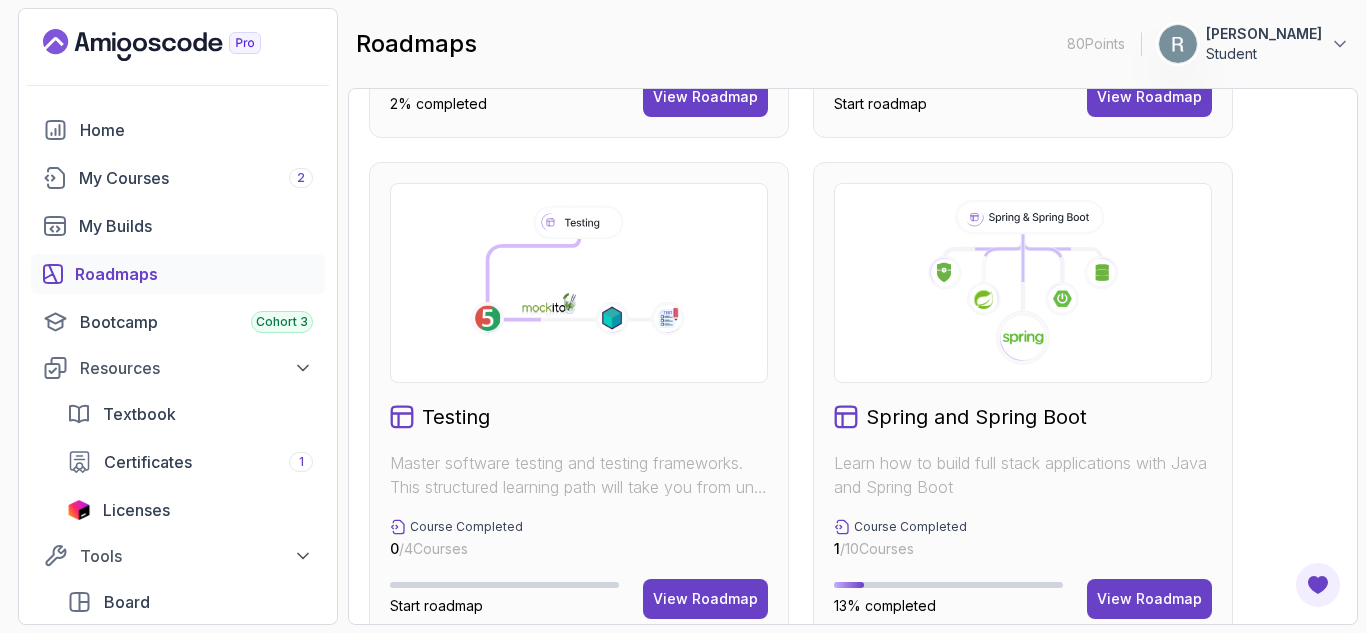 scroll, scrollTop: 987, scrollLeft: 0, axis: vertical 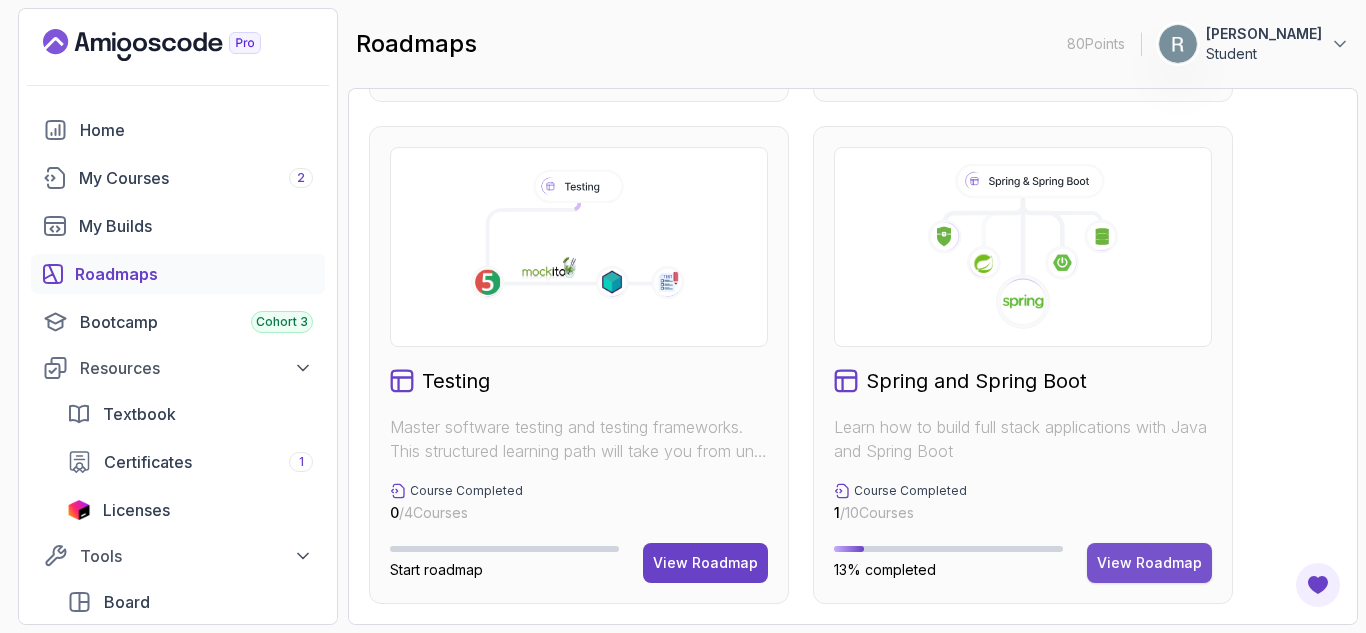 click on "View Roadmap" at bounding box center (1149, 563) 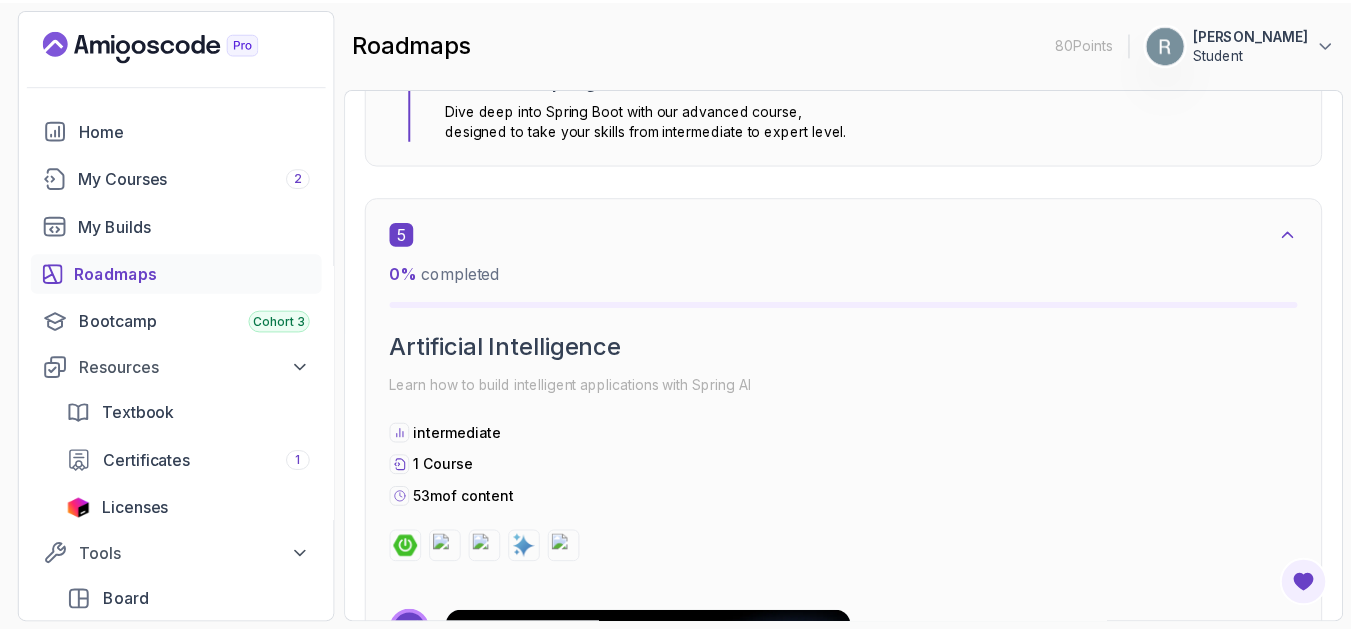scroll, scrollTop: 3352, scrollLeft: 0, axis: vertical 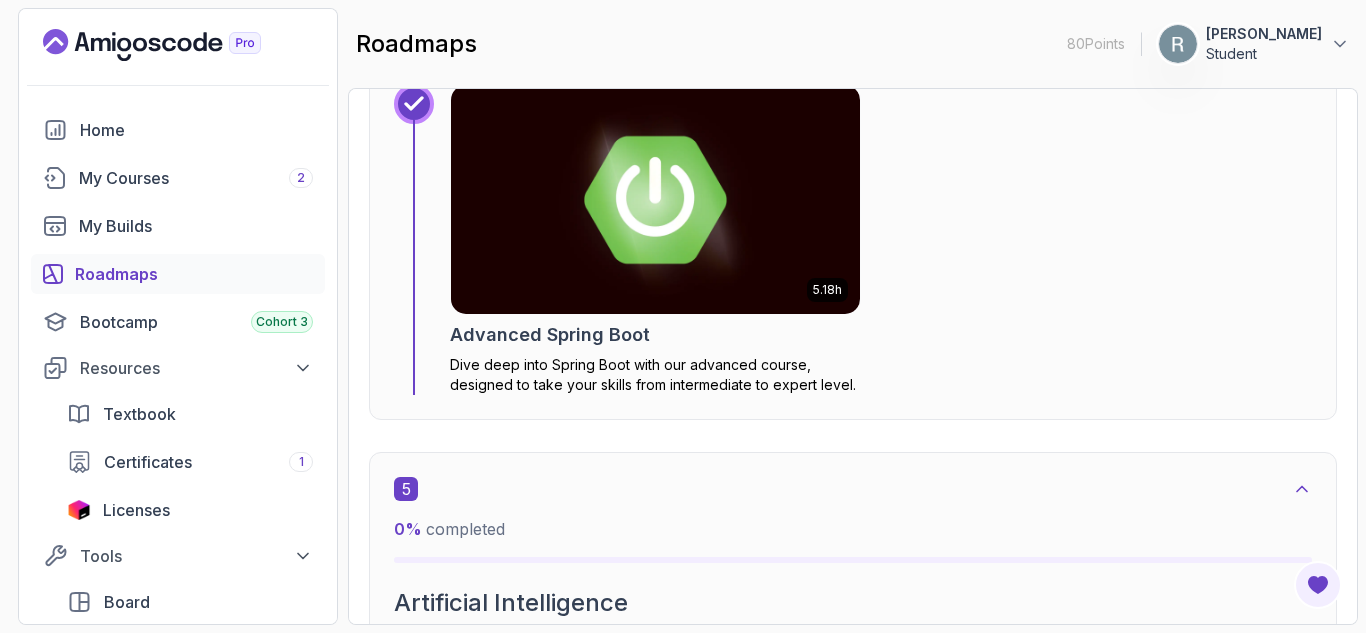 click at bounding box center [655, 199] 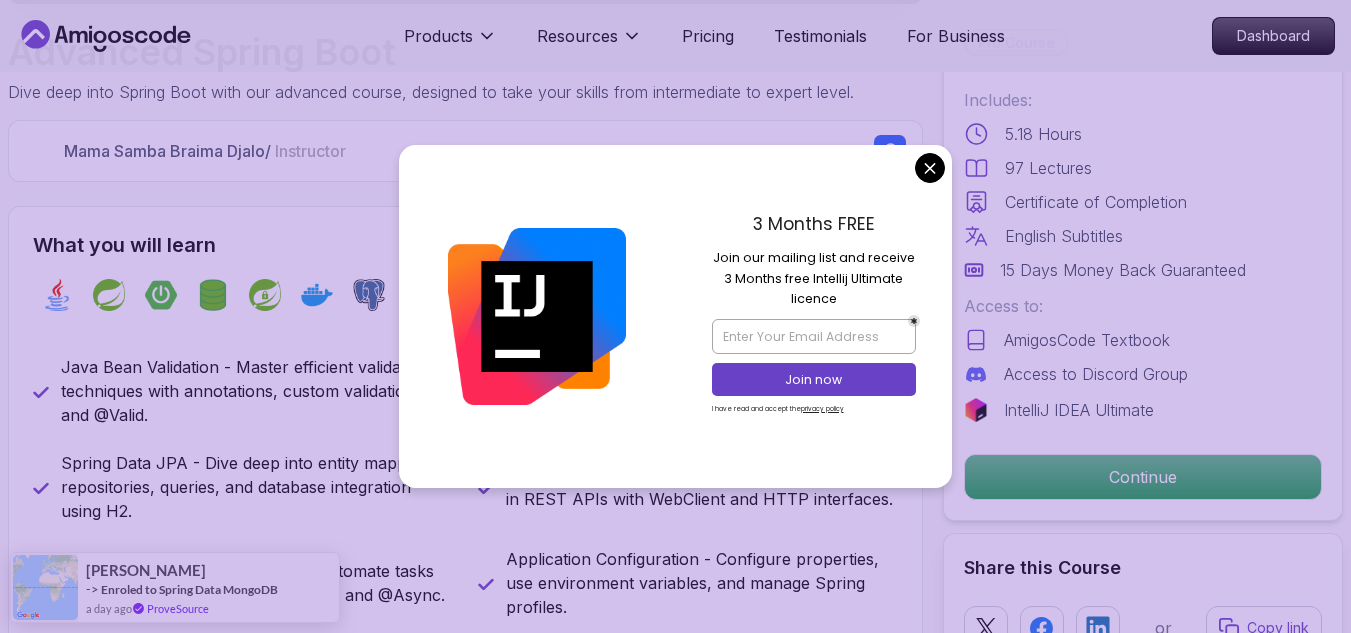scroll, scrollTop: 634, scrollLeft: 0, axis: vertical 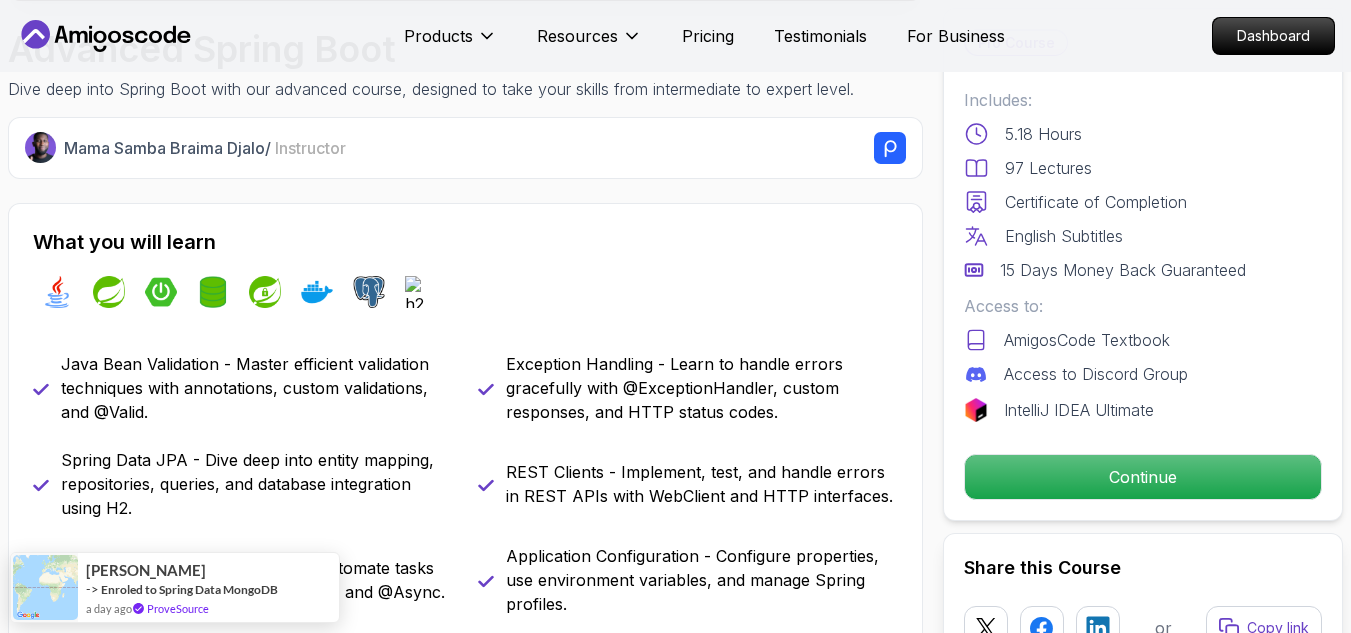 click on "Products Resources Pricing Testimonials For Business Dashboard Products Resources Pricing Testimonials For Business Dashboard Advanced Spring Boot Dive deep into Spring Boot with our advanced course, designed to take your skills from intermediate to expert level. Mama Samba Braima Djalo  /   Instructor Pro Course Includes: 5.18 Hours 97 Lectures Certificate of Completion English Subtitles 15 Days Money Back Guaranteed Access to: AmigosCode Textbook Access to Discord Group IntelliJ IDEA Ultimate Continue Share this Course or Copy link Got a Team of 5 or More? With one subscription, give your entire team access to all courses and features. Check our Business Plan Mama Samba Braima Djalo  /   Instructor What you will learn java spring spring-boot spring-data-jpa spring-security docker postgres h2 Java Bean Validation - Master efficient validation techniques with annotations, custom validations, and @Valid. Spring Data JPA - Dive deep into entity mapping, repositories, queries, and database integration using H2." at bounding box center [675, 3297] 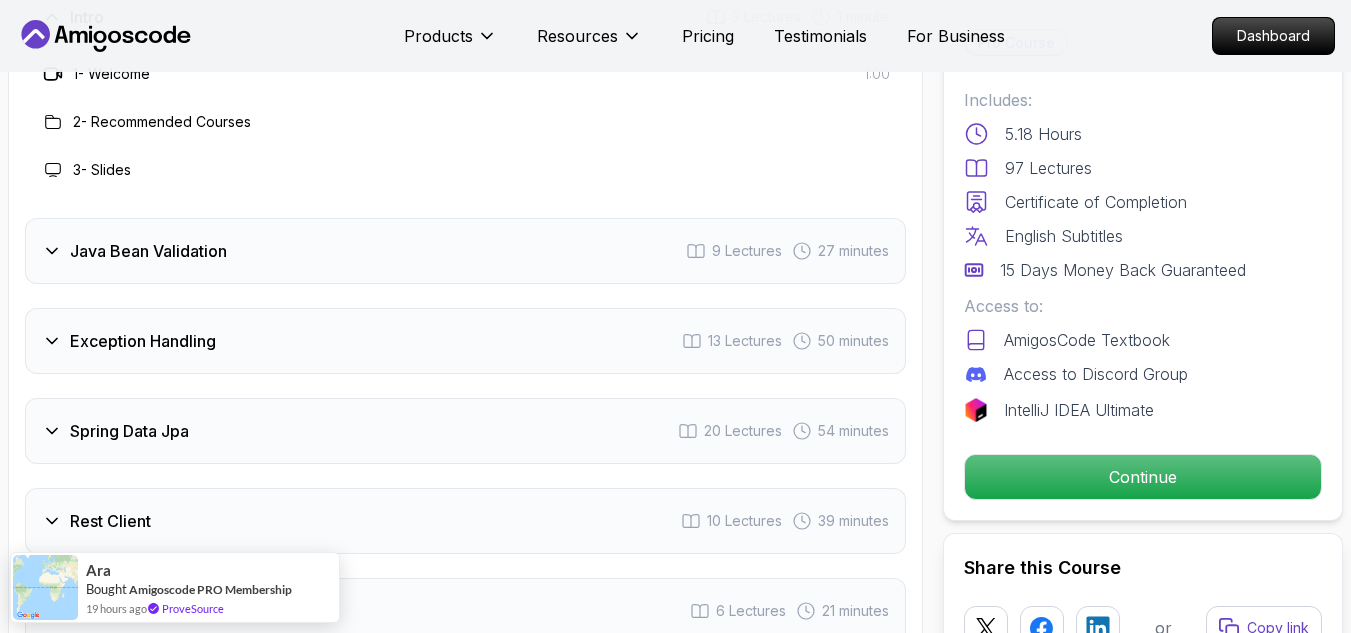 scroll, scrollTop: 2959, scrollLeft: 0, axis: vertical 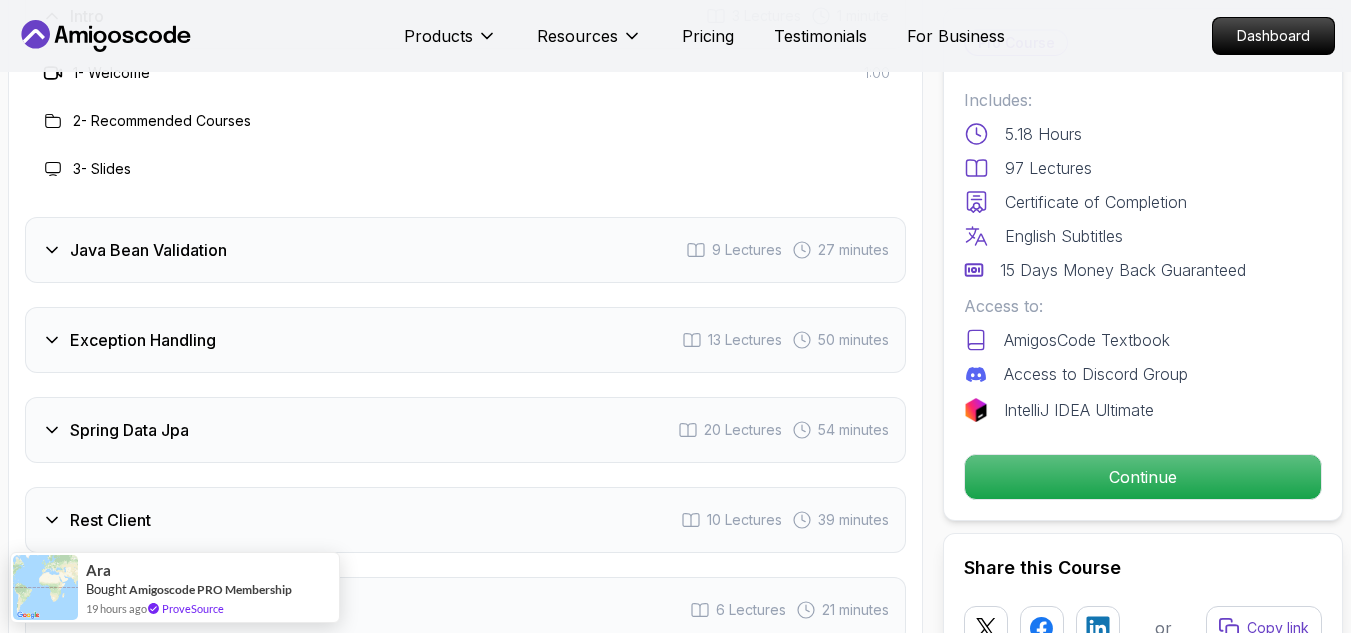 click on "Java Bean Validation 9   Lectures     27 minutes" at bounding box center (465, 250) 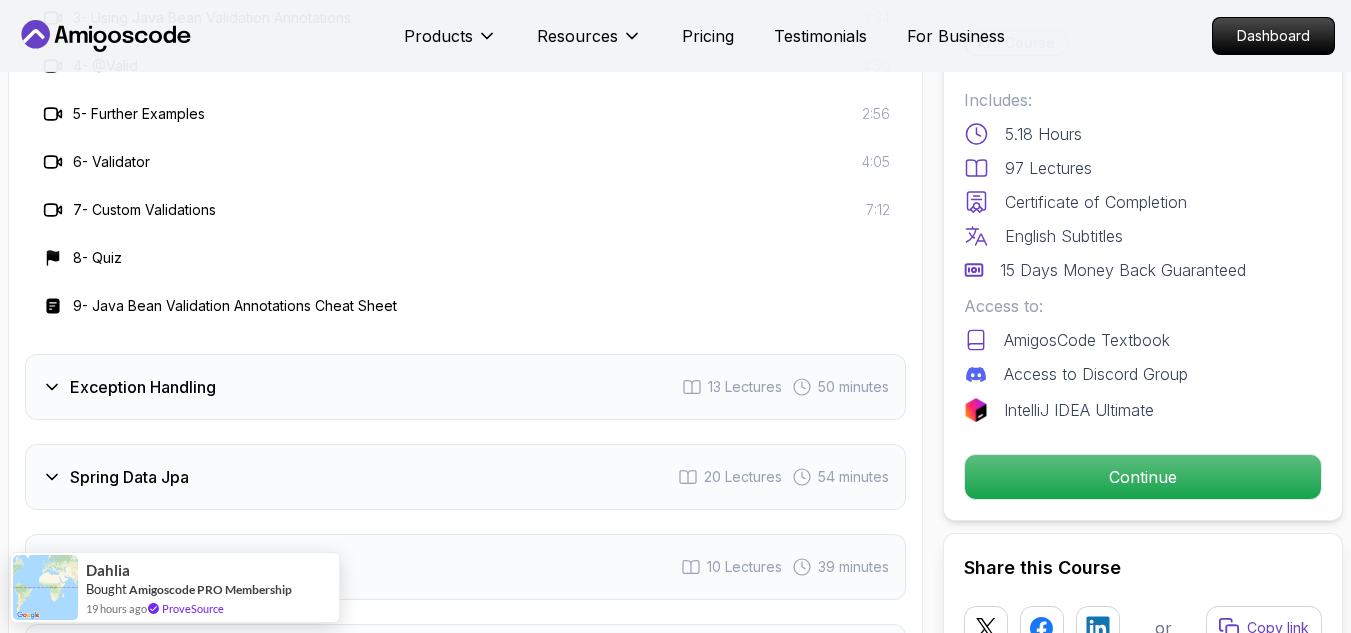 scroll, scrollTop: 3323, scrollLeft: 0, axis: vertical 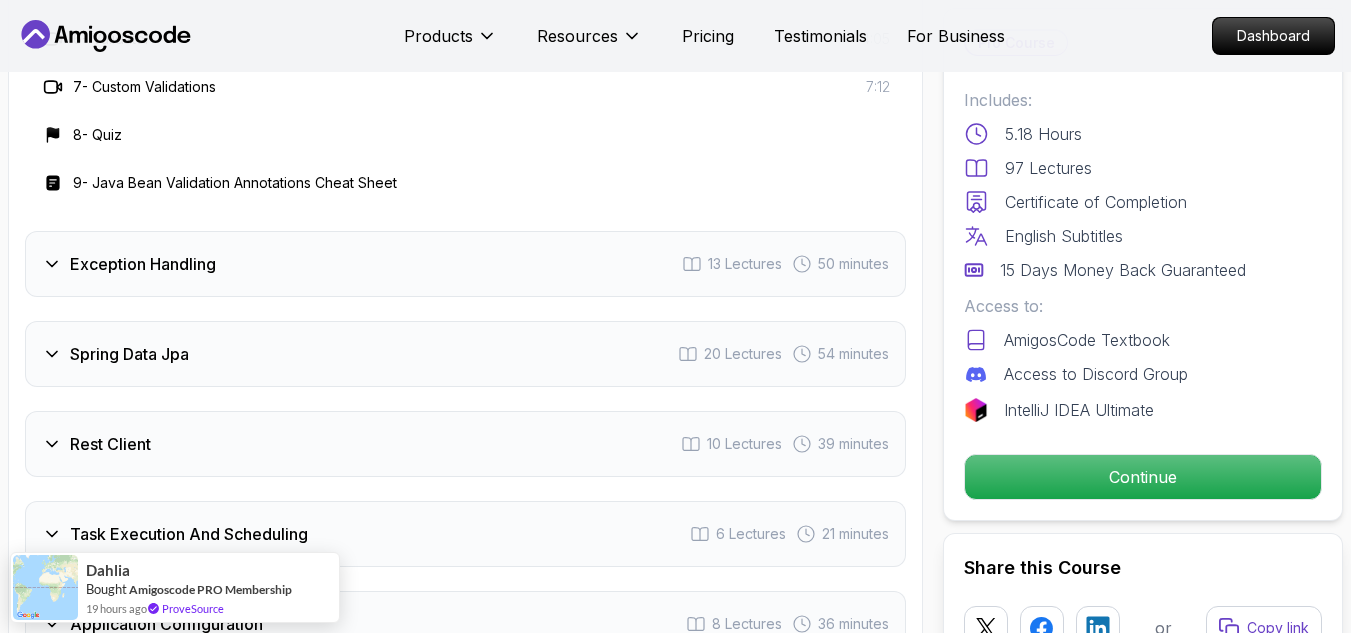 click on "Exception Handling 13   Lectures     50 minutes" at bounding box center [465, 264] 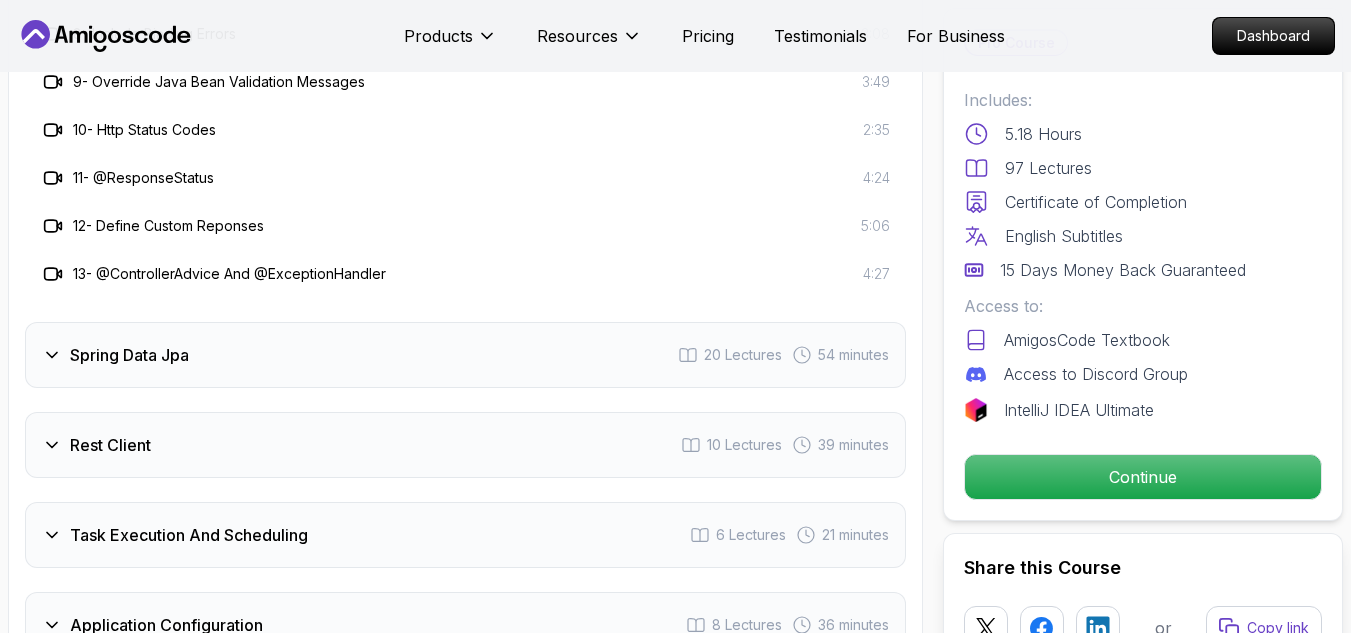 scroll, scrollTop: 3515, scrollLeft: 0, axis: vertical 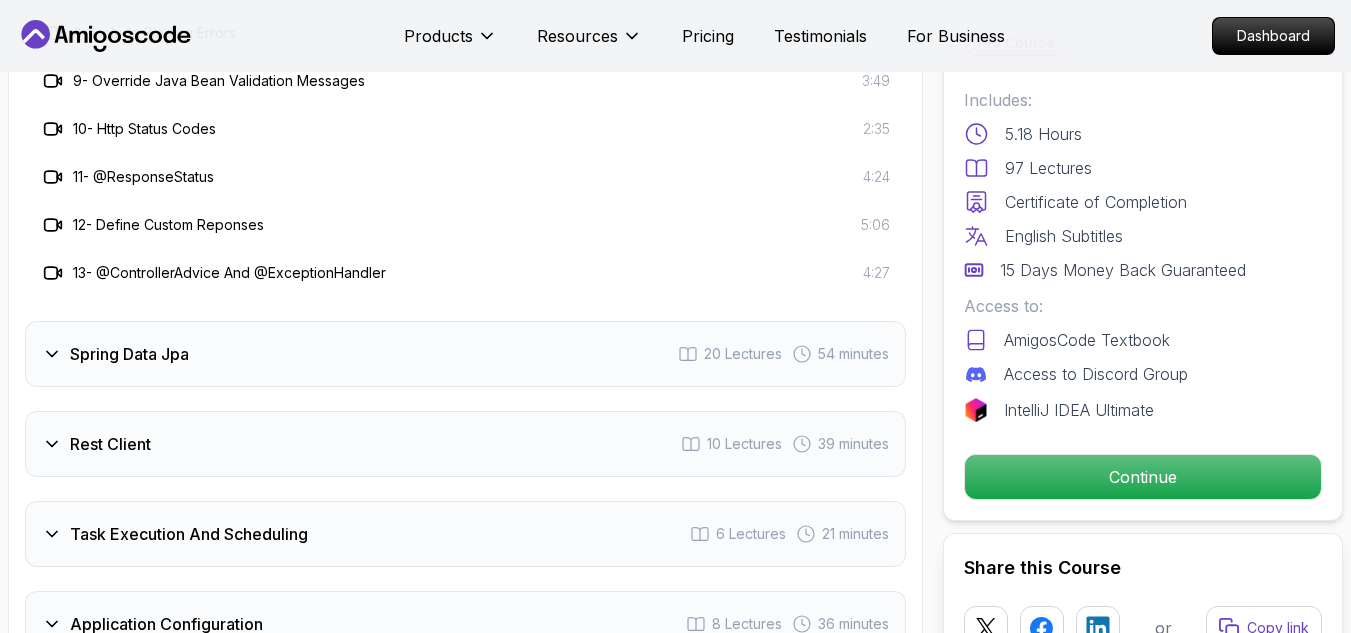 click on "Spring Data Jpa 20   Lectures     54 minutes" at bounding box center [465, 354] 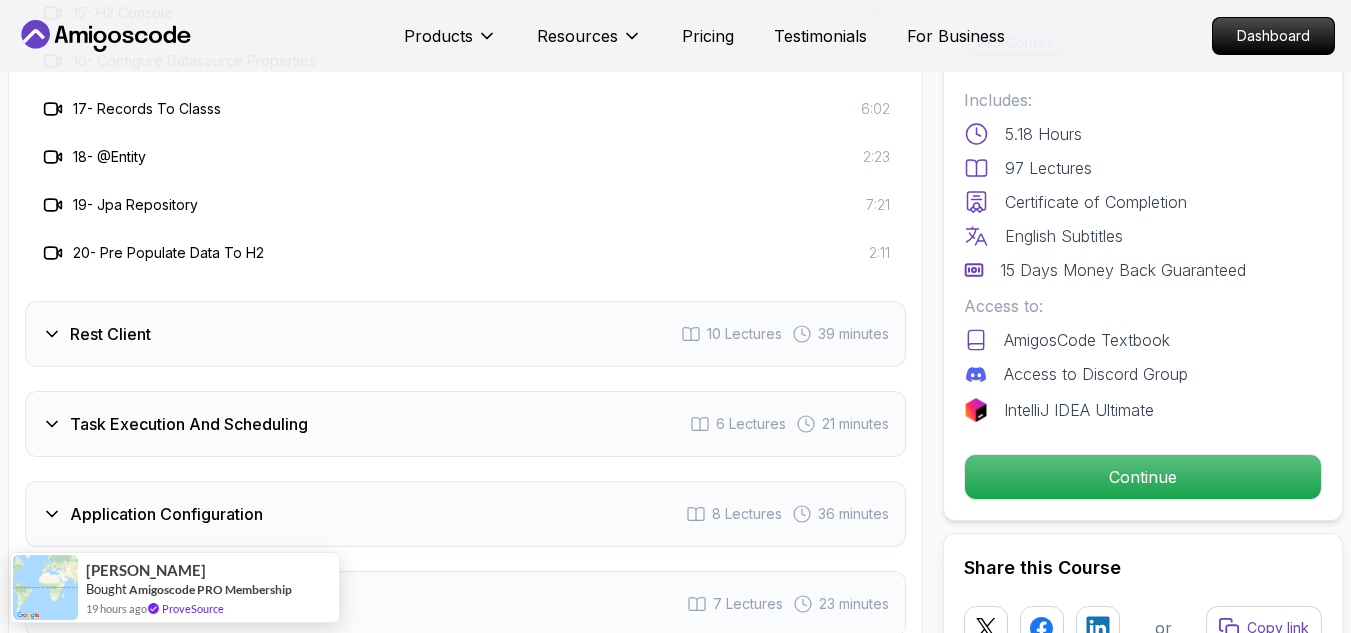 scroll, scrollTop: 3963, scrollLeft: 0, axis: vertical 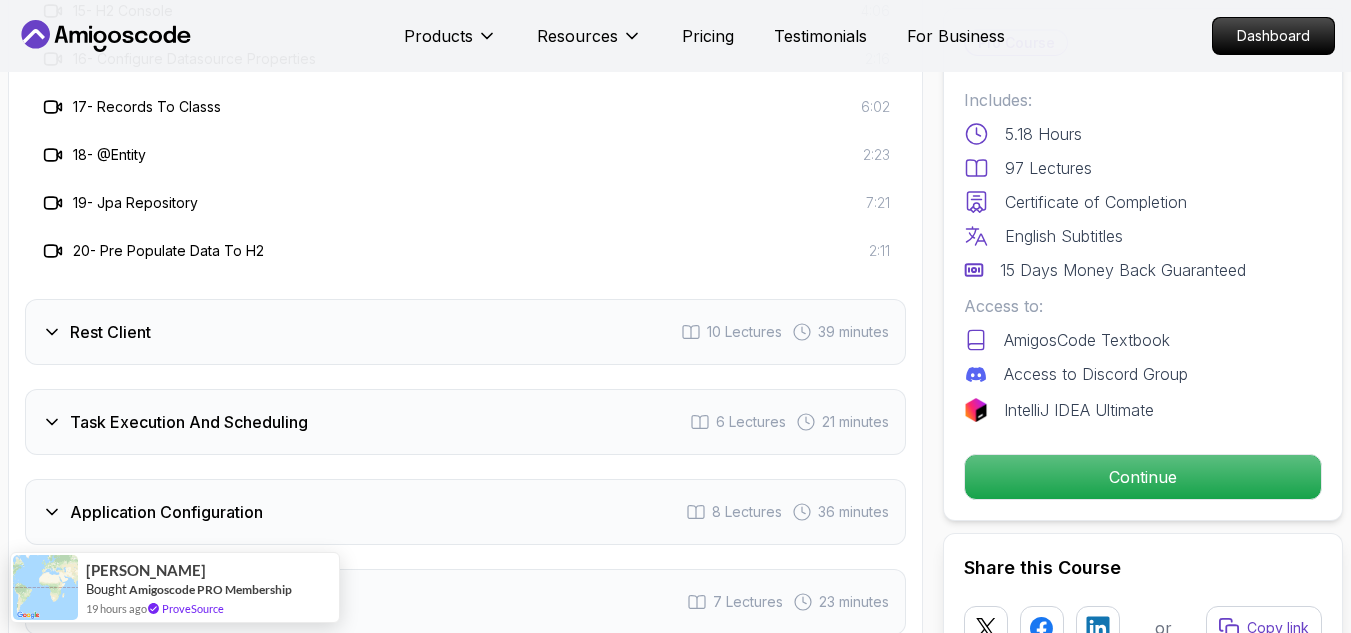 click on "Rest Client 10   Lectures     39 minutes" at bounding box center [465, 332] 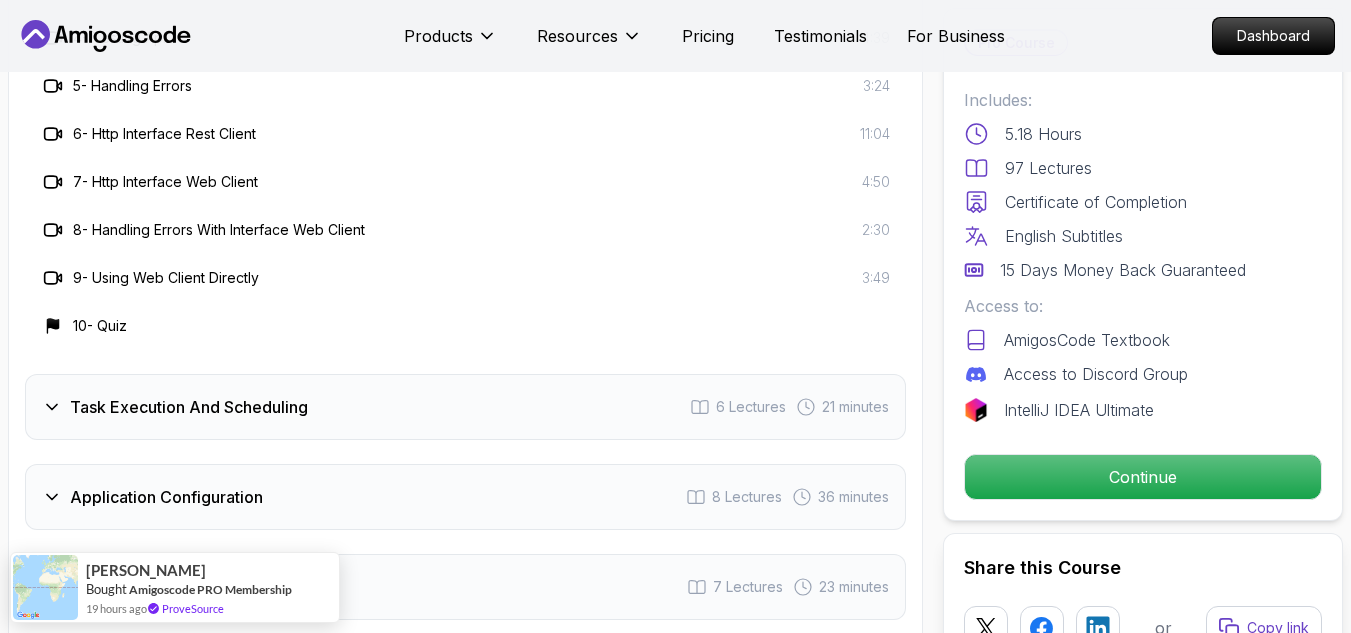 scroll, scrollTop: 3499, scrollLeft: 0, axis: vertical 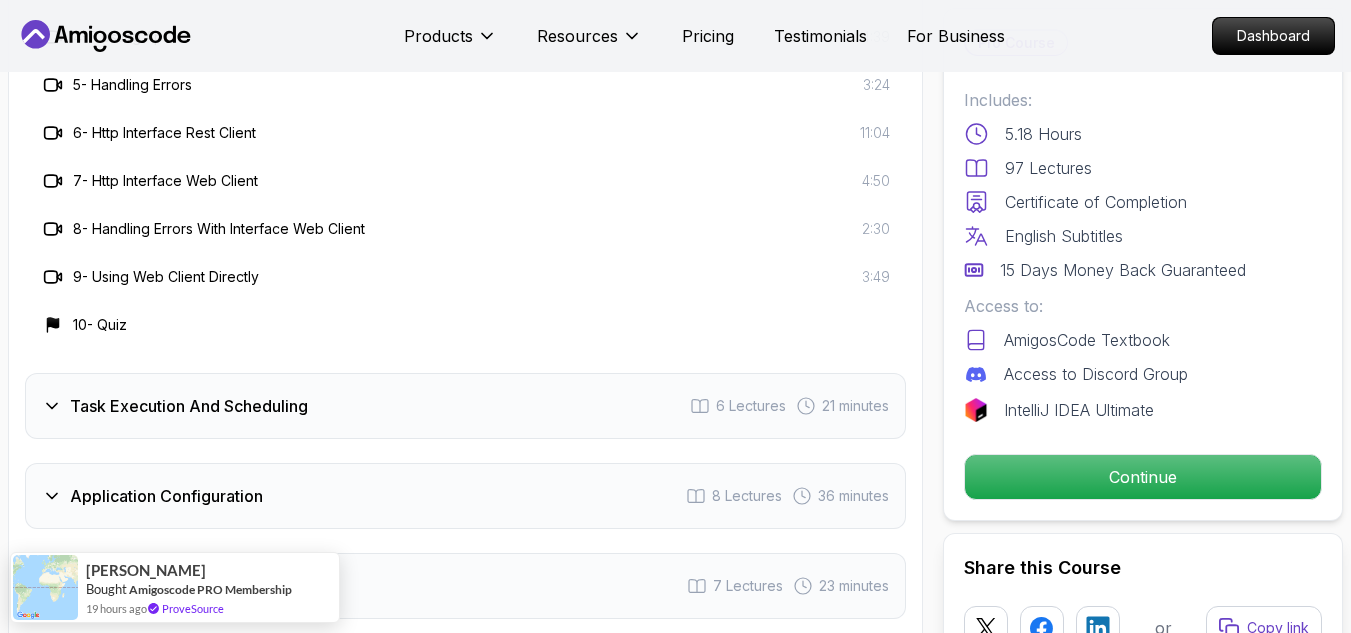 click on "Task Execution And Scheduling 6   Lectures     21 minutes" at bounding box center (465, 406) 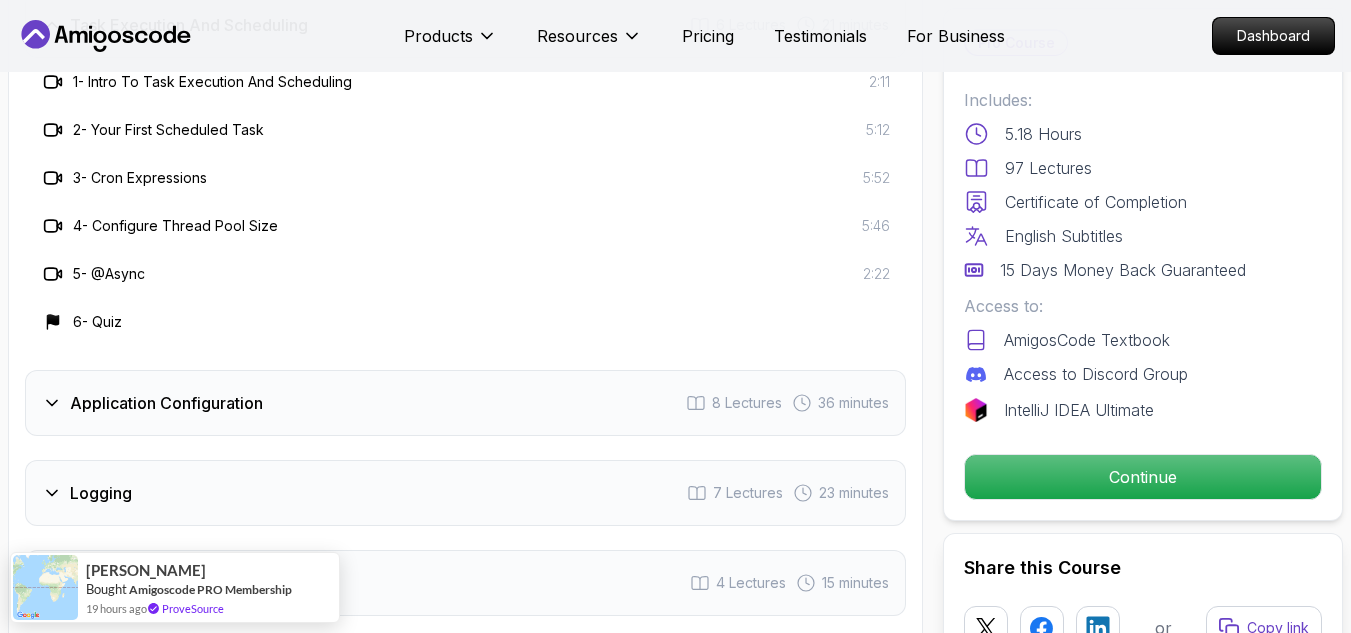 click on "Application Configuration 8   Lectures     36 minutes" at bounding box center [465, 403] 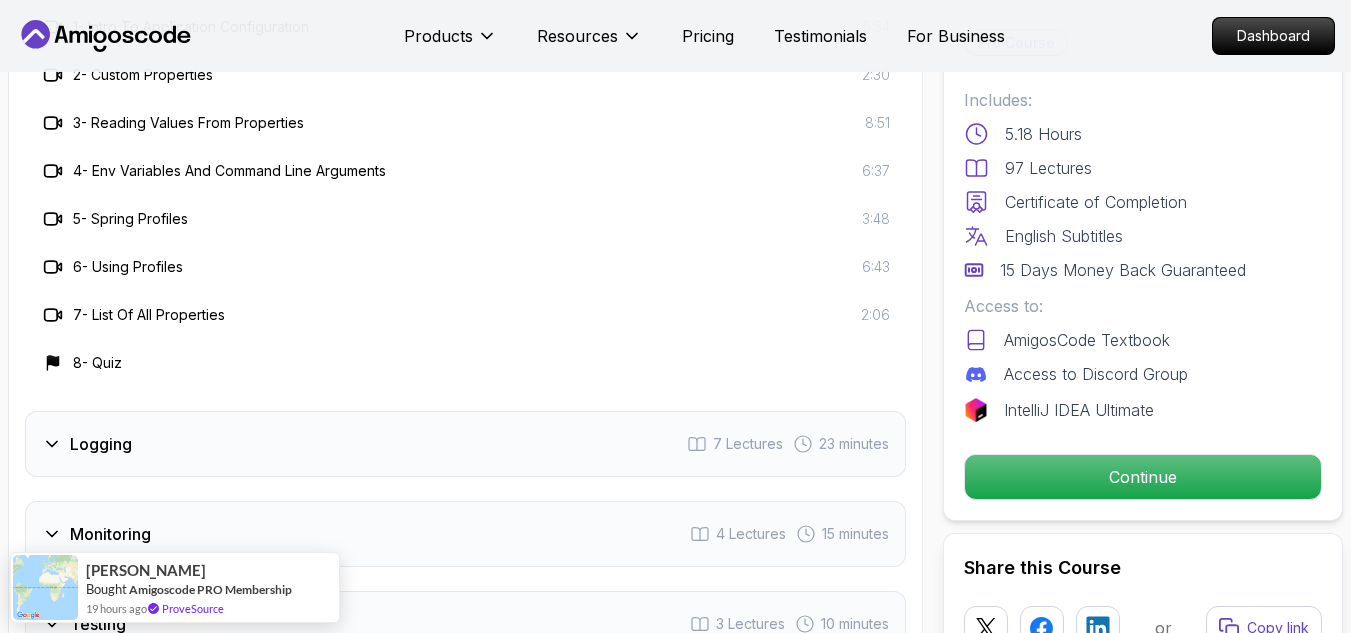 scroll, scrollTop: 3547, scrollLeft: 0, axis: vertical 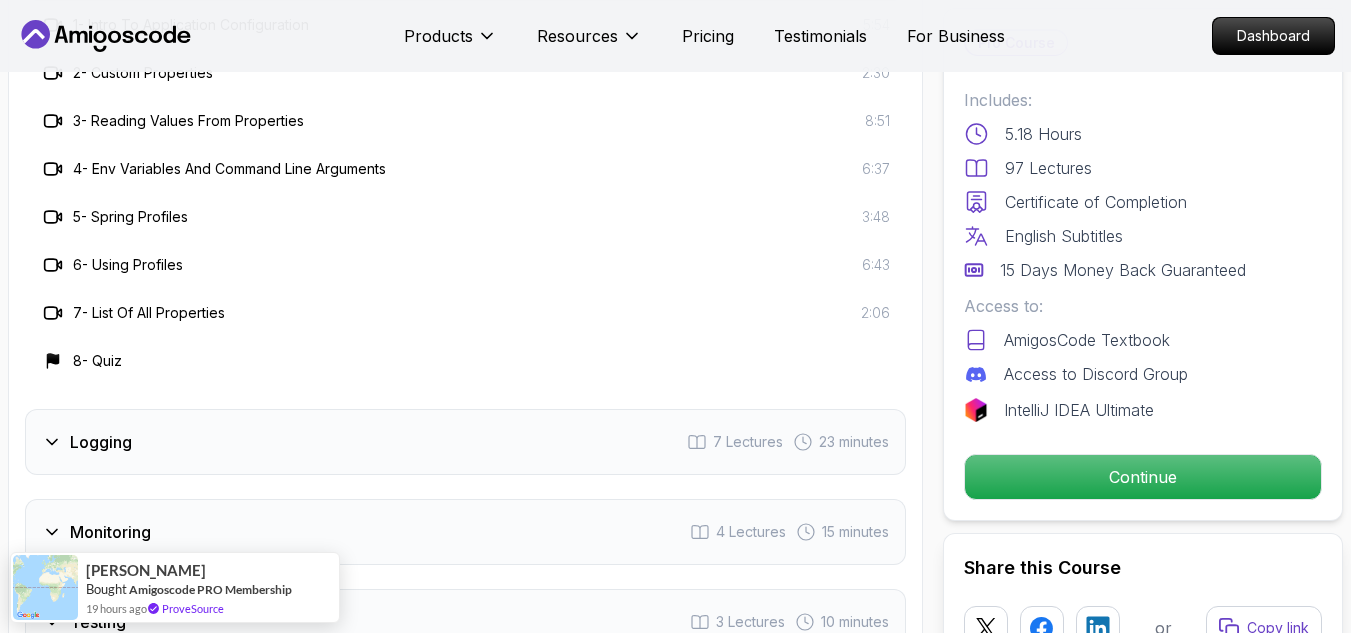 click on "Logging 7   Lectures     23 minutes" at bounding box center [465, 442] 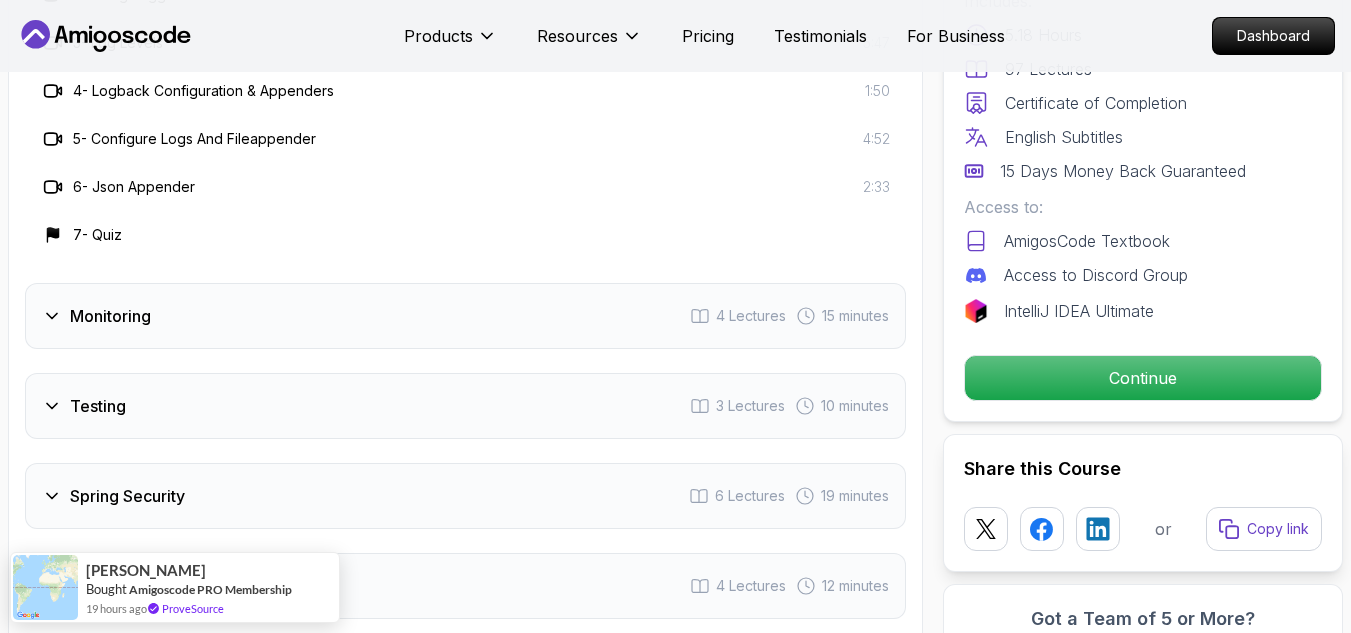 scroll, scrollTop: 3716, scrollLeft: 0, axis: vertical 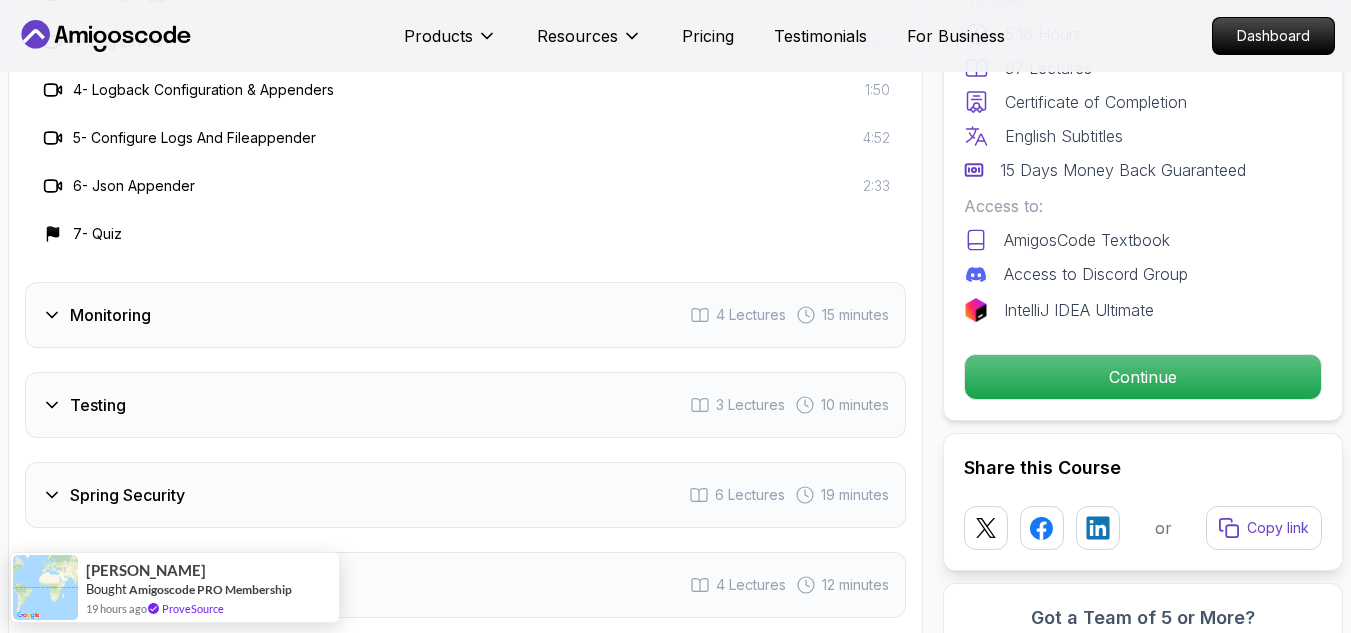 click on "Monitoring 4   Lectures     15 minutes" at bounding box center [465, 315] 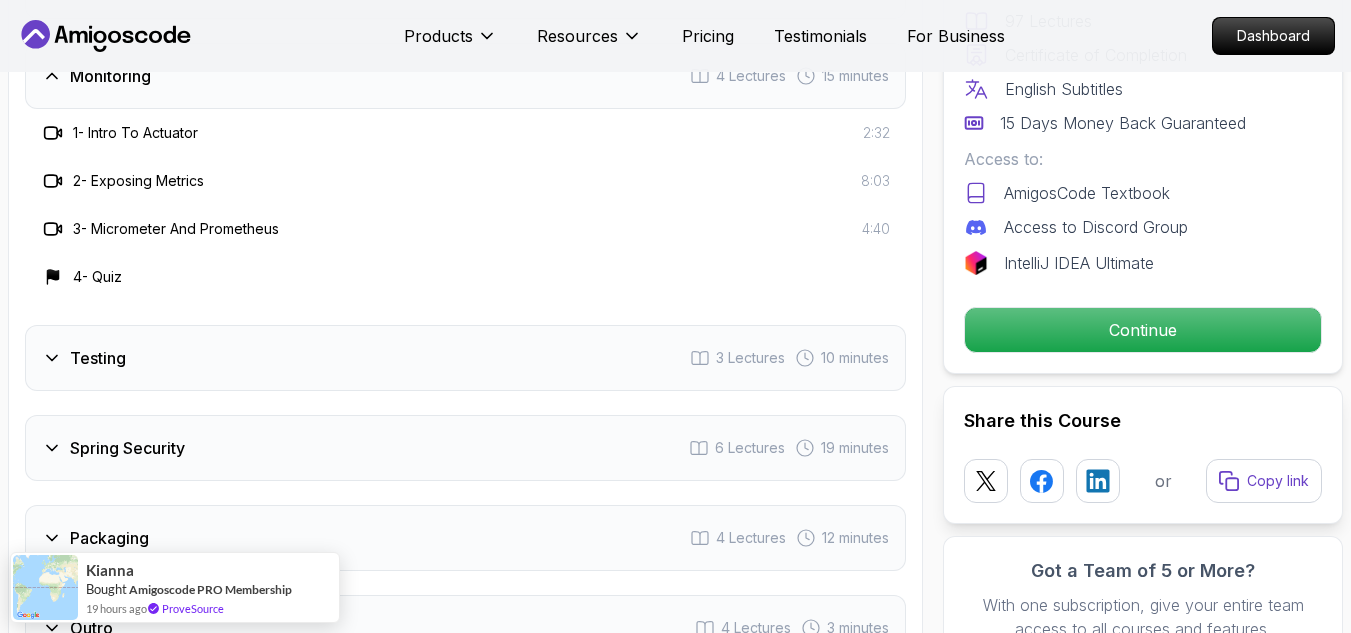 scroll, scrollTop: 3620, scrollLeft: 0, axis: vertical 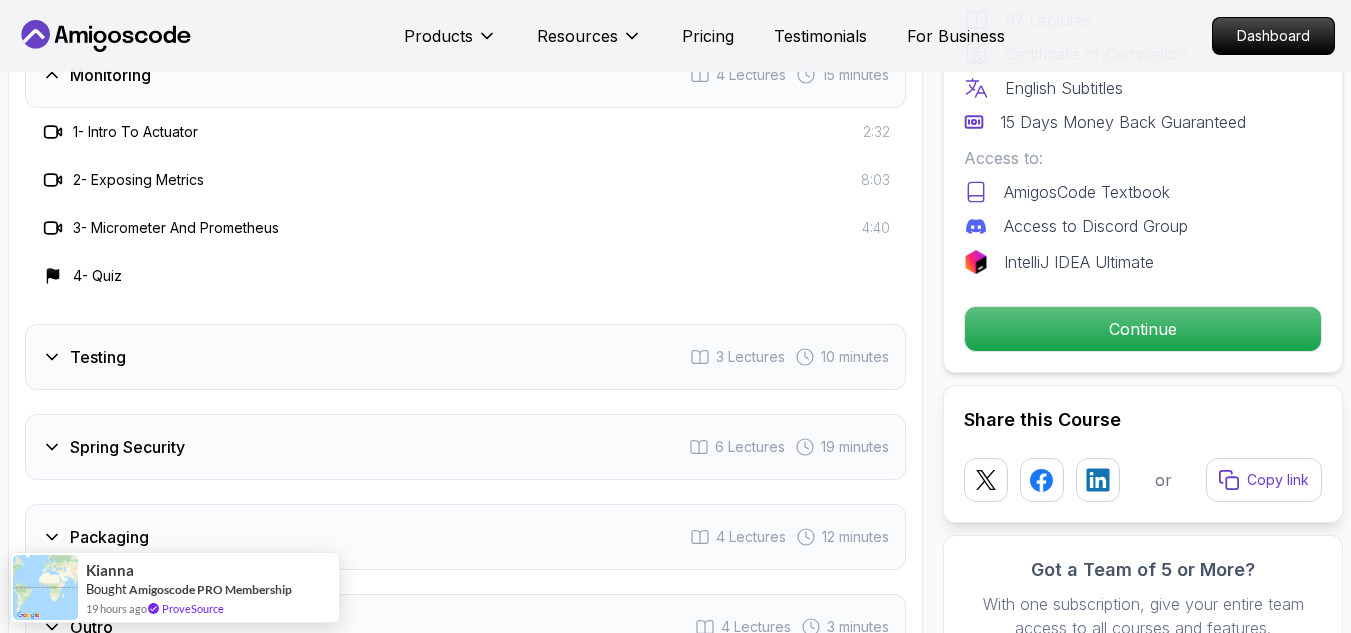 click on "Testing 3   Lectures     10 minutes" at bounding box center (465, 357) 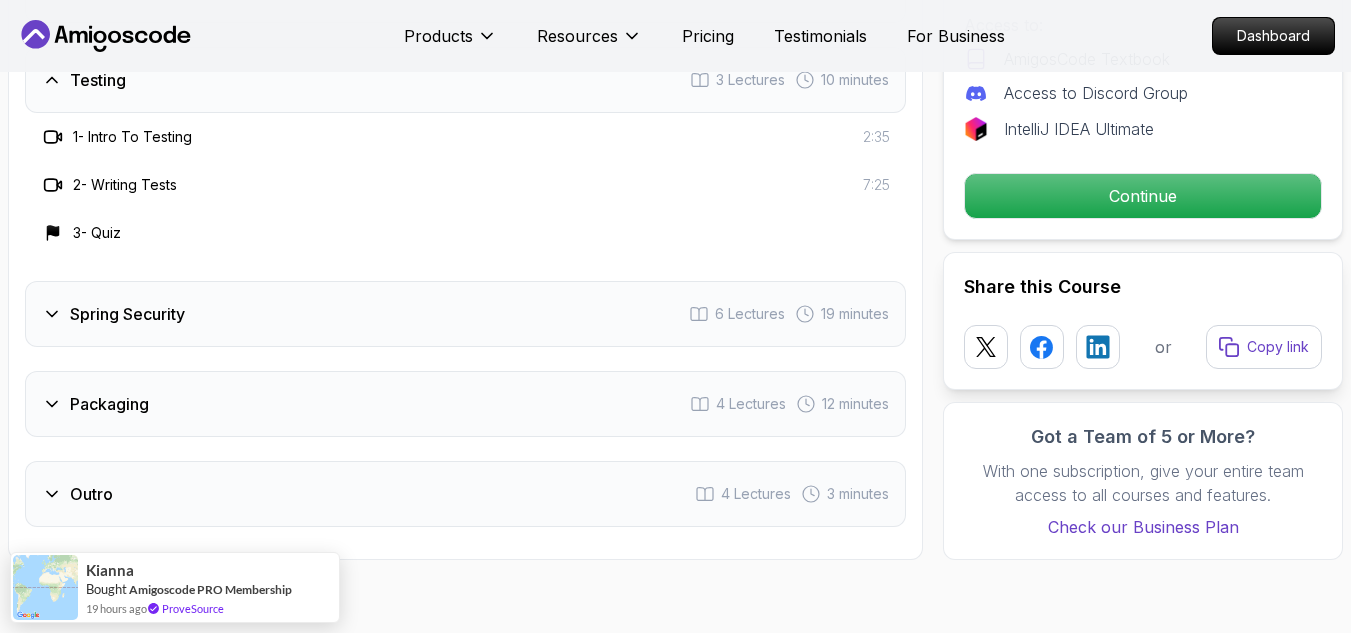 scroll, scrollTop: 3706, scrollLeft: 0, axis: vertical 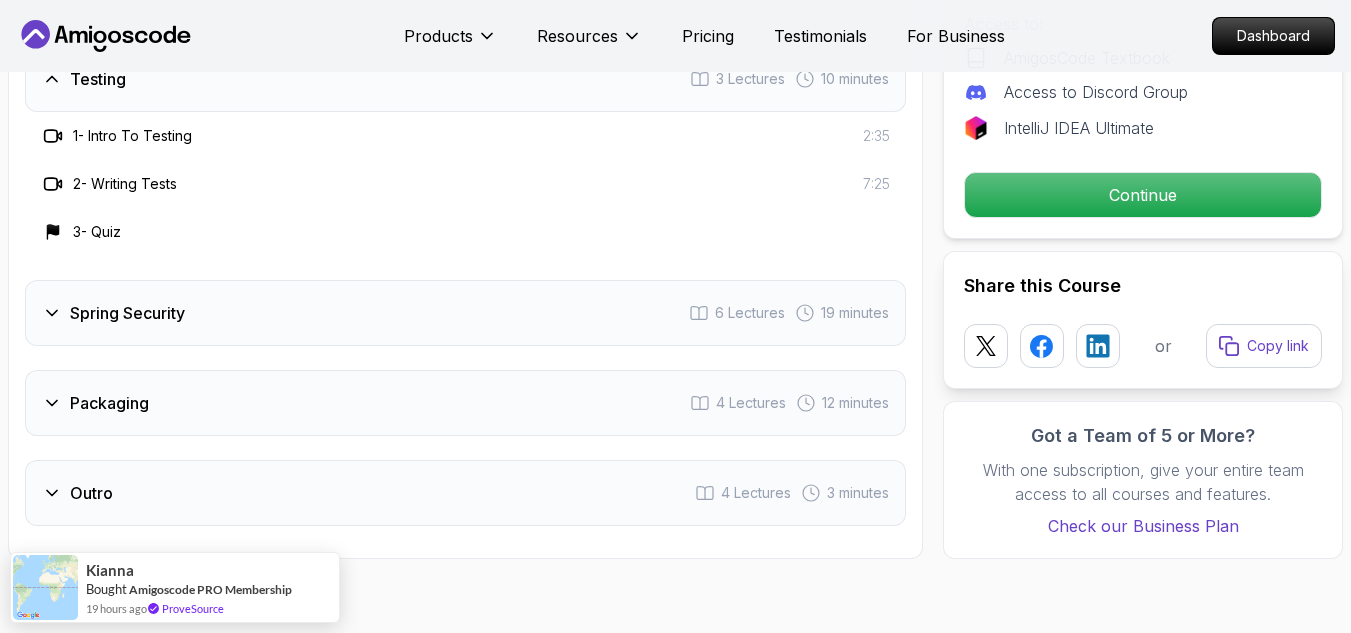 click on "Spring Security 6   Lectures     19 minutes" at bounding box center [465, 313] 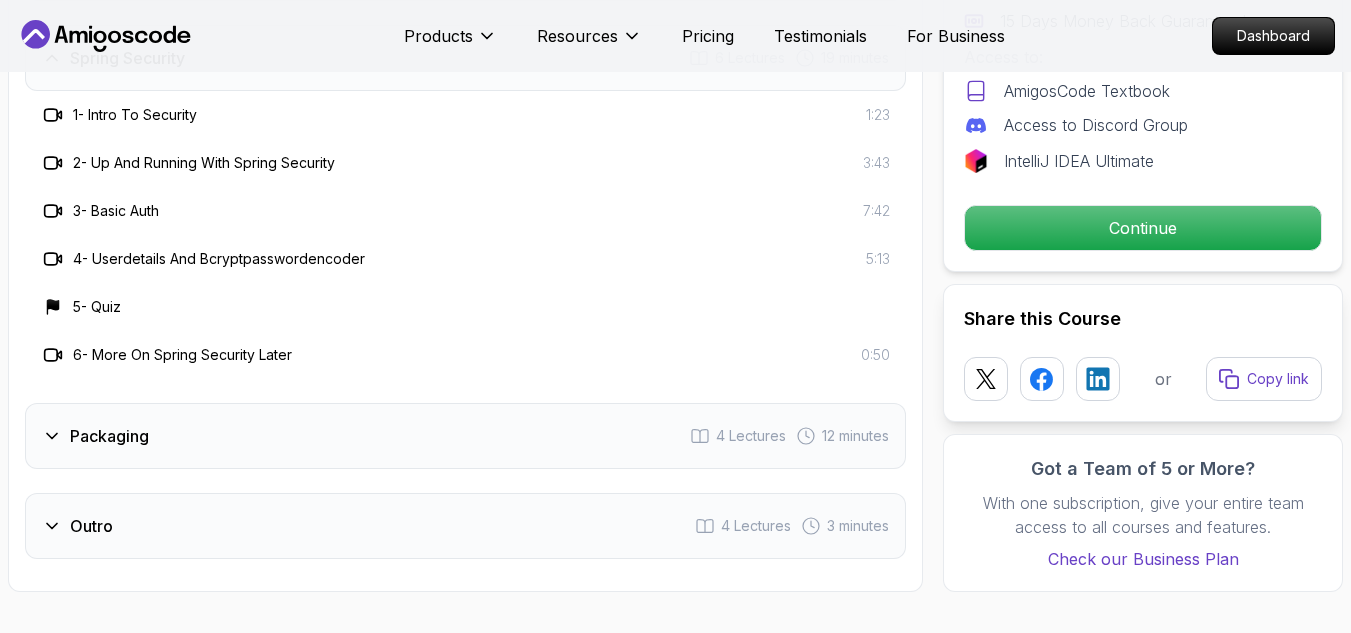 scroll, scrollTop: 3818, scrollLeft: 0, axis: vertical 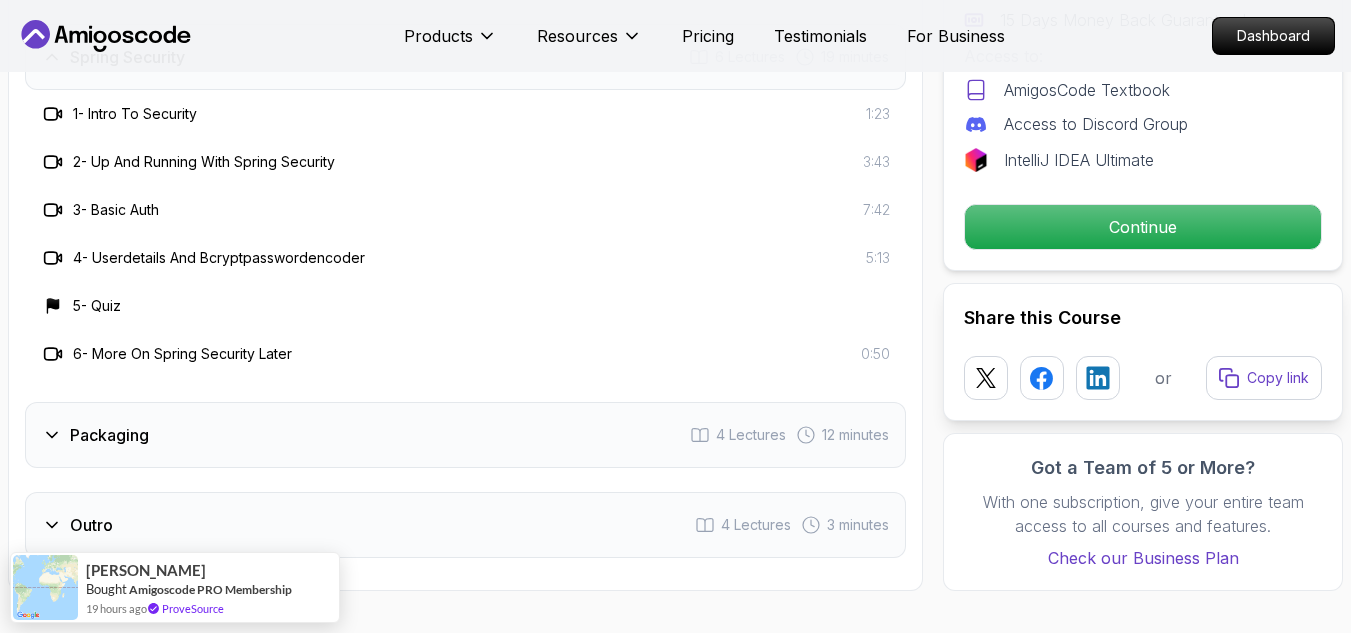 click on "Packaging 4   Lectures     12 minutes" at bounding box center [465, 435] 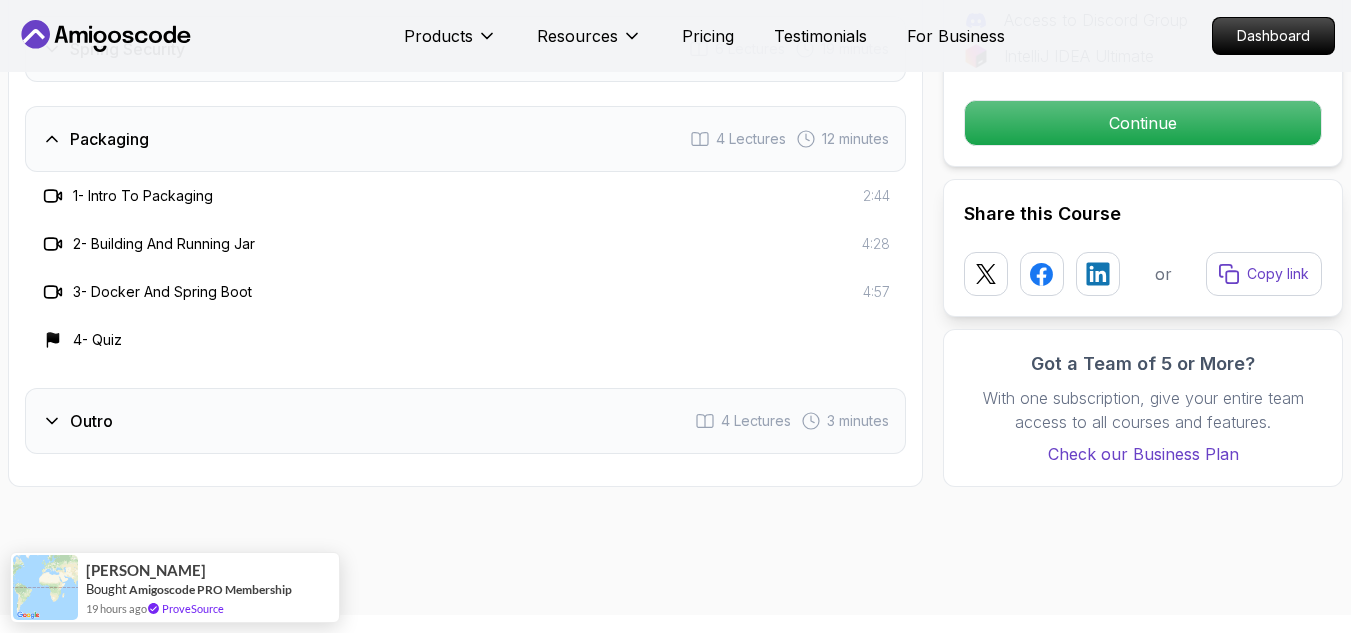 scroll, scrollTop: 3827, scrollLeft: 0, axis: vertical 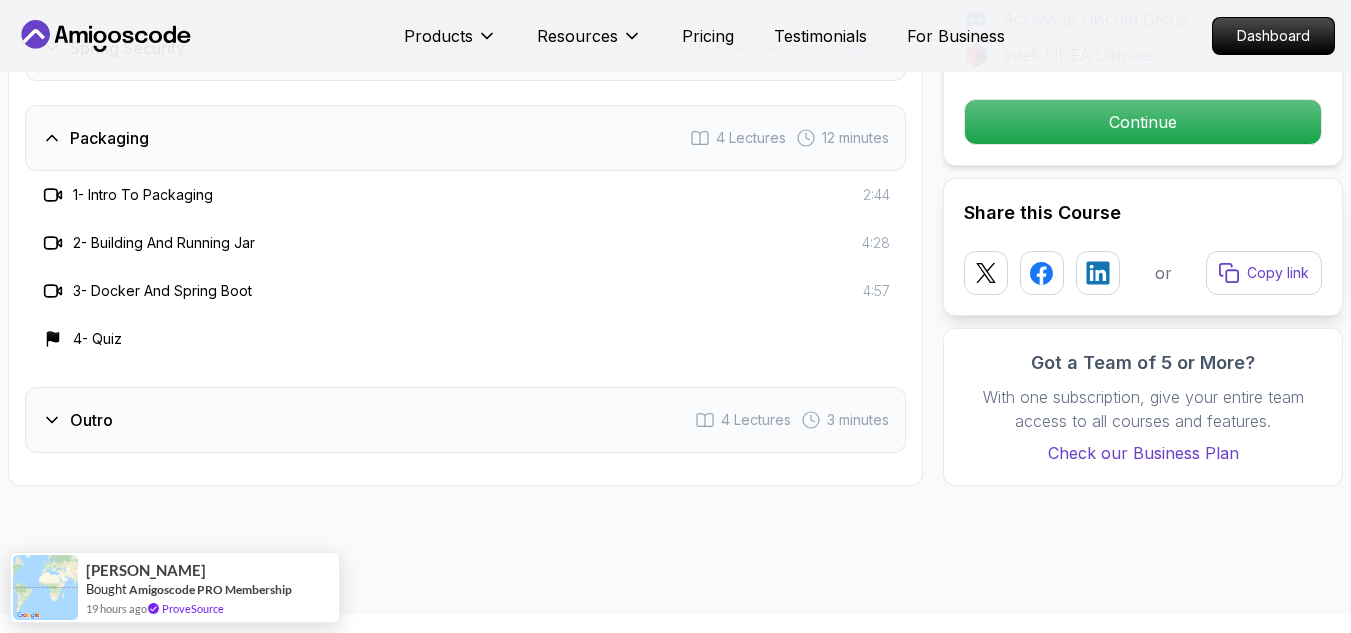 click on "Outro 4   Lectures     3 minutes" at bounding box center (465, 420) 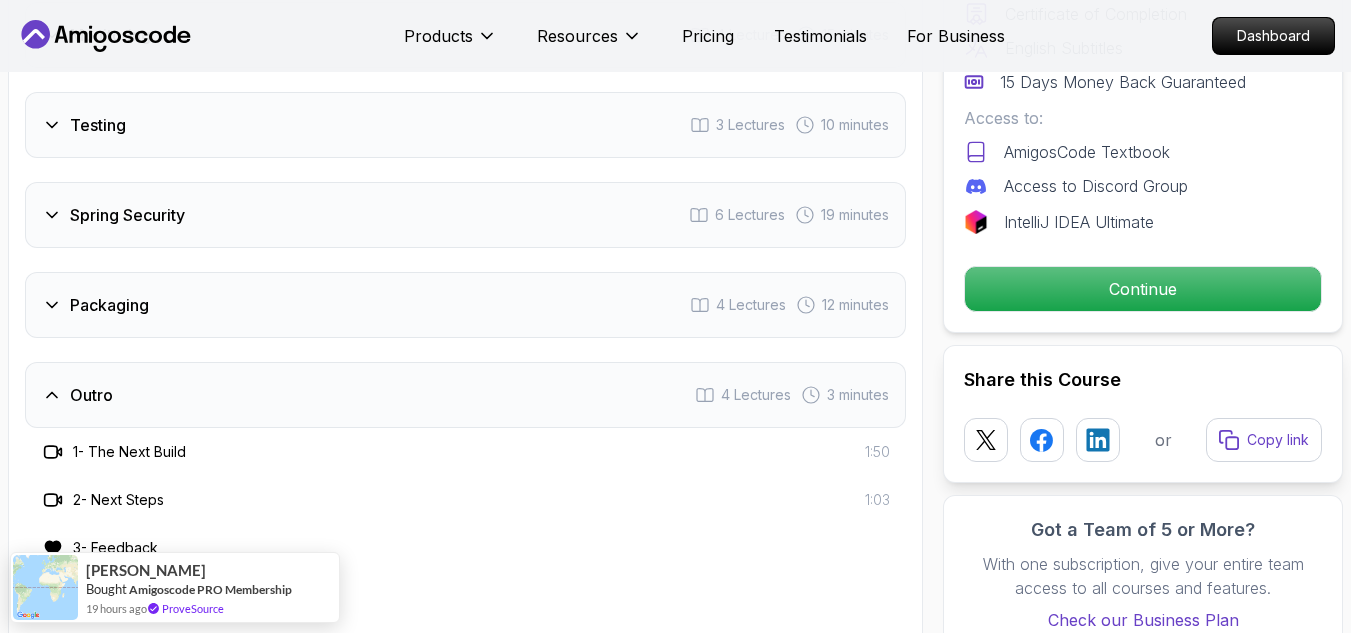 scroll, scrollTop: 3654, scrollLeft: 0, axis: vertical 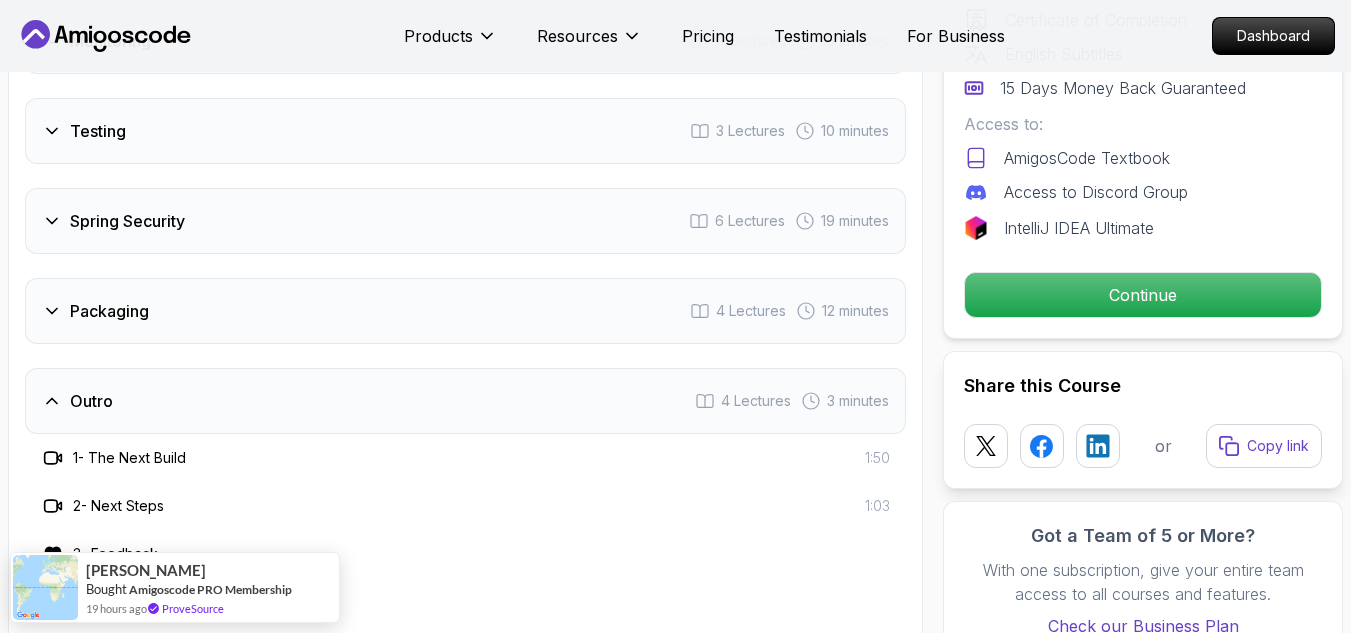 click on "Spring Security 6   Lectures     19 minutes" at bounding box center [465, 221] 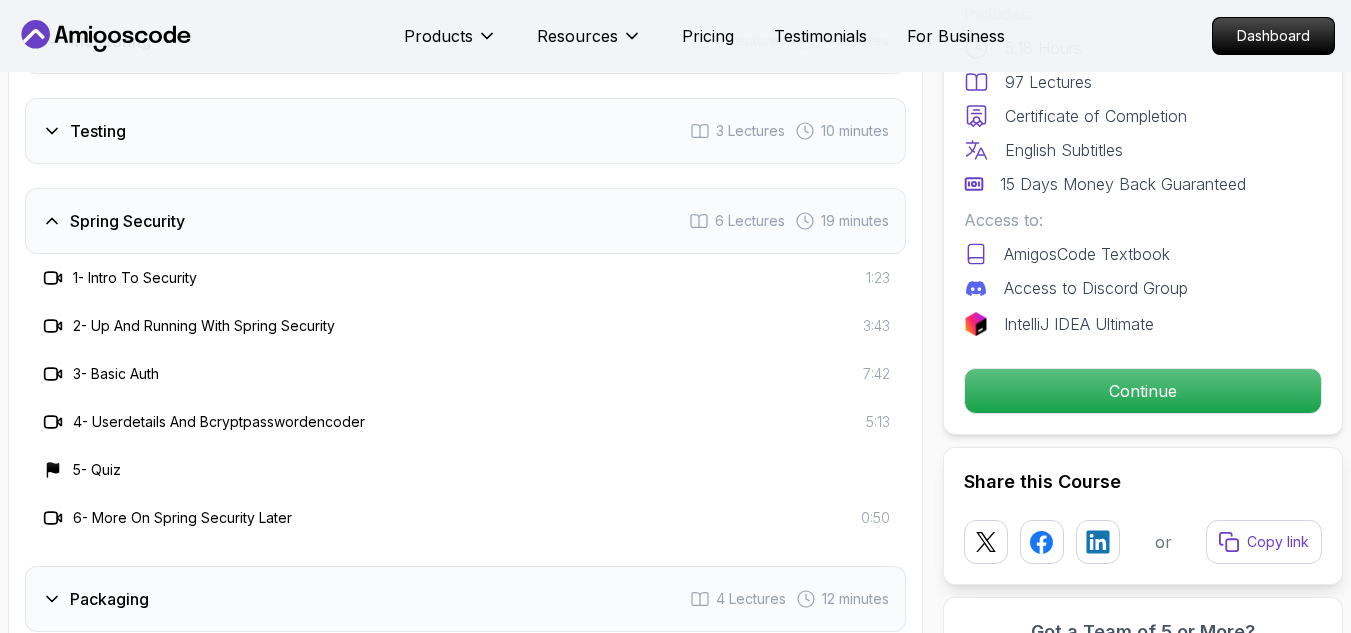 click on "Spring Security 6   Lectures     19 minutes" at bounding box center [465, 221] 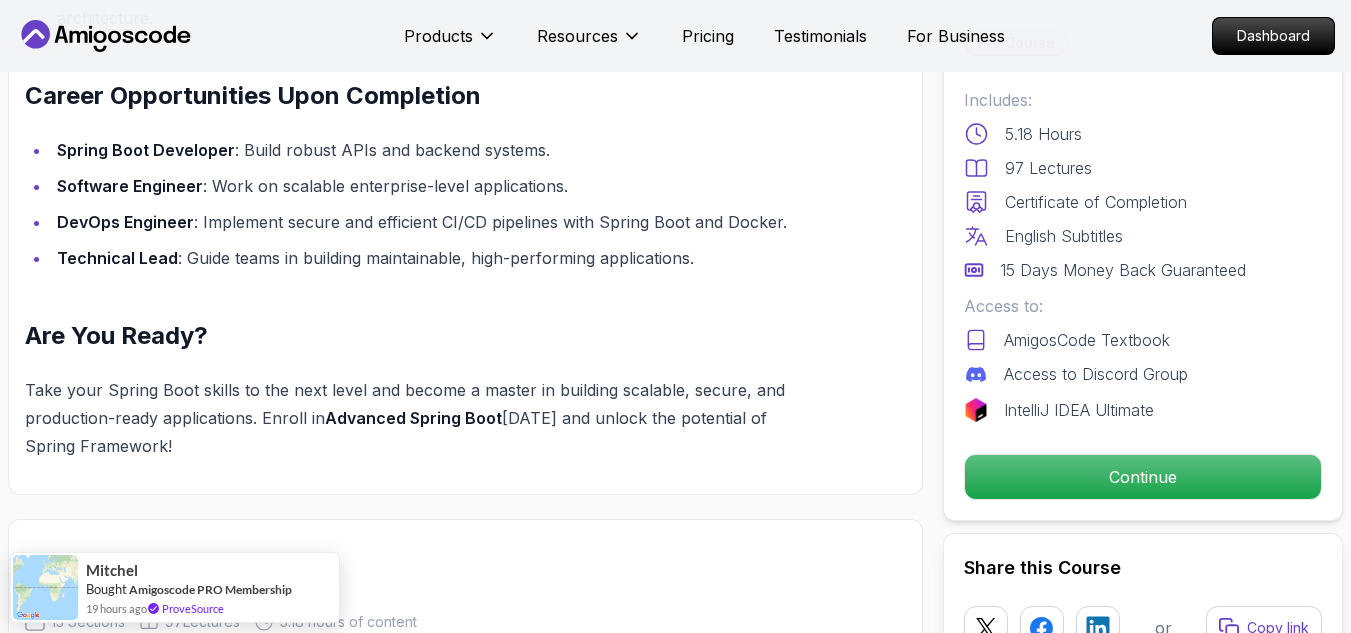 scroll, scrollTop: 2271, scrollLeft: 0, axis: vertical 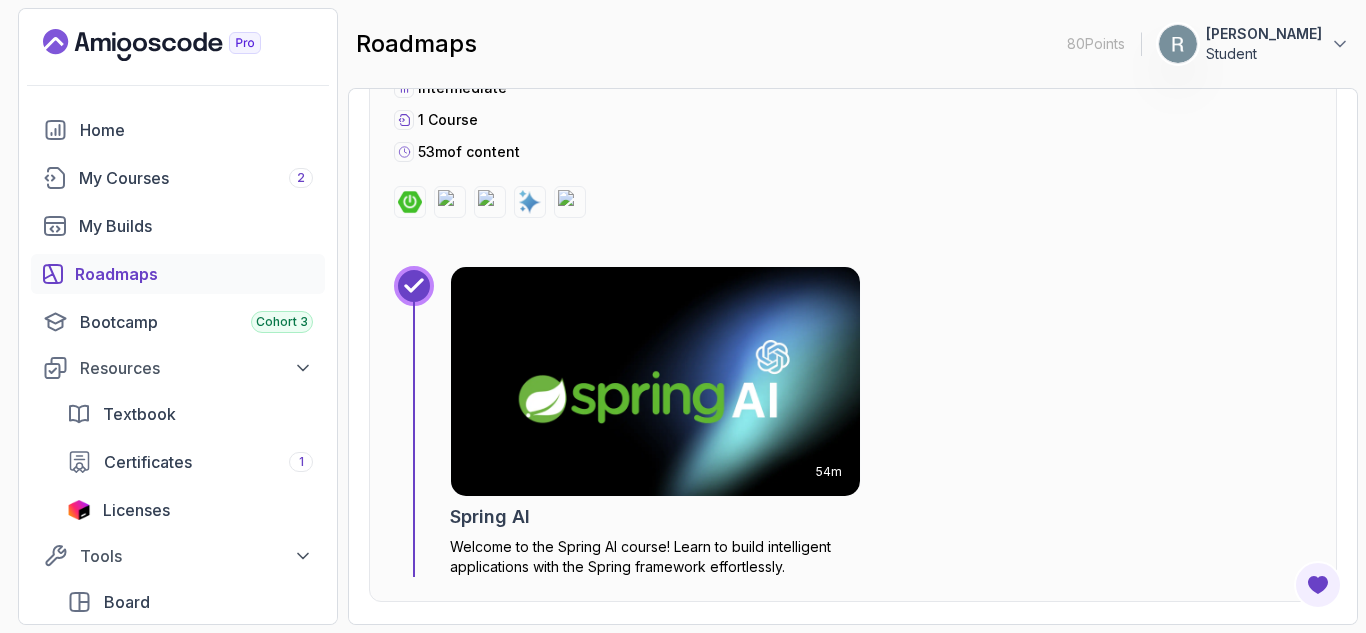 click at bounding box center (655, 381) 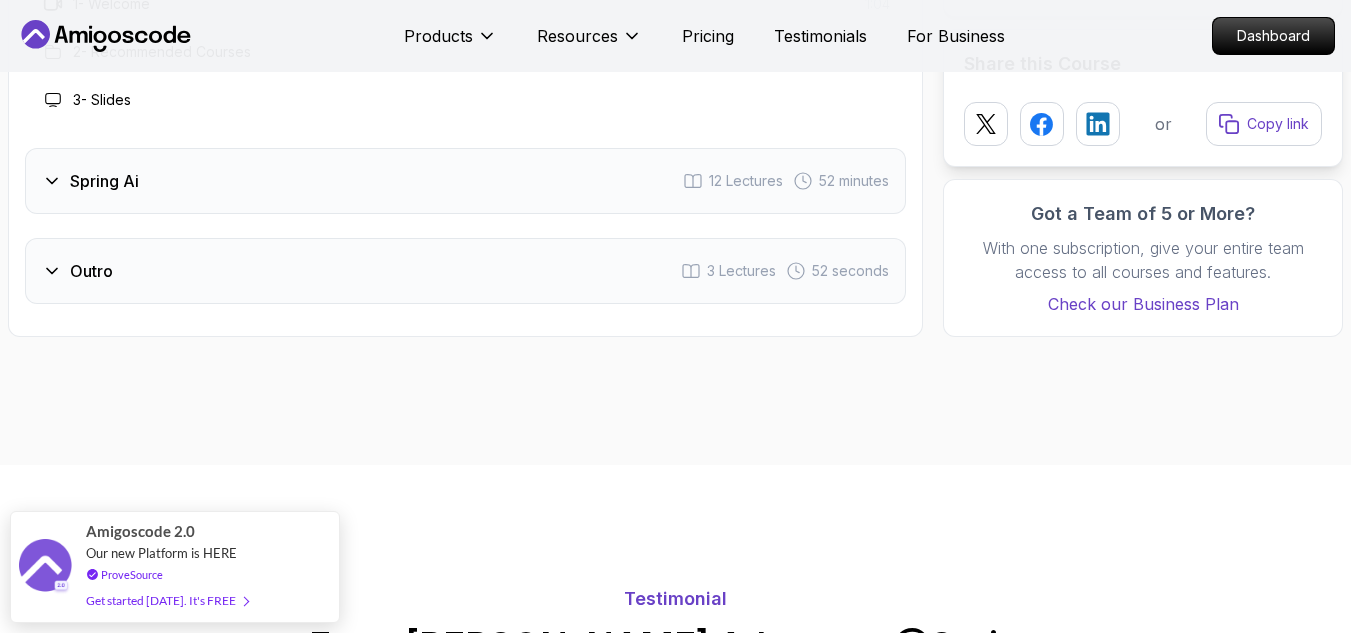 scroll, scrollTop: 2775, scrollLeft: 0, axis: vertical 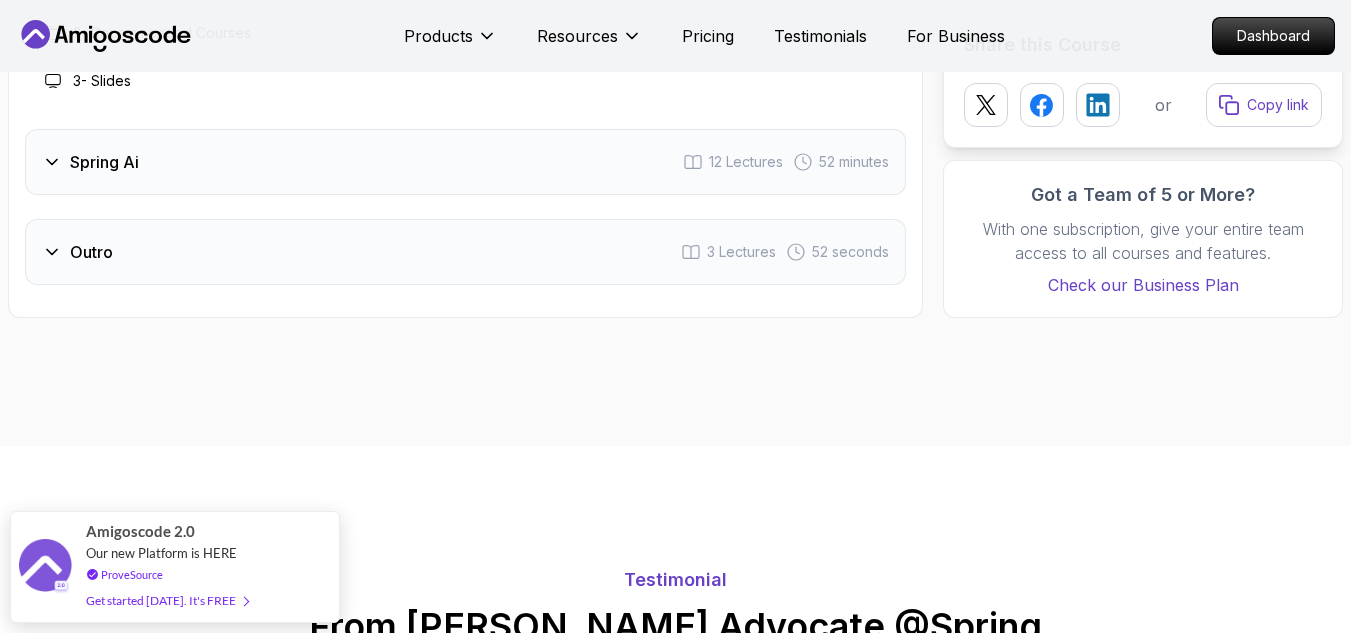 click on "Spring Ai 12   Lectures     52 minutes" at bounding box center [465, 162] 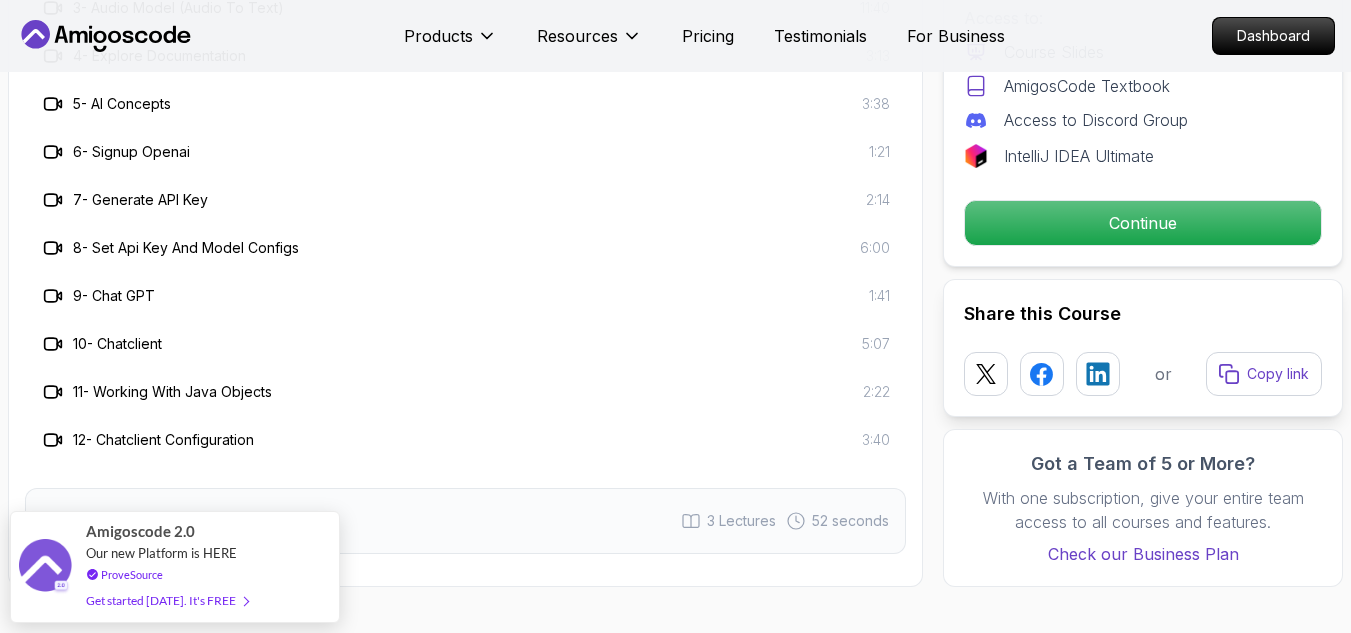 scroll, scrollTop: 2902, scrollLeft: 0, axis: vertical 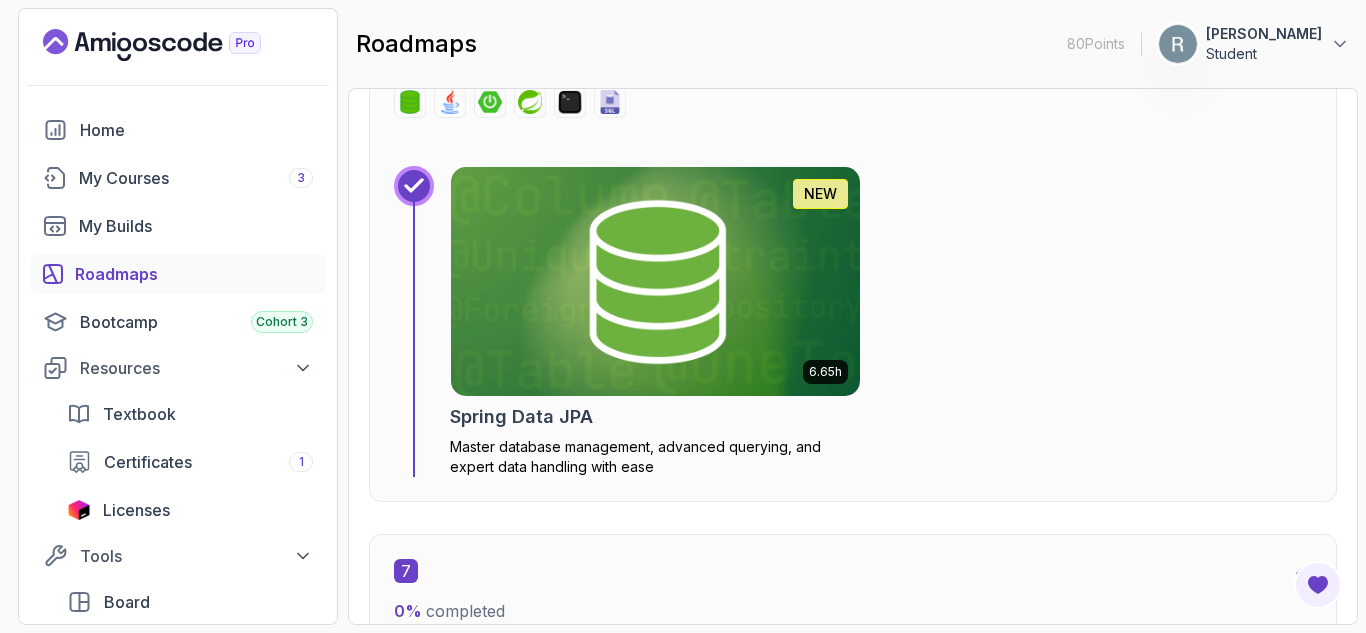 click on "Master database management, advanced querying, and expert data handling with ease" at bounding box center (655, 457) 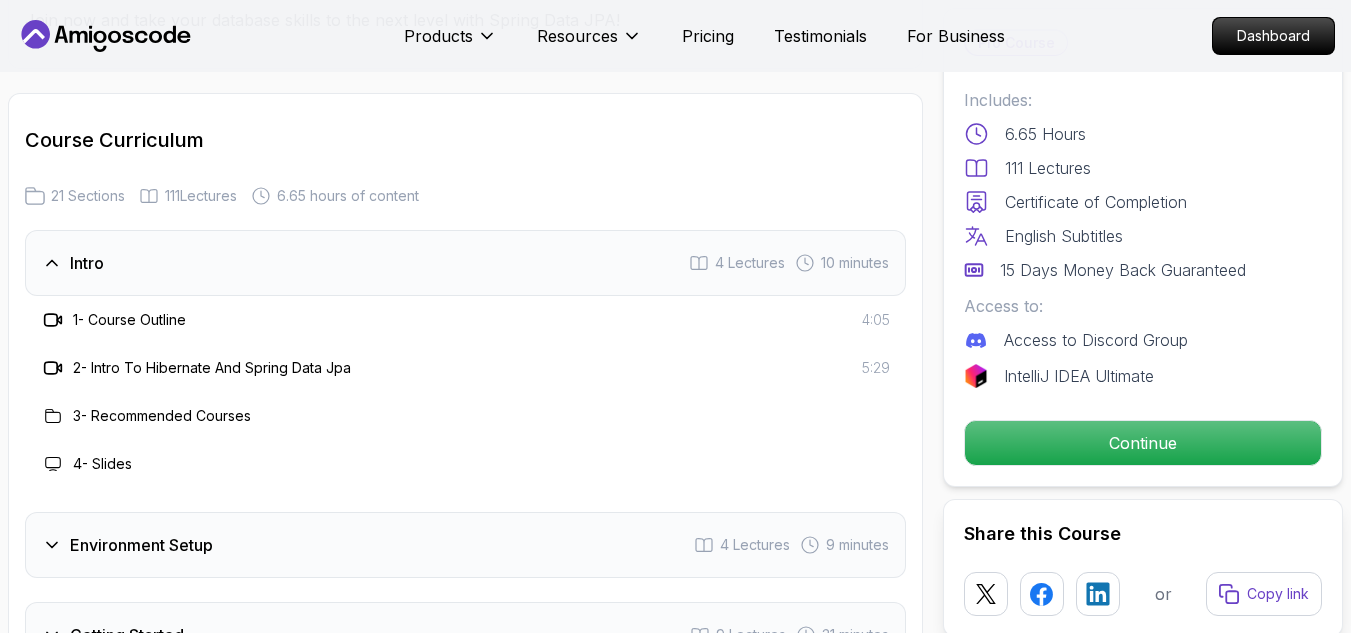 scroll, scrollTop: 2358, scrollLeft: 0, axis: vertical 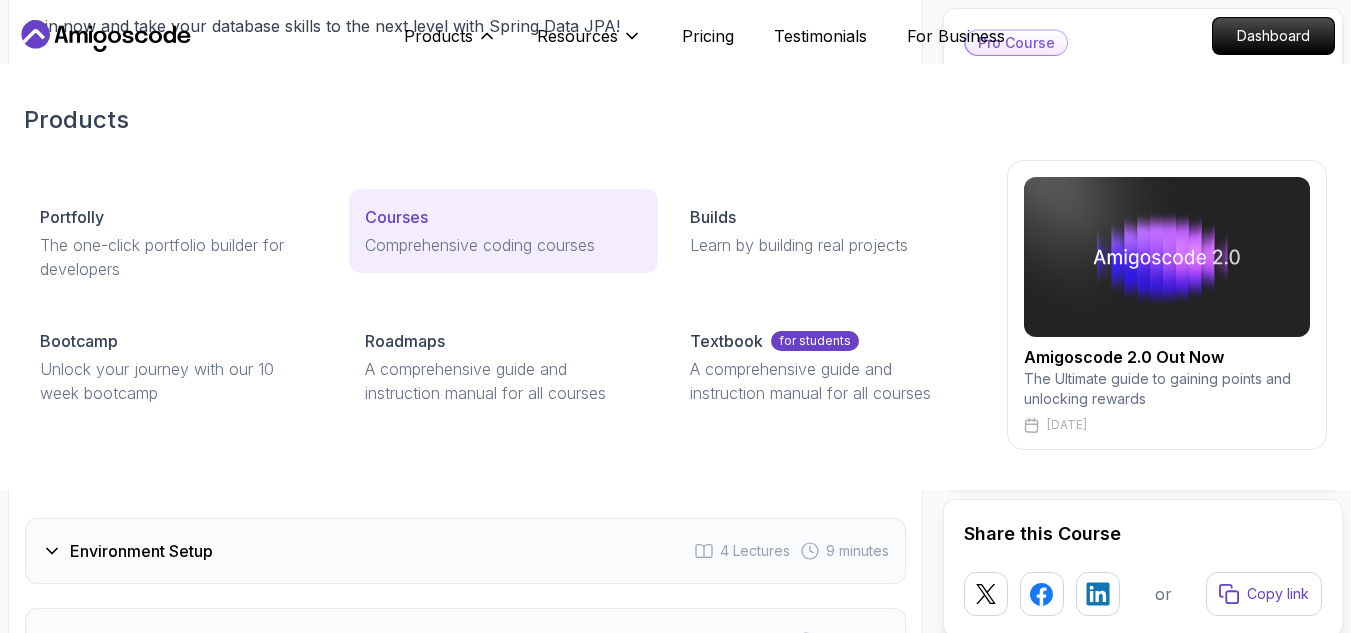 click on "Courses" at bounding box center (396, 217) 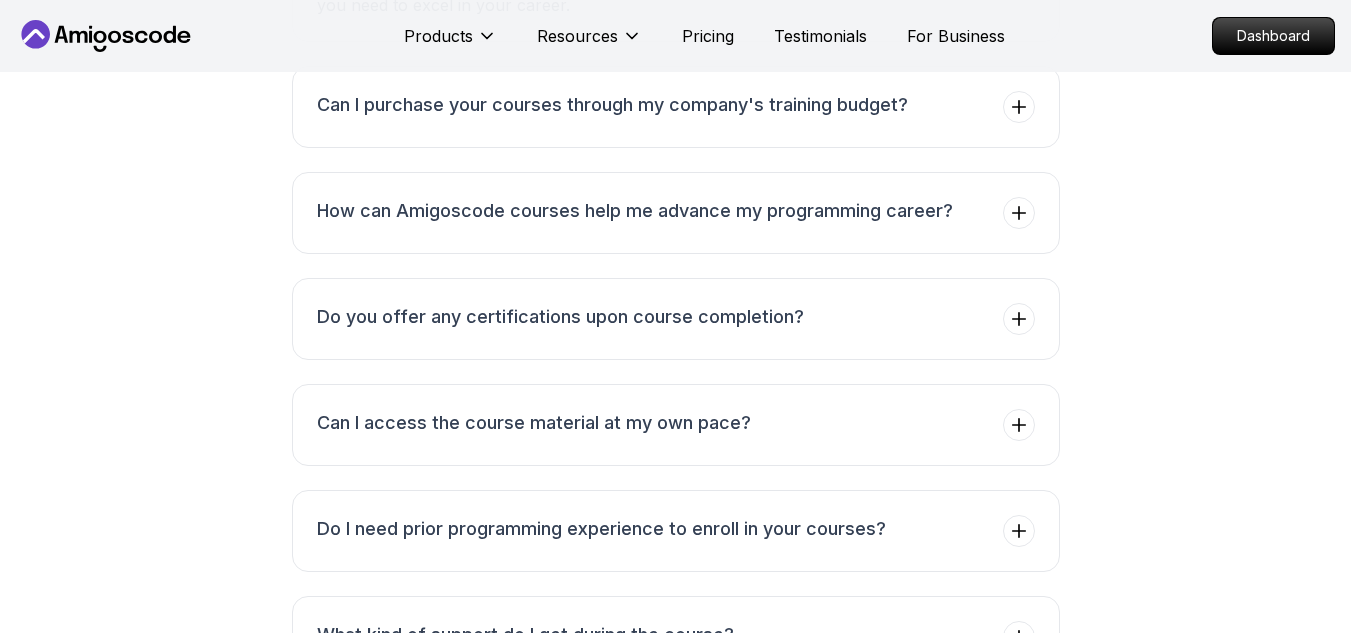 scroll, scrollTop: 7849, scrollLeft: 0, axis: vertical 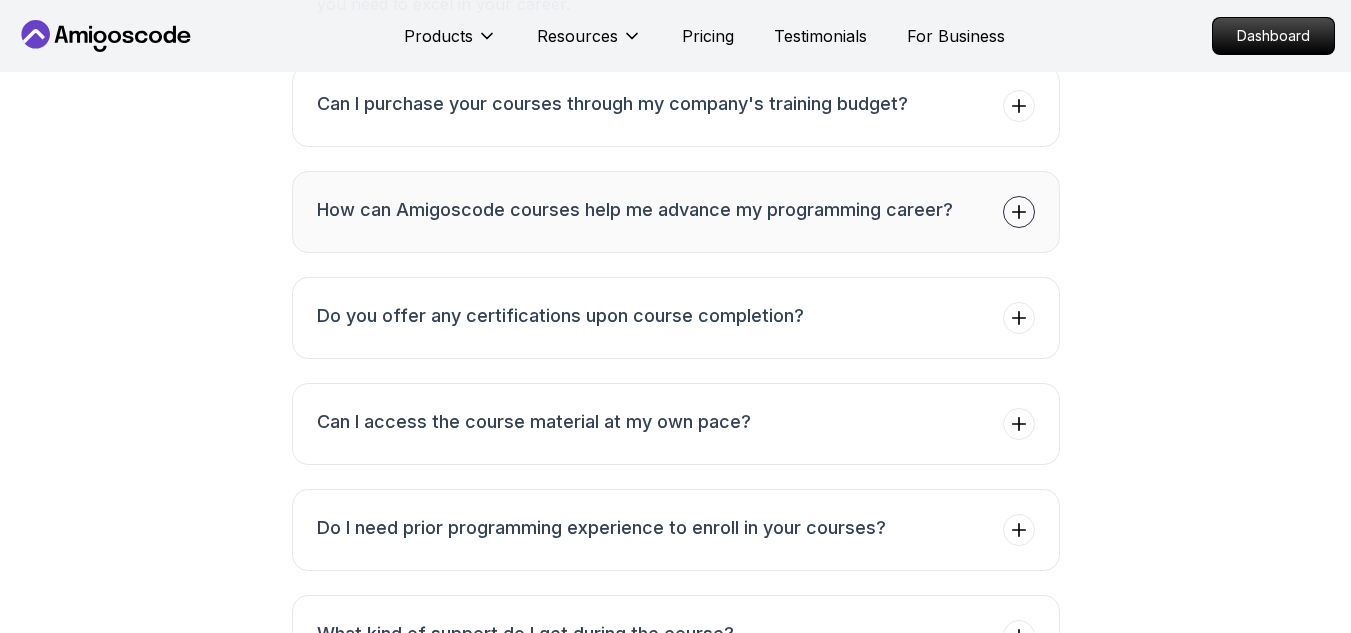 click on "How can Amigoscode courses help me advance my programming career?" at bounding box center (635, 212) 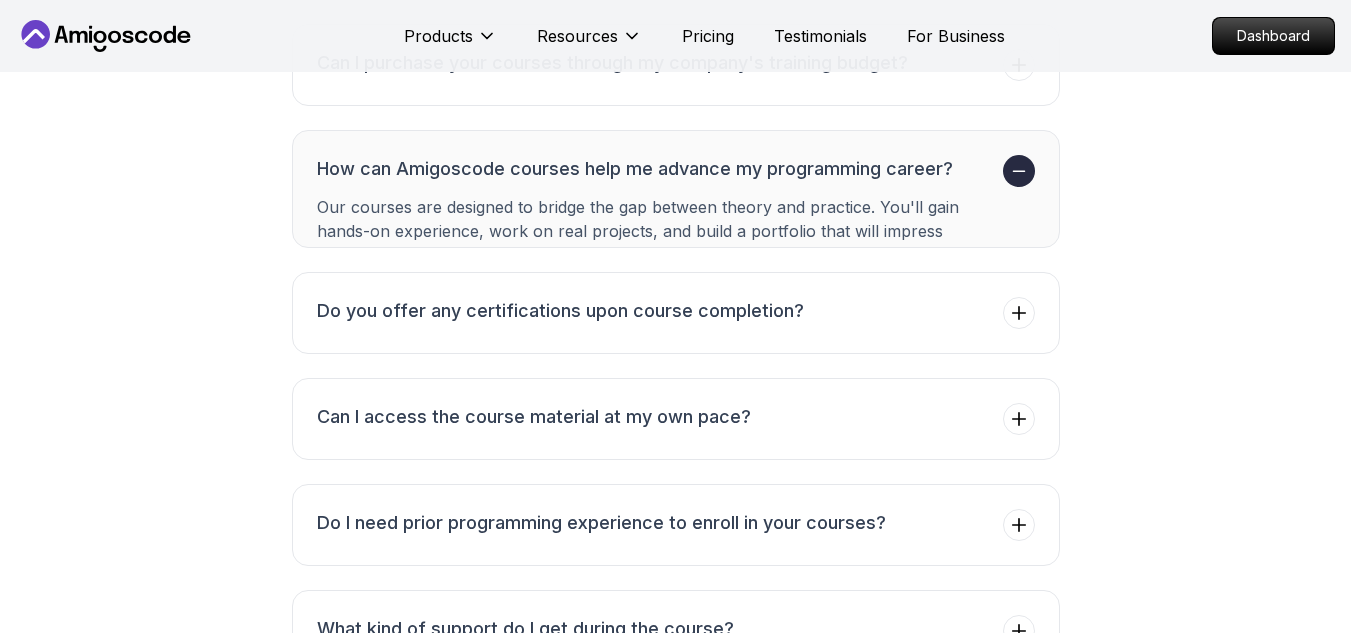 scroll, scrollTop: 7833, scrollLeft: 0, axis: vertical 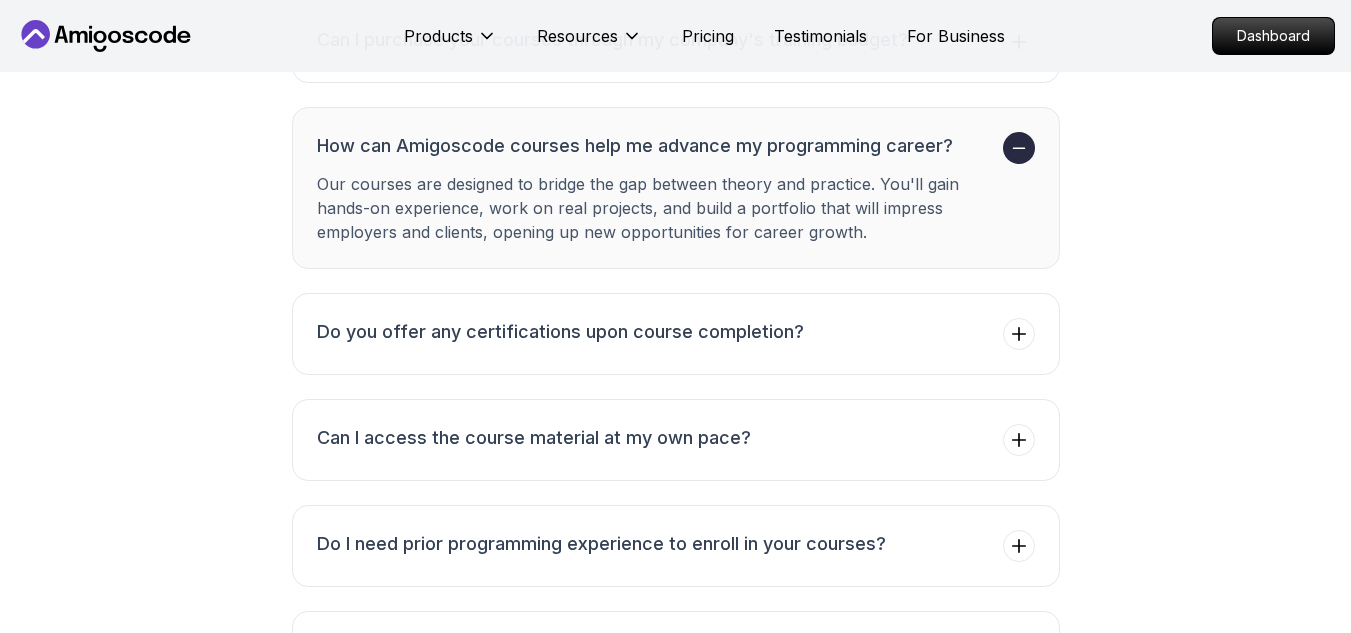 click 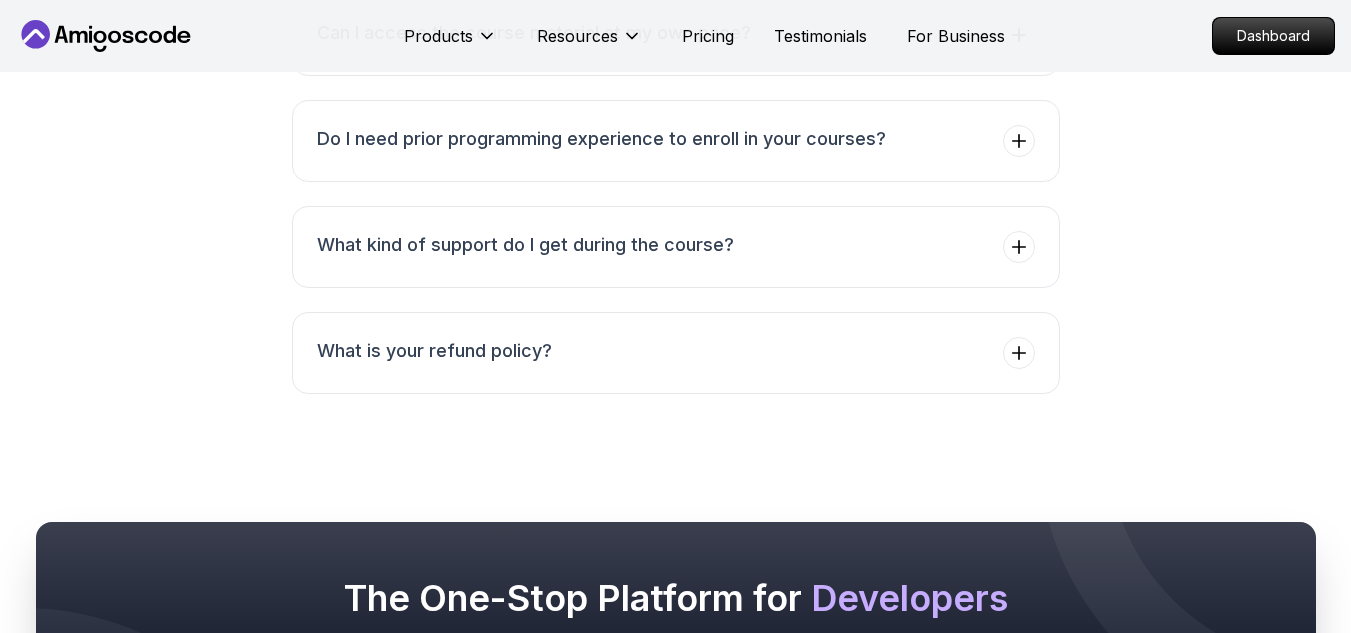 scroll, scrollTop: 8166, scrollLeft: 0, axis: vertical 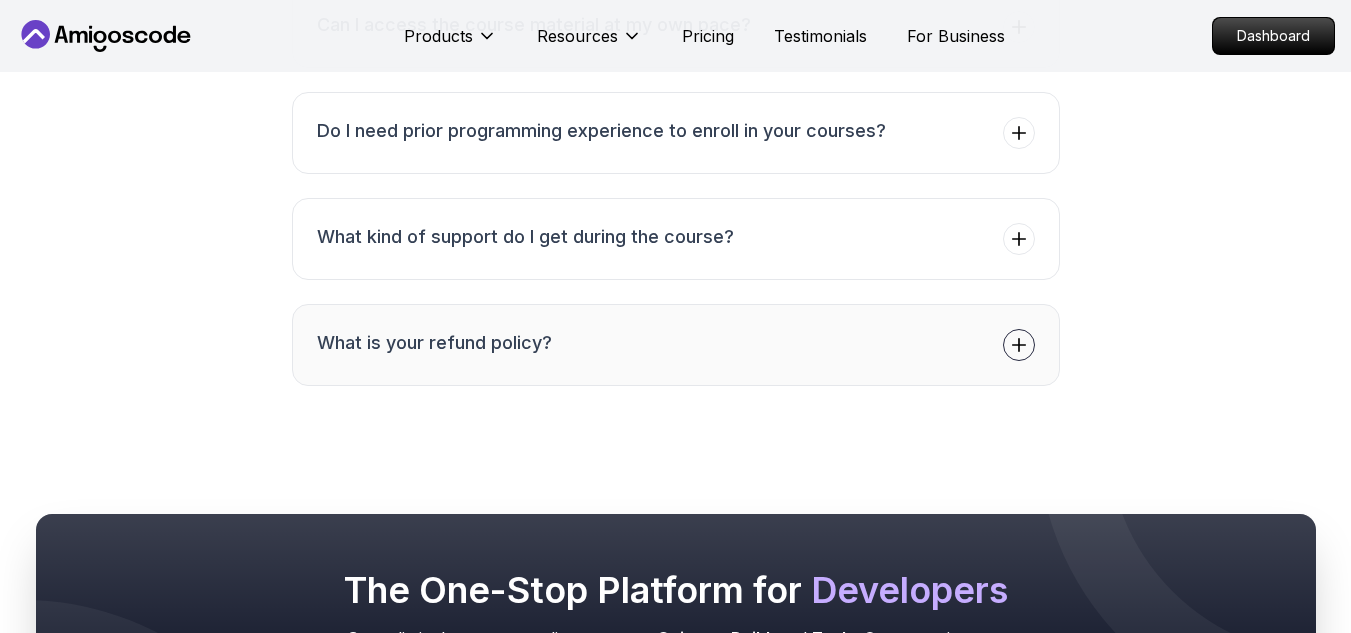 click on "What is your refund policy?" at bounding box center [676, 345] 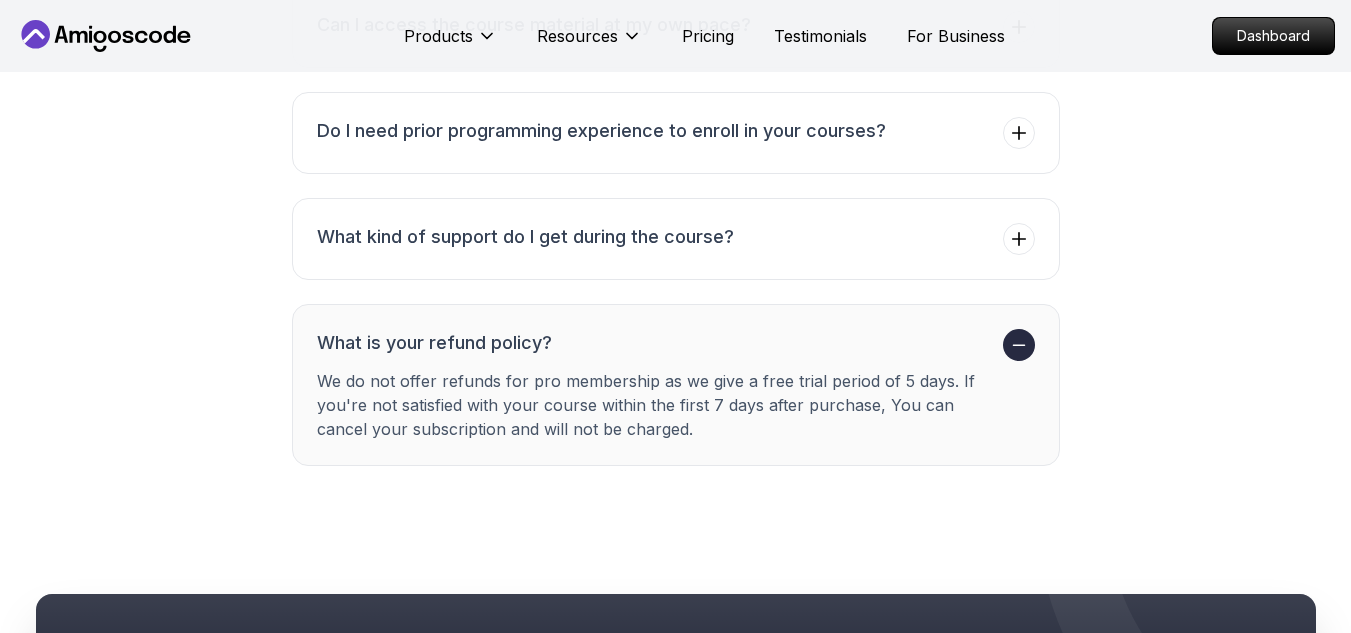 click on "What is your refund policy? We do not offer refunds for pro membership as we give a free trial period of 5 days. If you're not satisfied with your course within the first 7 days after purchase, You can cancel your subscription and will not be charged." at bounding box center (676, 385) 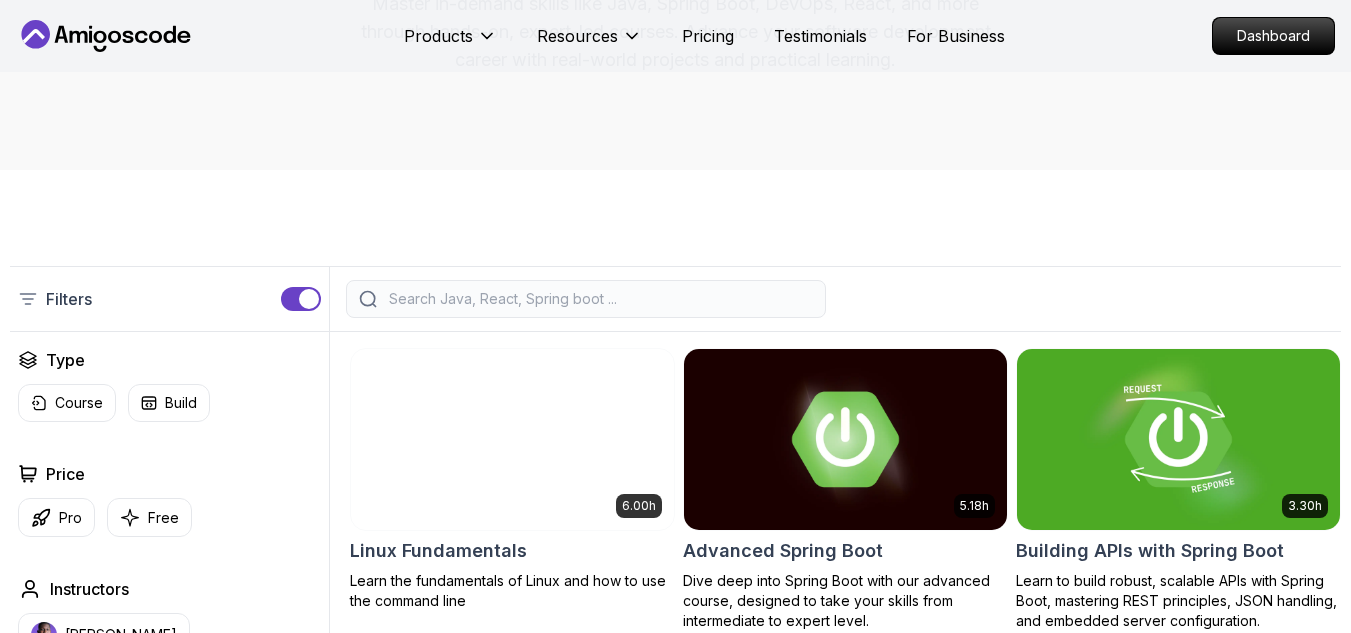 scroll, scrollTop: 0, scrollLeft: 0, axis: both 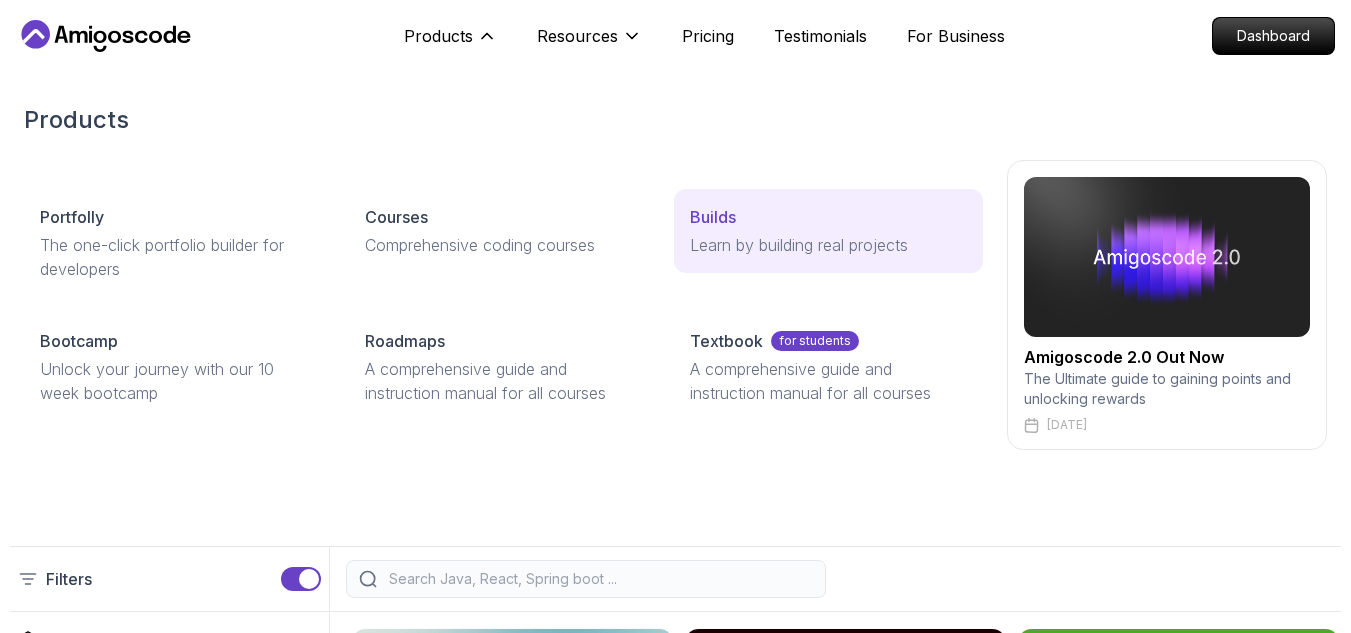 click on "Builds" at bounding box center (713, 217) 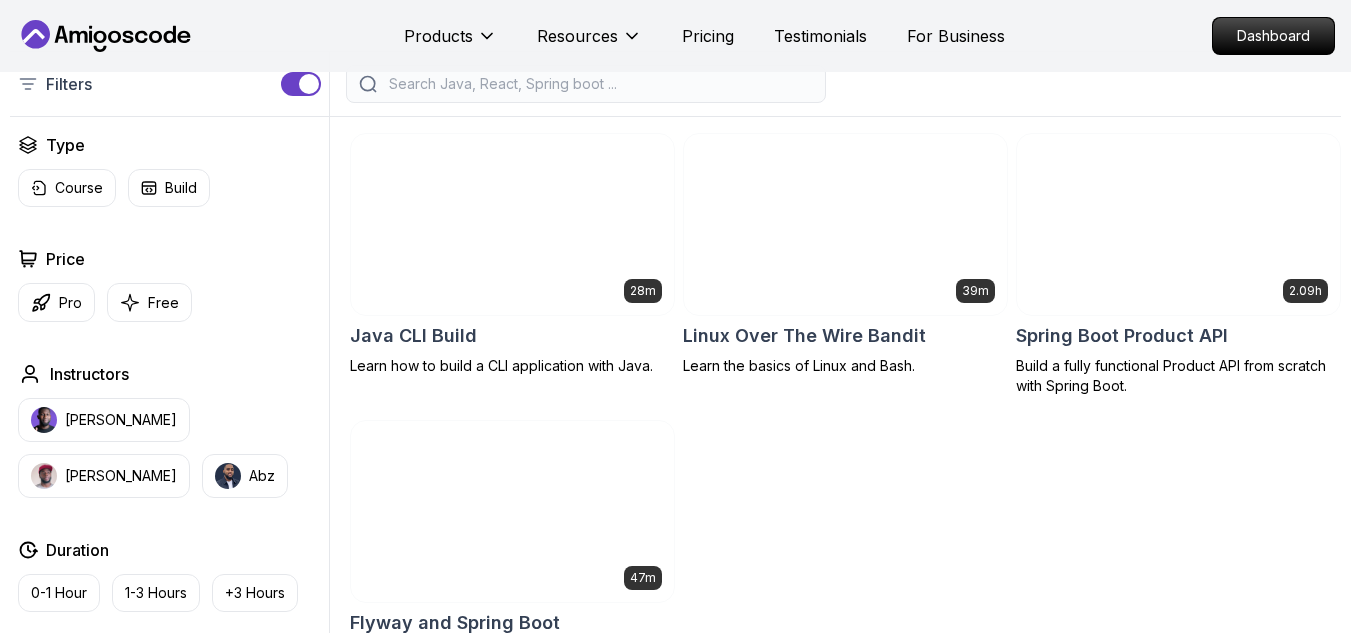 scroll, scrollTop: 0, scrollLeft: 0, axis: both 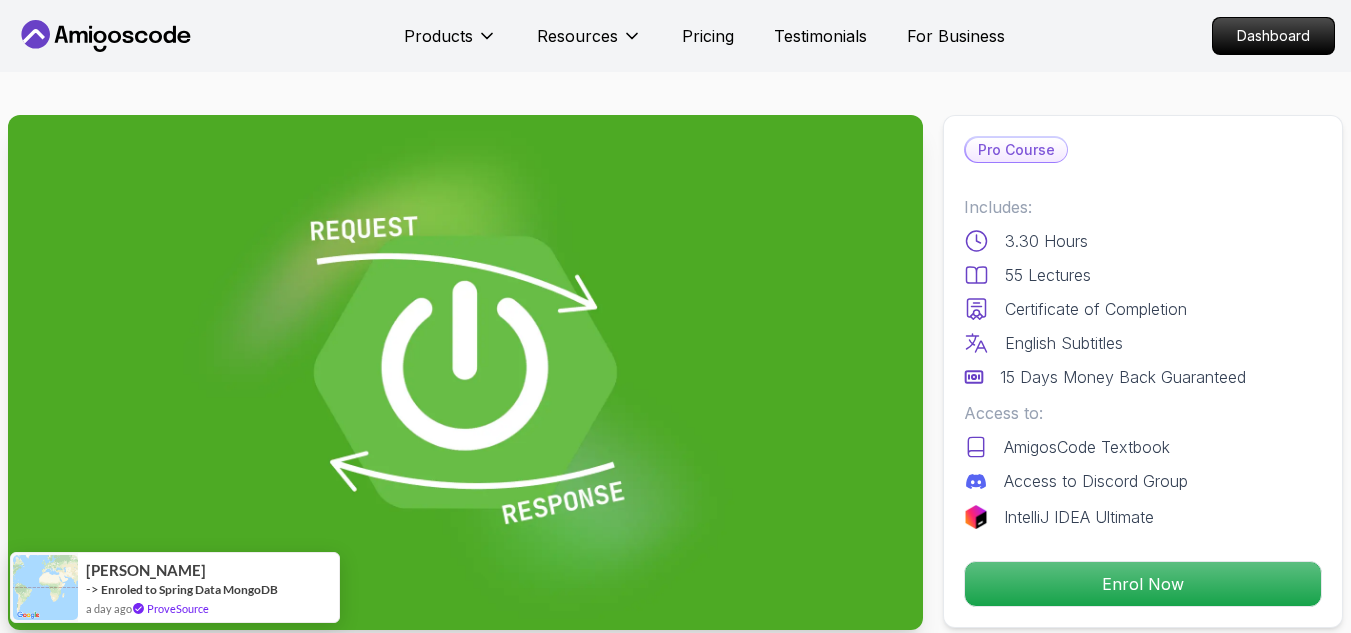 click on "Products Resources Pricing Testimonials For Business Dashboard Products Resources Pricing Testimonials For Business Dashboard Building APIs with Spring Boot Learn to build robust, scalable APIs with Spring Boot, mastering REST principles, JSON handling, and embedded server configuration. Mama Samba Braima Djalo  /   Instructor Pro Course Includes: 3.30 Hours 55 Lectures Certificate of Completion English Subtitles 15 Days Money Back Guaranteed Access to: AmigosCode Textbook Access to Discord Group IntelliJ IDEA Ultimate Enrol Now Share this Course or Copy link Got a Team of 5 or More? With one subscription, give your entire team access to all courses and features. Check our Business Plan Mama Samba Braima Djalo  /   Instructor What you will learn java spring spring-boot spring-data-jpa spring-security docker postgres h2 API Fundamentals - Master the foundations of building APIs, including REST principles and Spring MVC. Documentation - Access and use official Spring documentation to deepen your knowledge." at bounding box center [675, 4618] 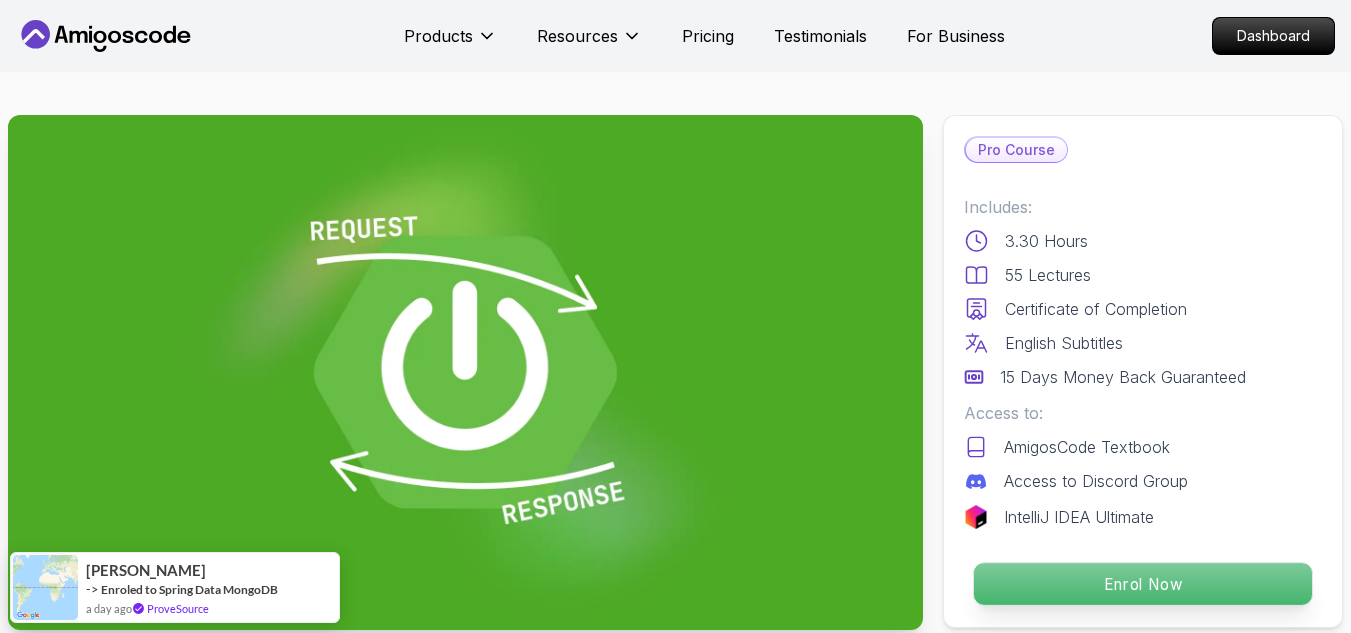 click on "Enrol Now" at bounding box center [1143, 584] 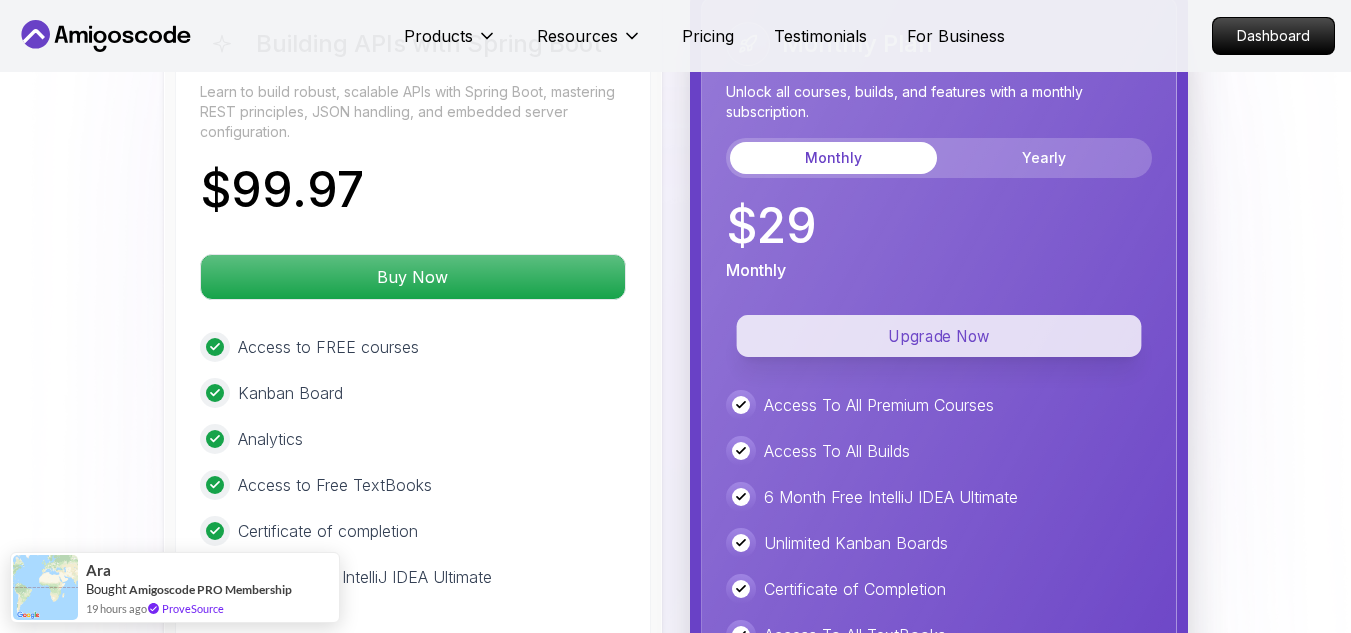 scroll, scrollTop: 4701, scrollLeft: 0, axis: vertical 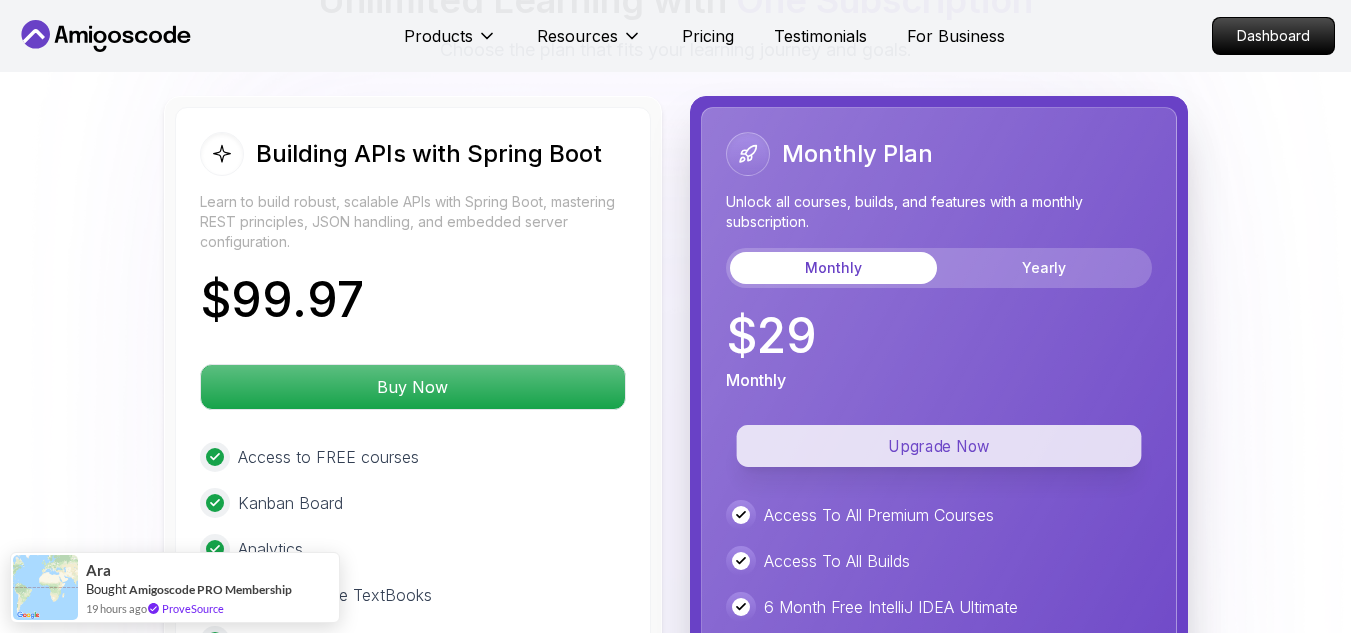 click on "Upgrade Now" at bounding box center (938, 446) 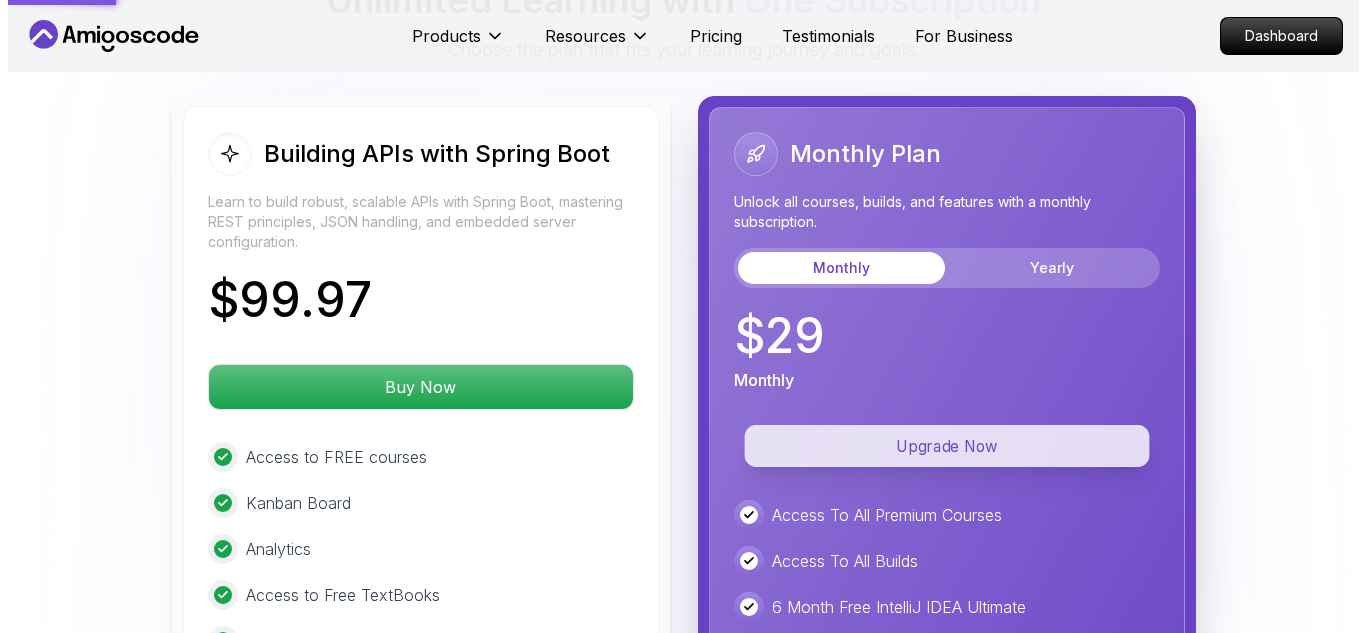 scroll, scrollTop: 0, scrollLeft: 0, axis: both 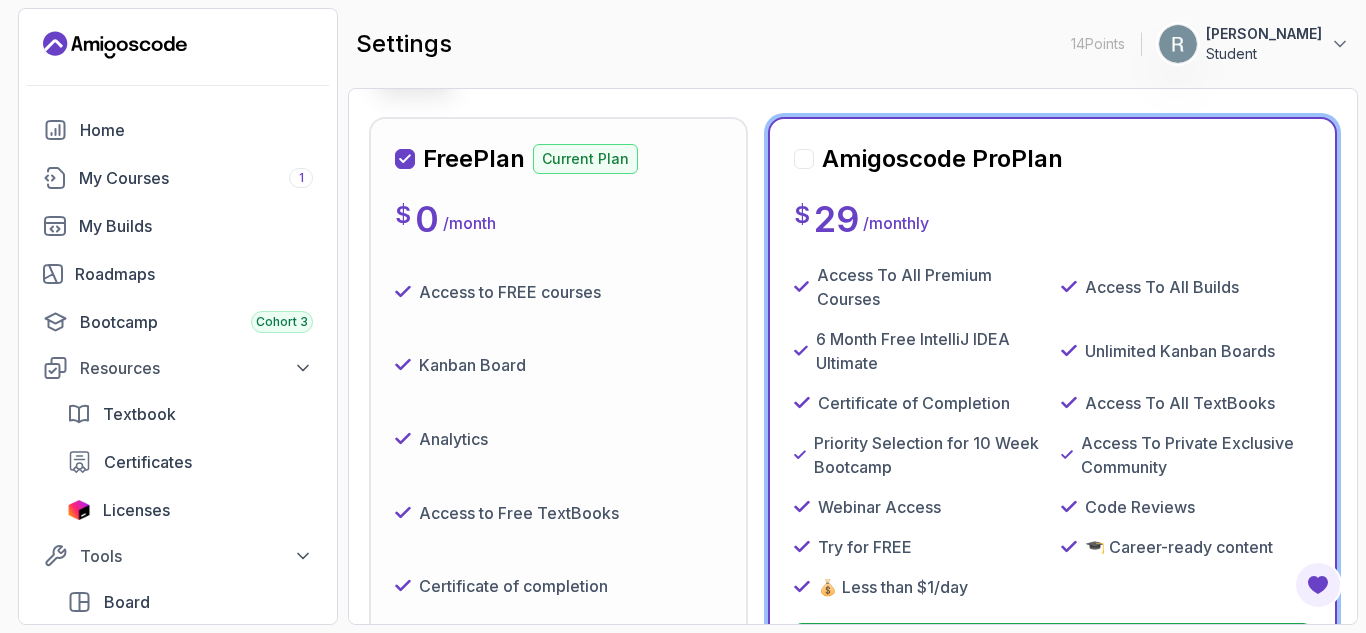 click at bounding box center [804, 159] 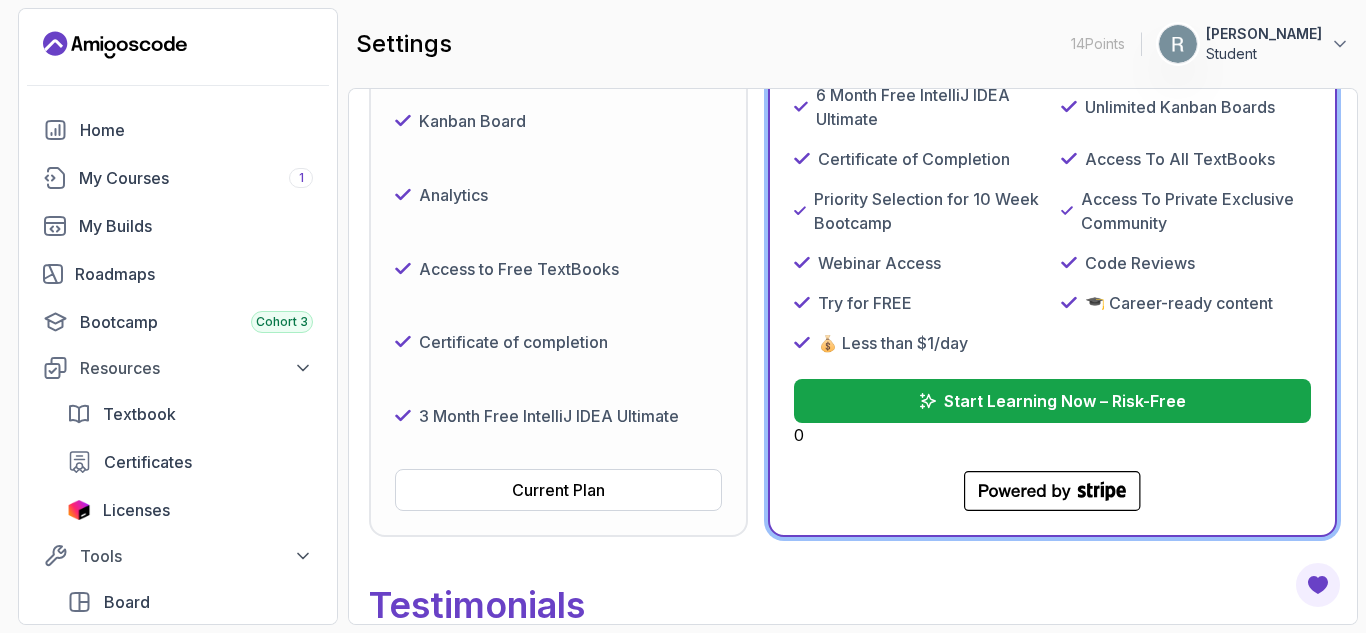 scroll, scrollTop: 495, scrollLeft: 0, axis: vertical 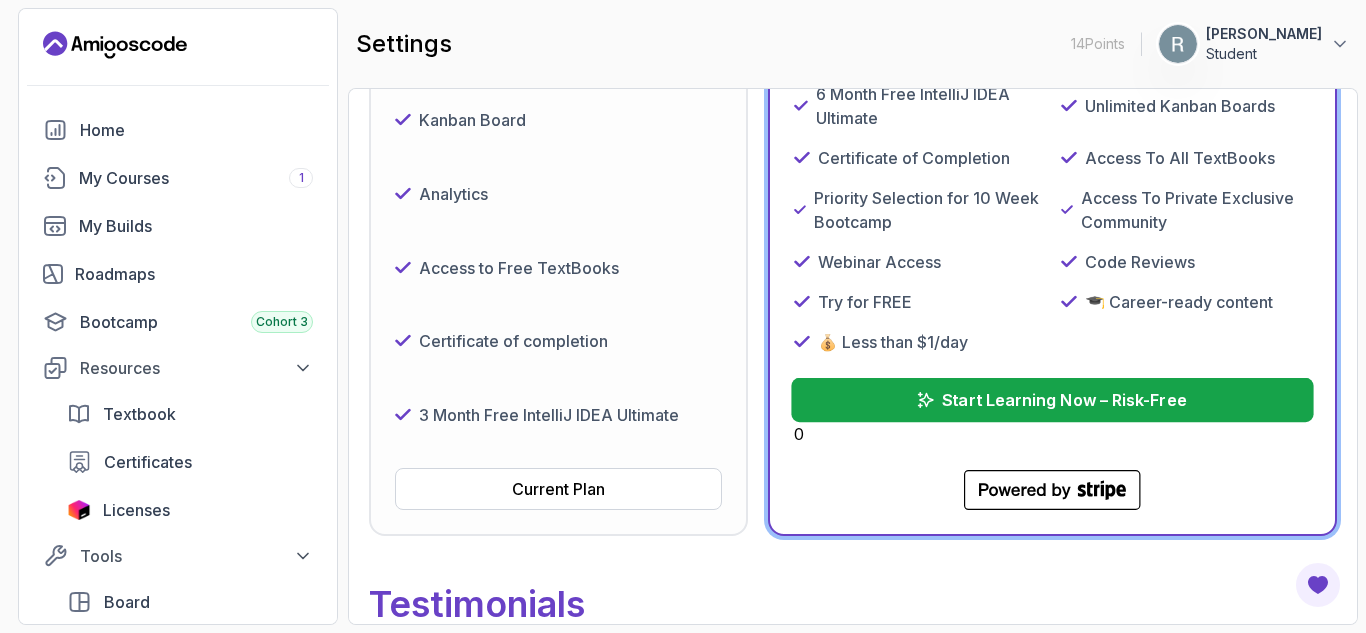click on "Start Learning Now – Risk-Free" at bounding box center [1065, 400] 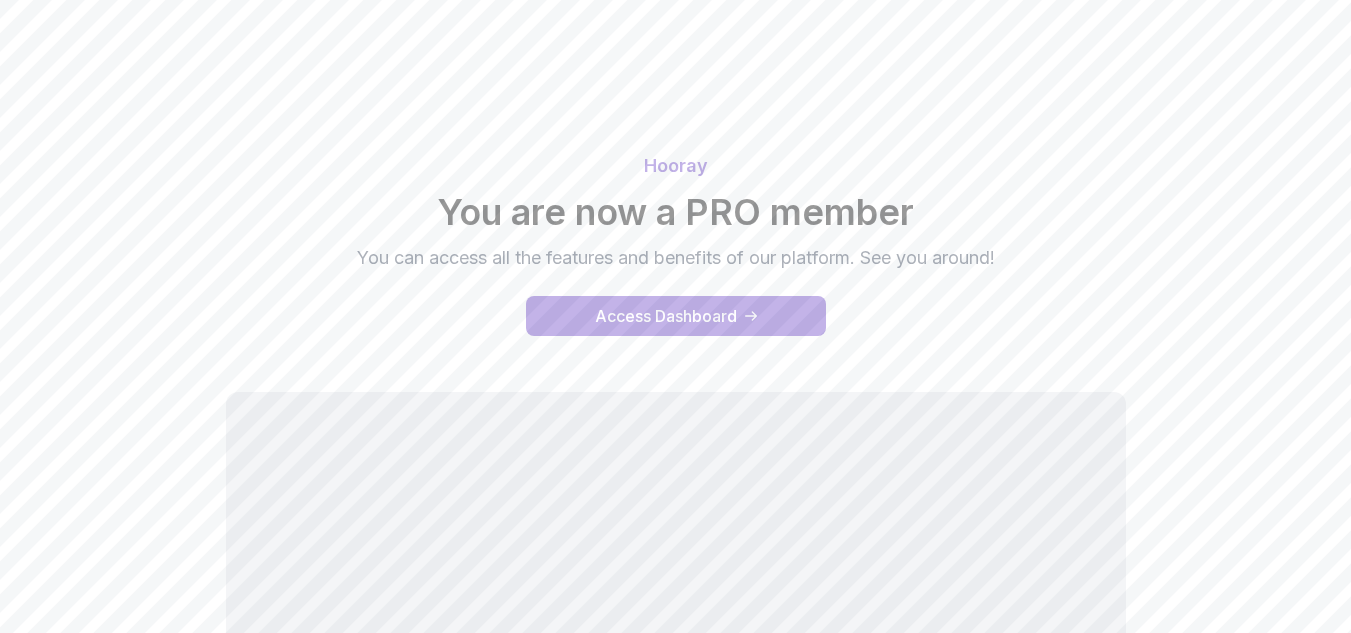 scroll, scrollTop: 0, scrollLeft: 0, axis: both 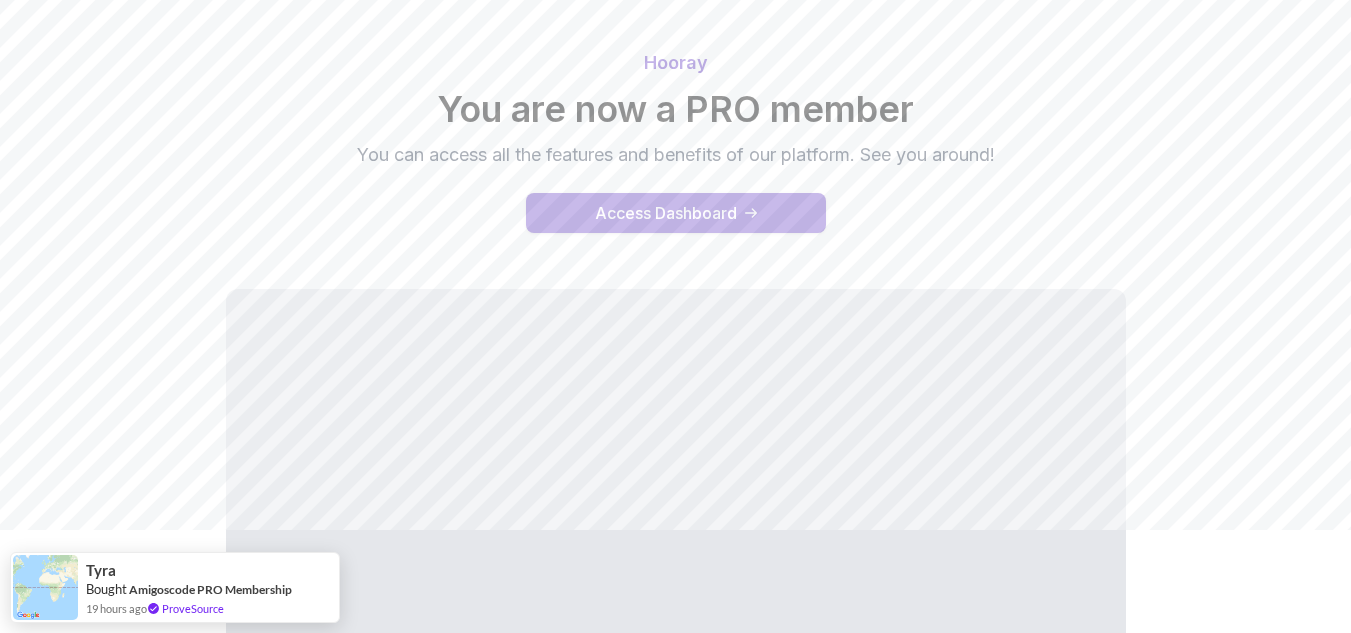 click on "Access Dashboard" at bounding box center [666, 213] 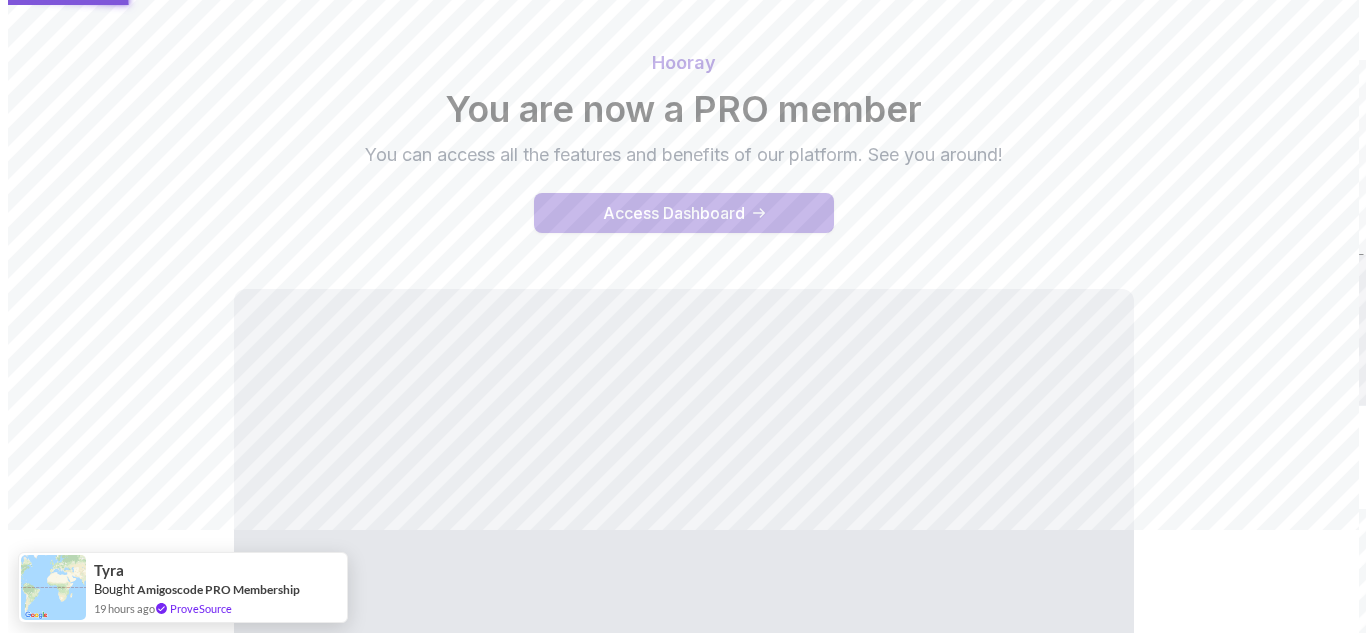 scroll, scrollTop: 0, scrollLeft: 0, axis: both 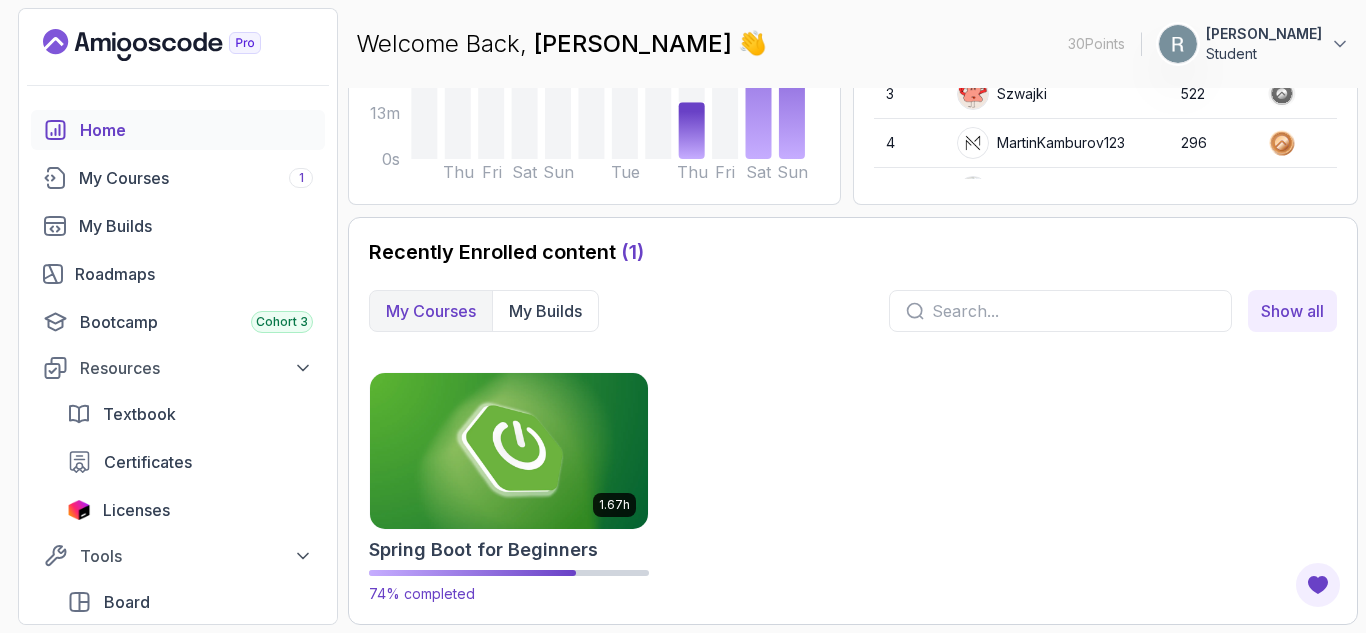 click at bounding box center [509, 450] 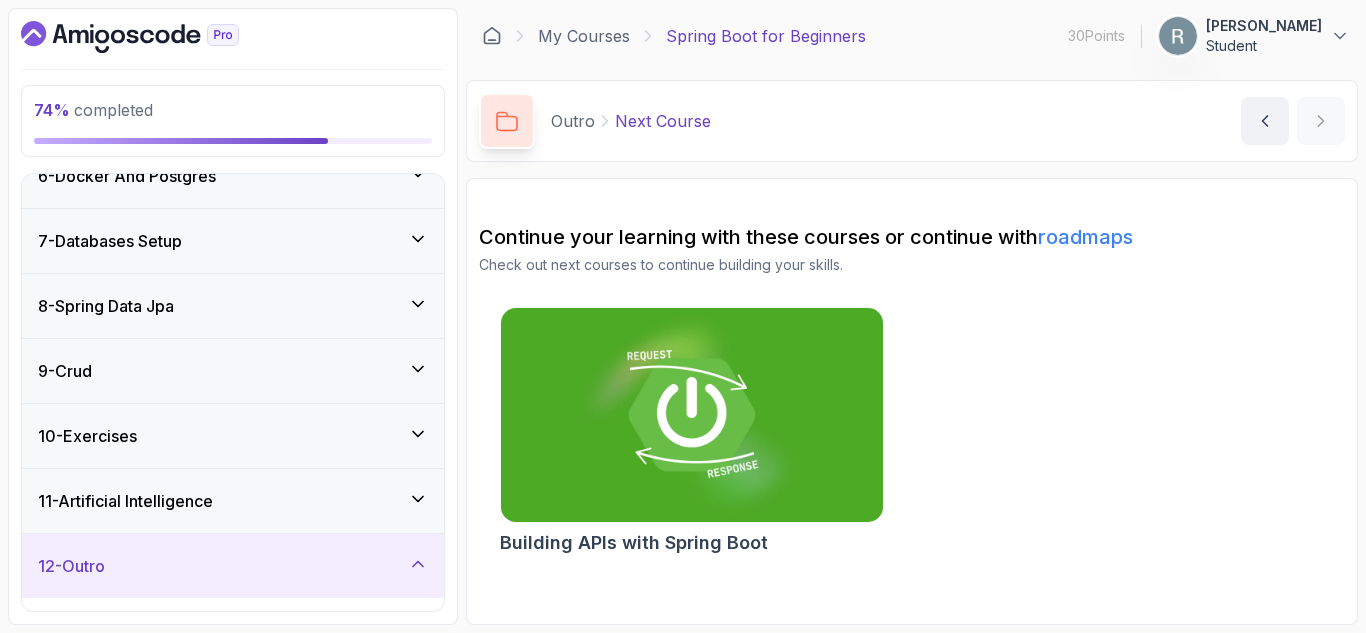 scroll, scrollTop: 0, scrollLeft: 0, axis: both 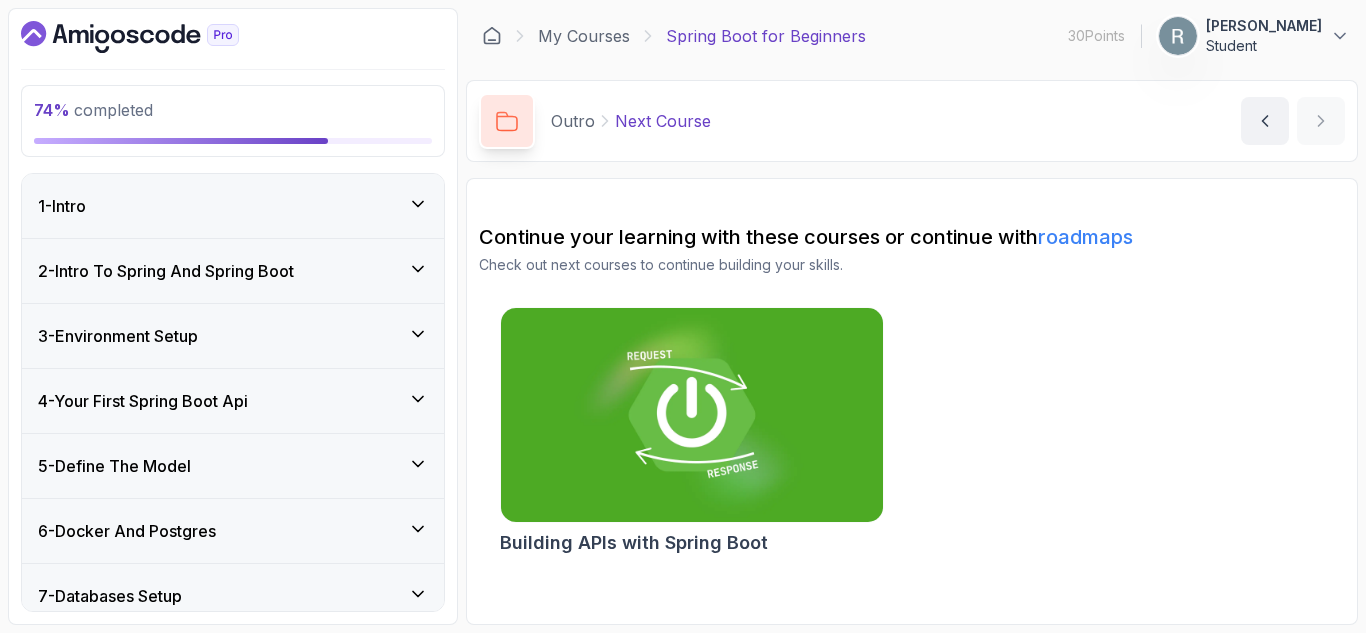 click on "1  -  Intro" at bounding box center [233, 206] 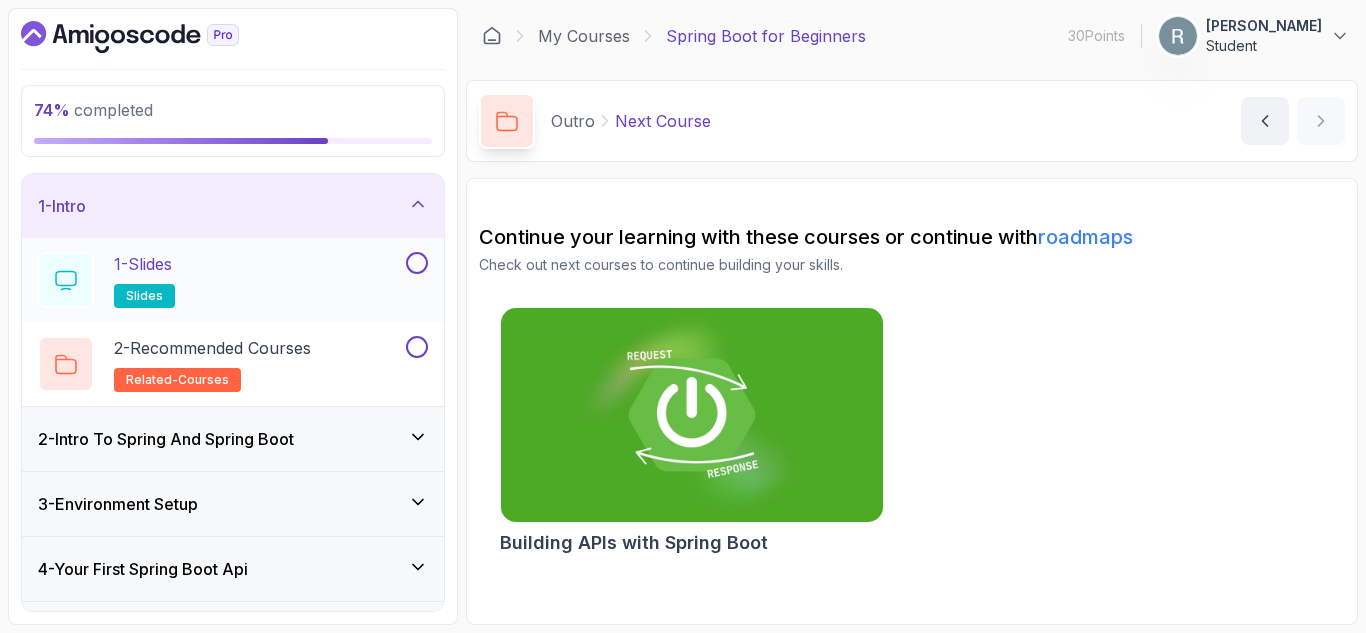 click on "1  -  Slides slides" at bounding box center [220, 280] 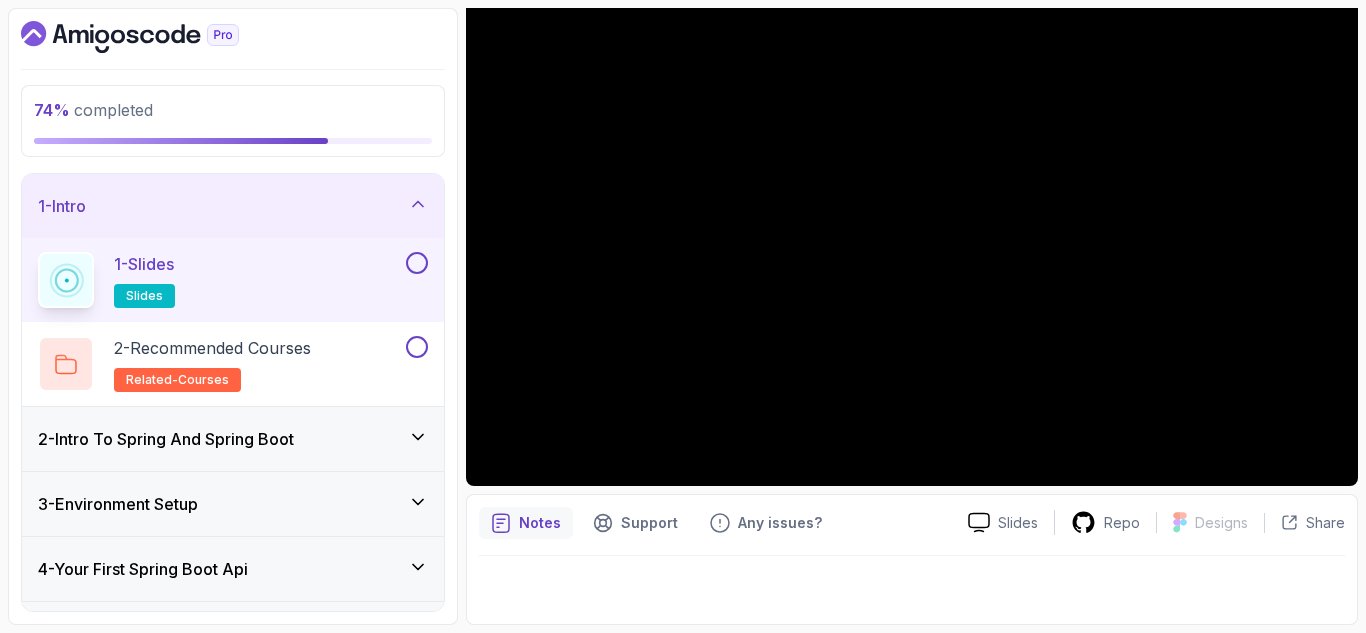 scroll, scrollTop: 0, scrollLeft: 0, axis: both 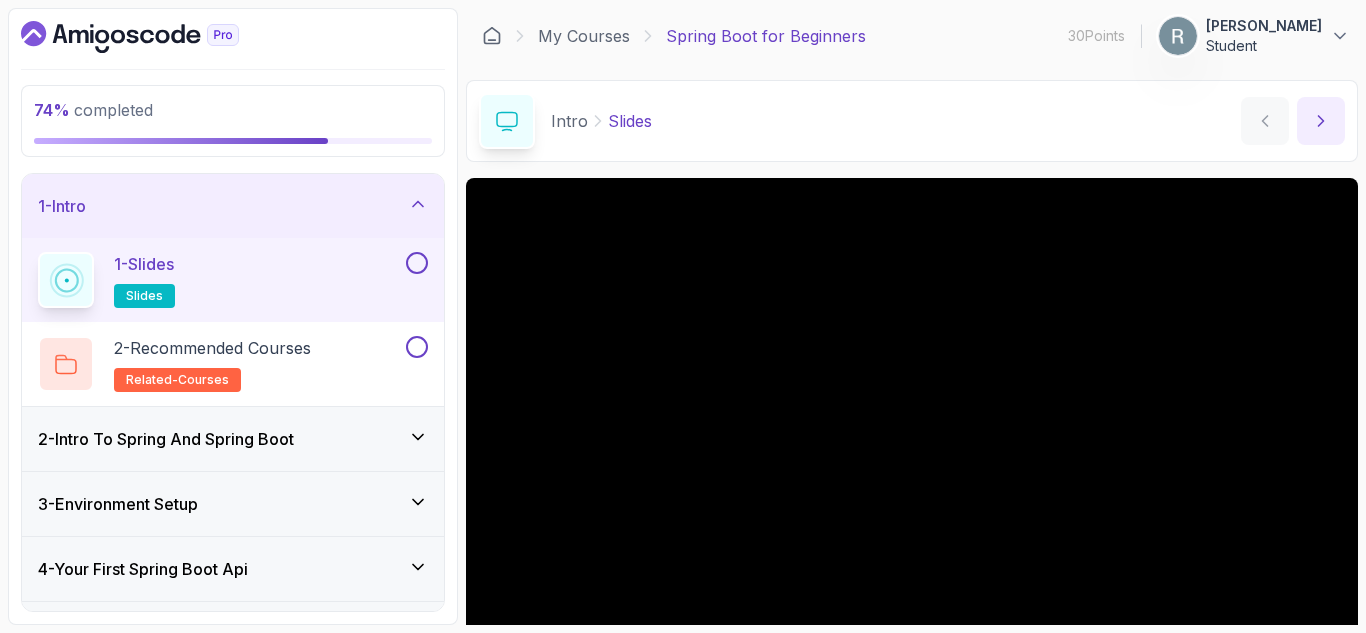 click at bounding box center (1321, 121) 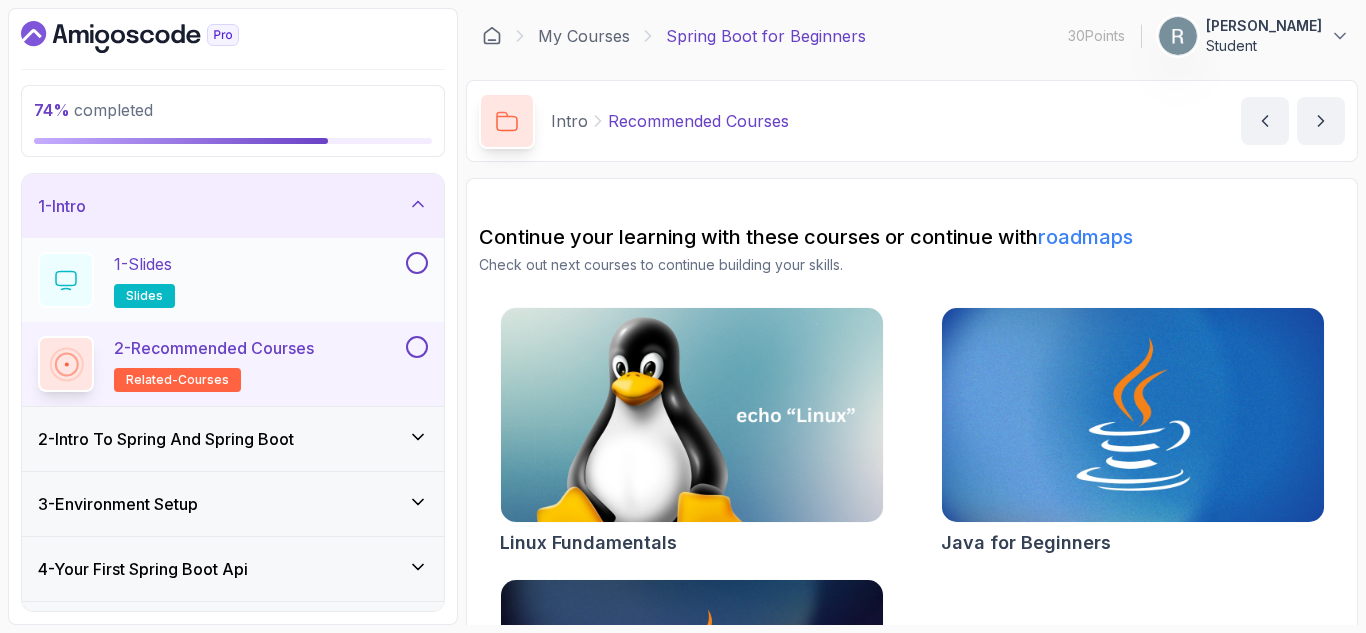 click at bounding box center [417, 263] 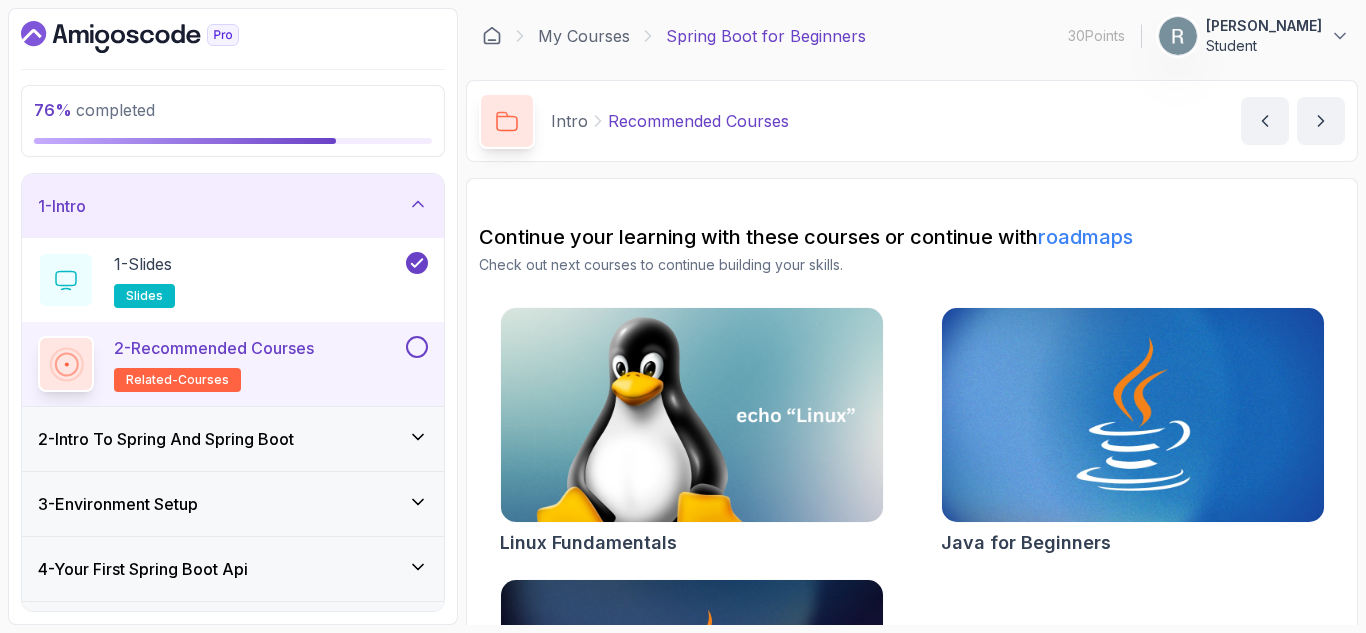 click at bounding box center (417, 347) 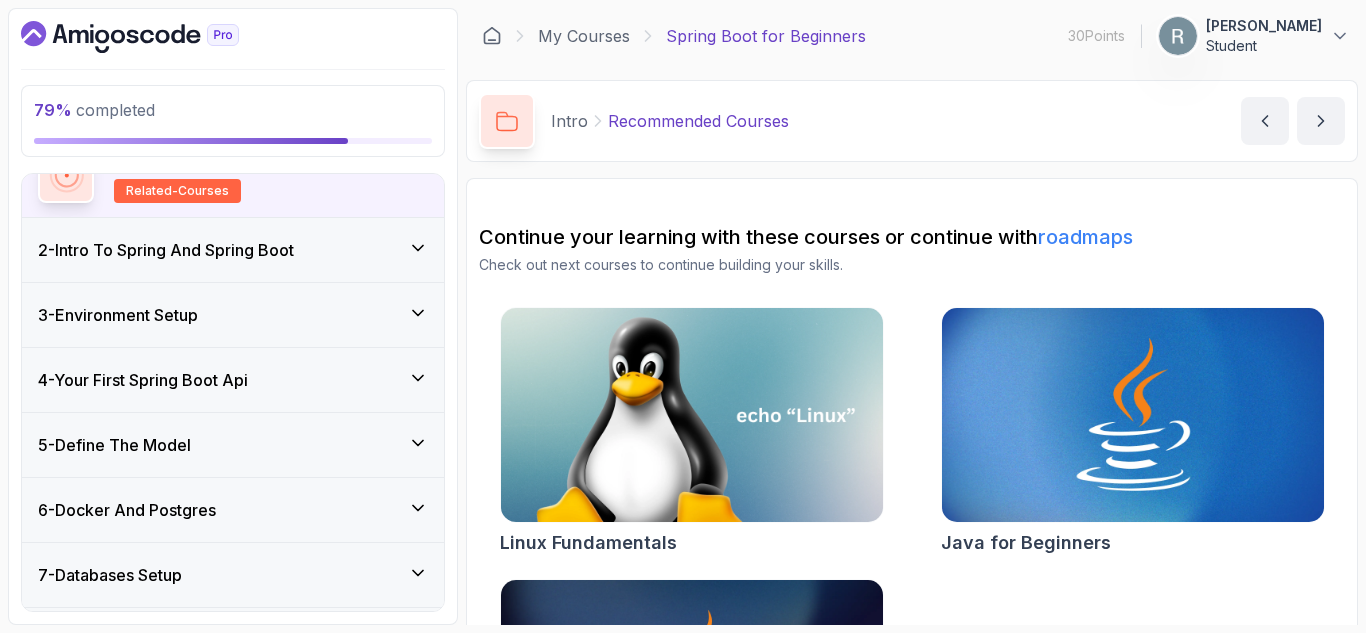 scroll, scrollTop: 191, scrollLeft: 0, axis: vertical 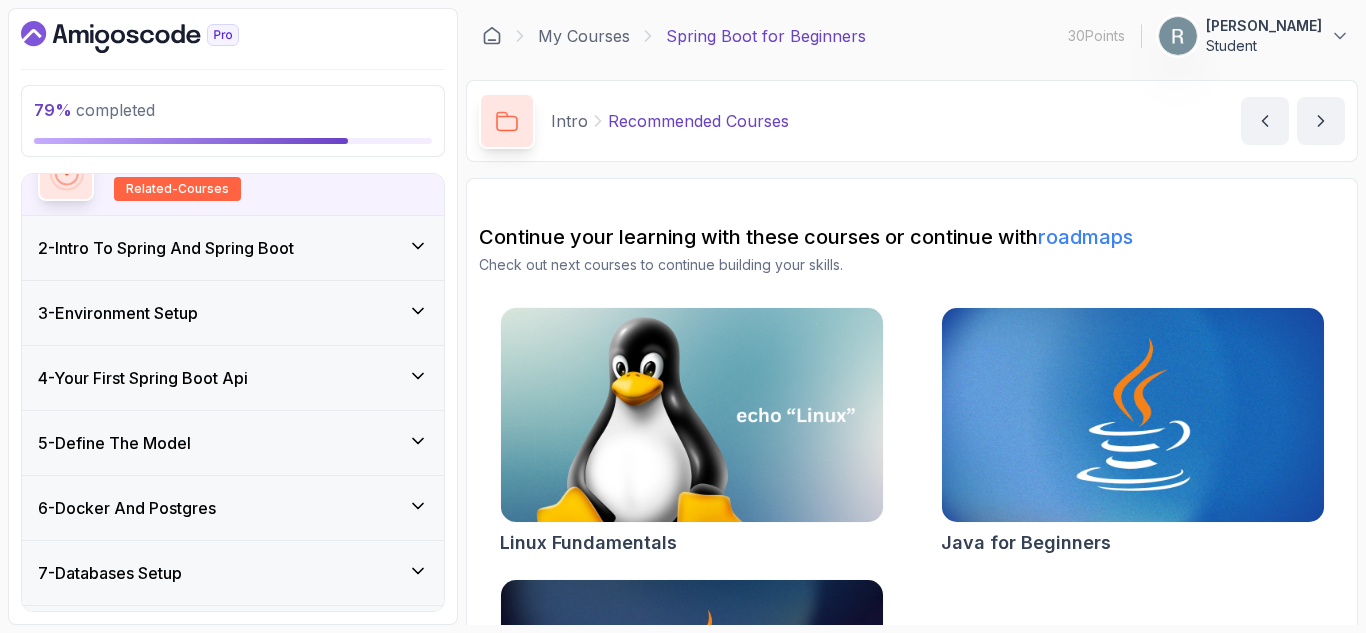 click on "2  -  Intro To Spring And Spring Boot" at bounding box center [233, 248] 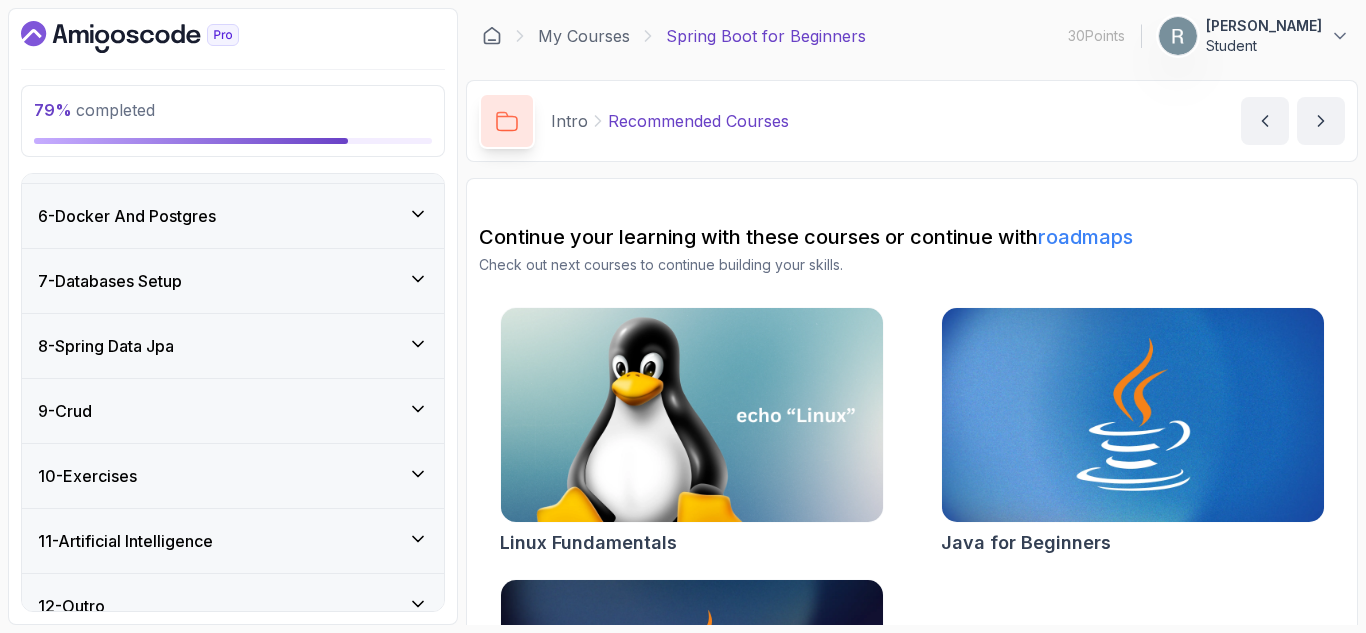 scroll, scrollTop: 678, scrollLeft: 0, axis: vertical 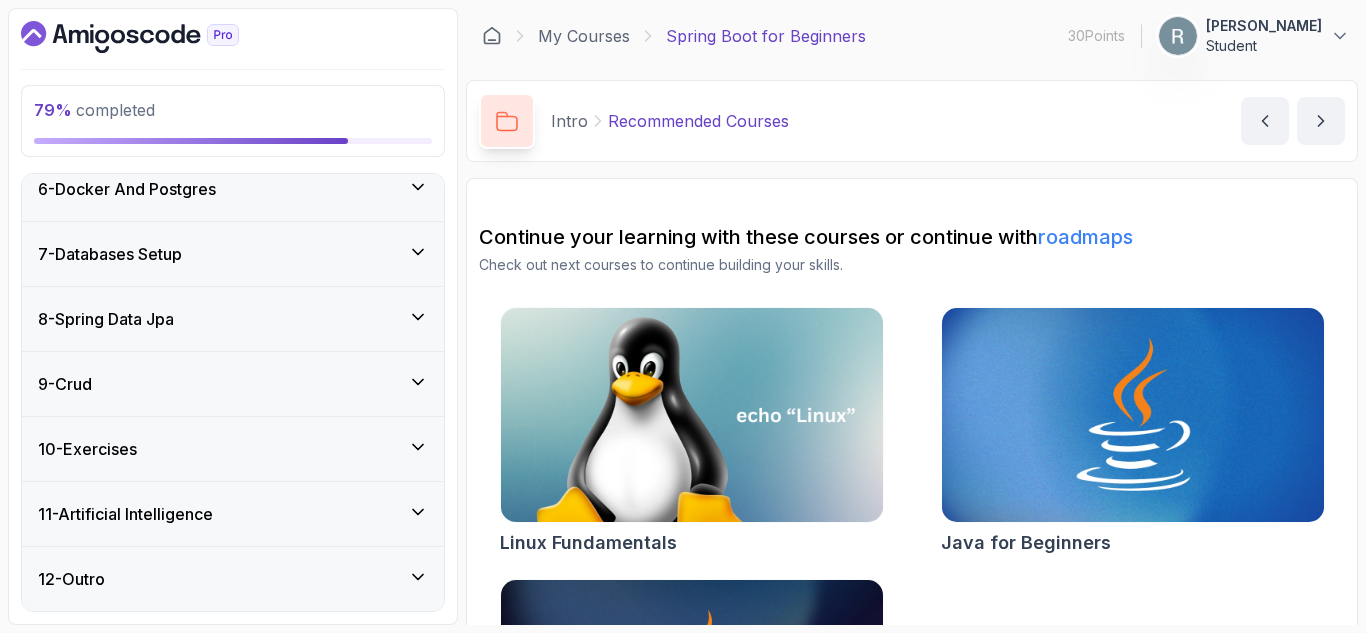 click on "10  -  Exercises" at bounding box center [233, 449] 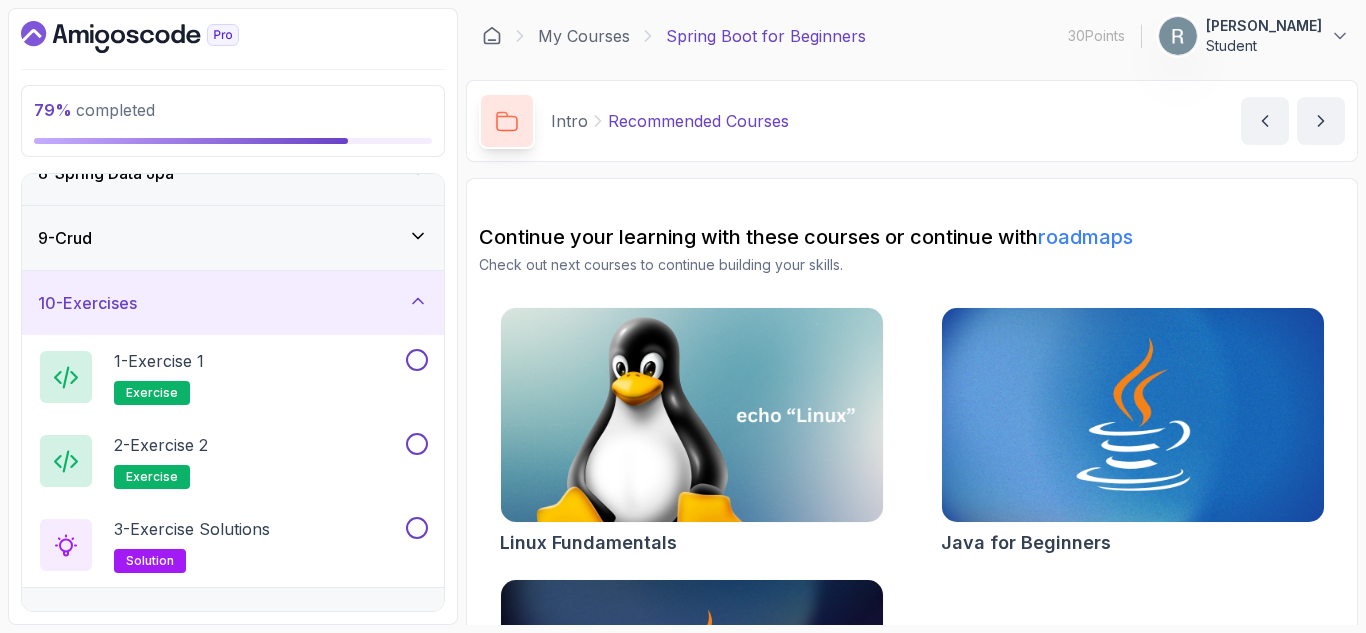 scroll, scrollTop: 492, scrollLeft: 0, axis: vertical 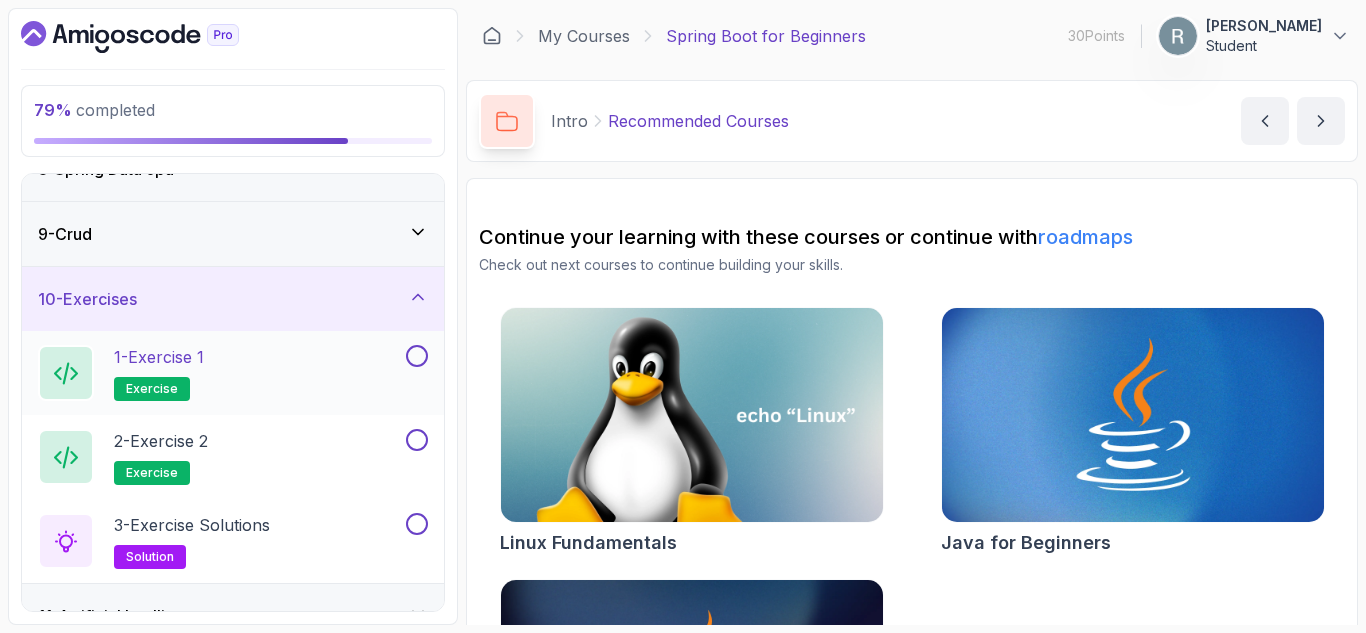 drag, startPoint x: 421, startPoint y: 360, endPoint x: 412, endPoint y: 354, distance: 10.816654 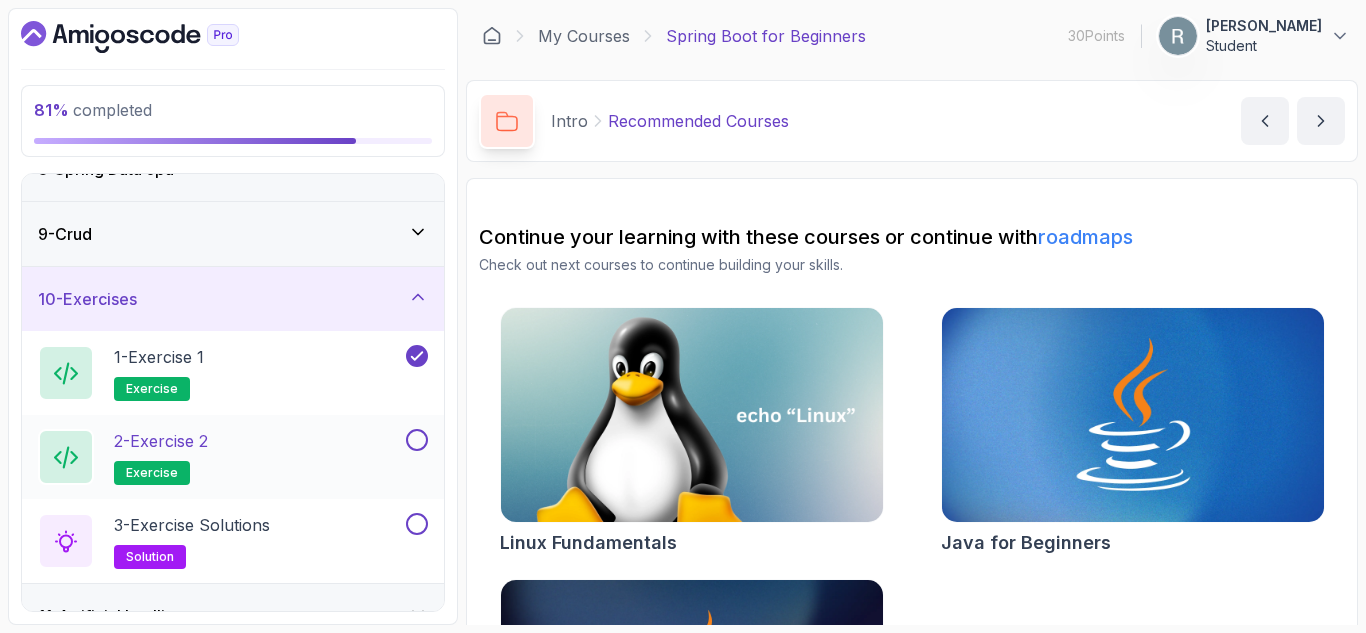 click at bounding box center (417, 440) 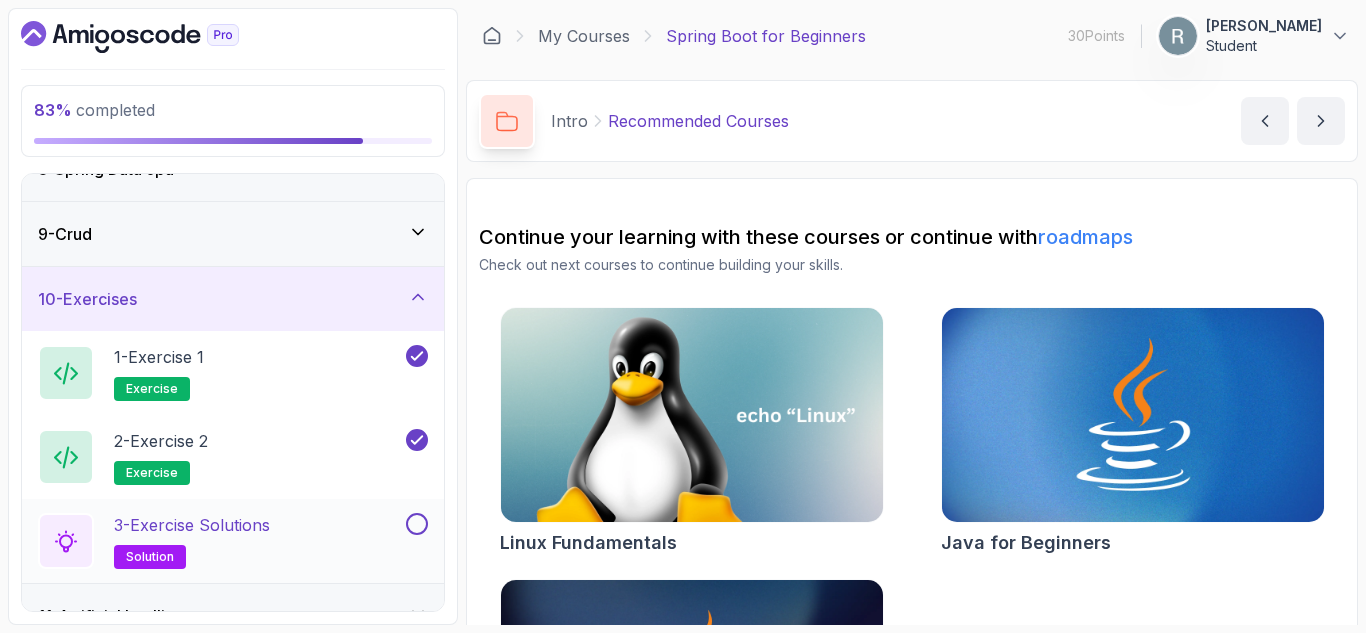 click at bounding box center [417, 524] 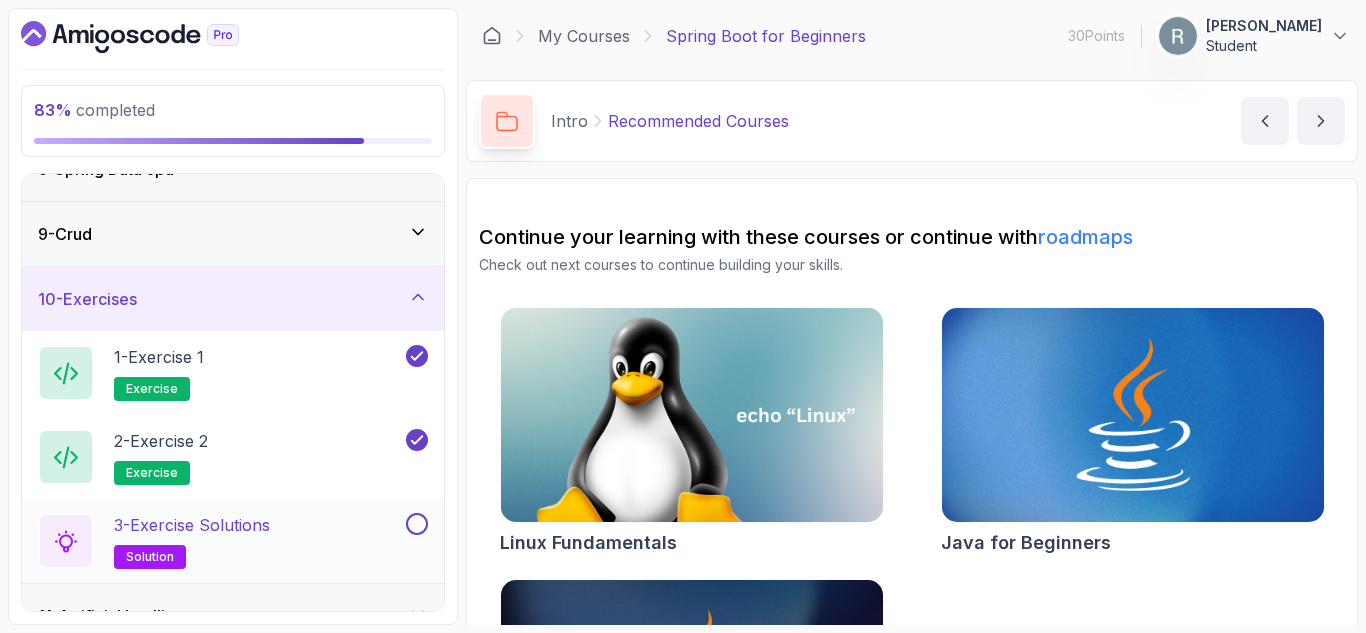 scroll, scrollTop: 594, scrollLeft: 0, axis: vertical 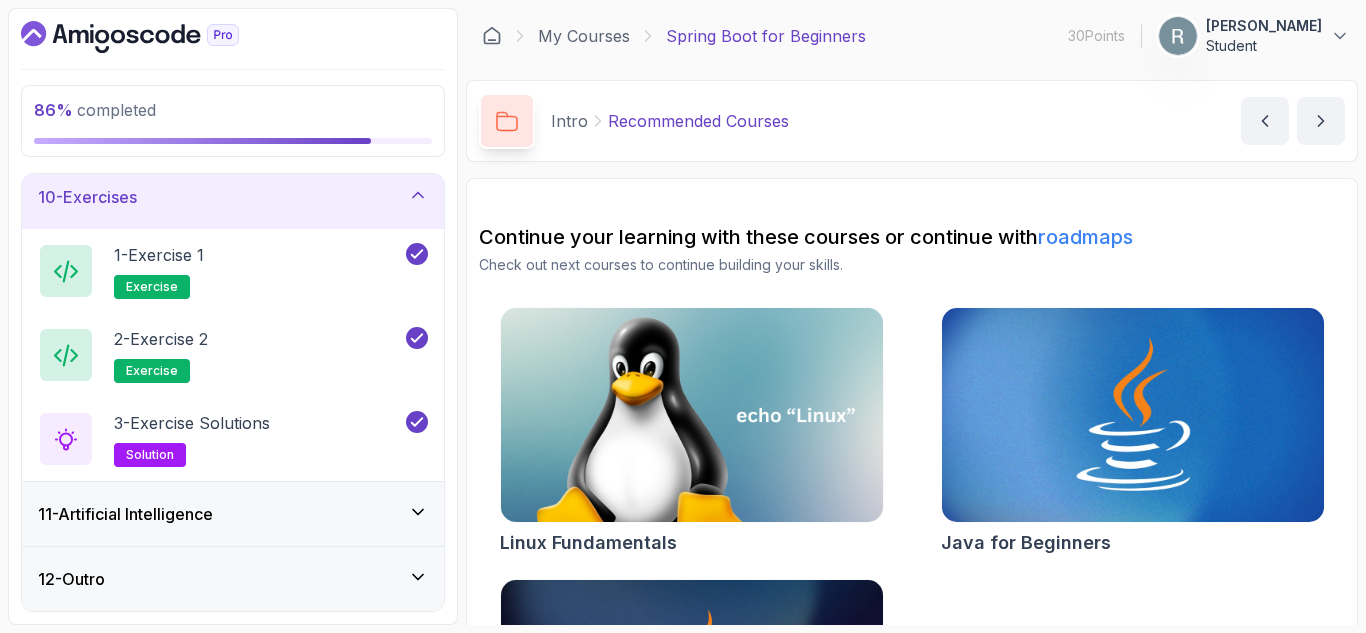 click on "11  -  Artificial Intelligence" at bounding box center (233, 514) 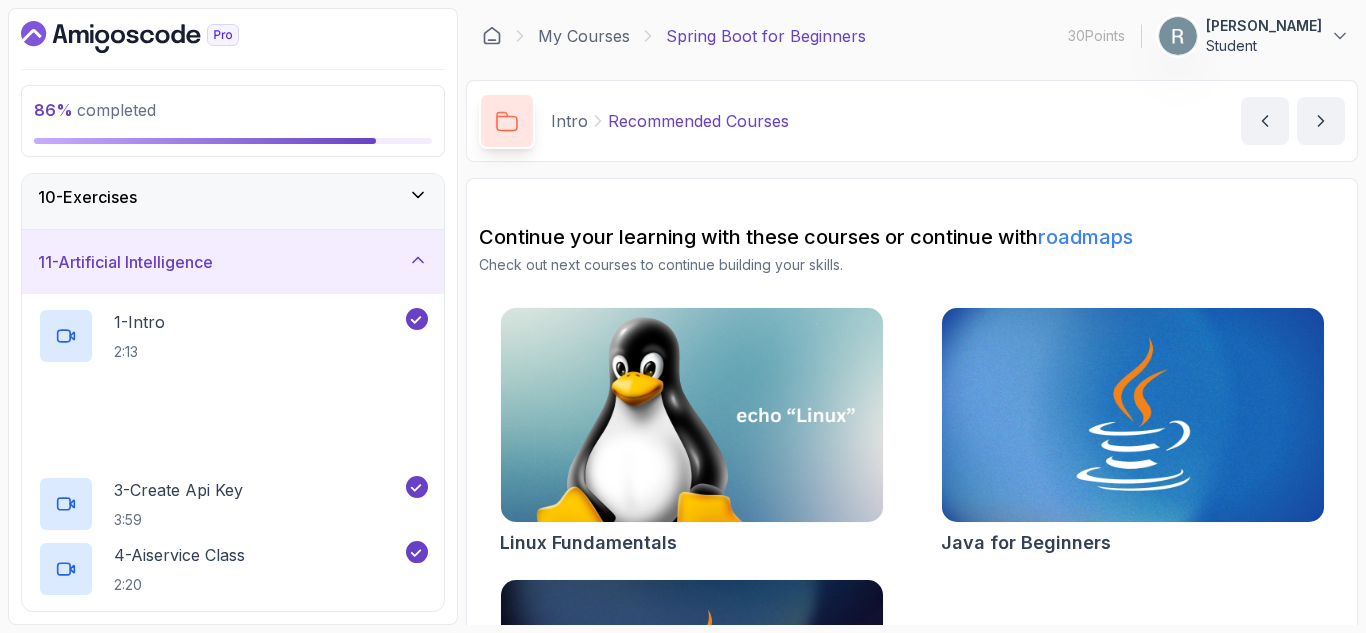 scroll, scrollTop: 930, scrollLeft: 0, axis: vertical 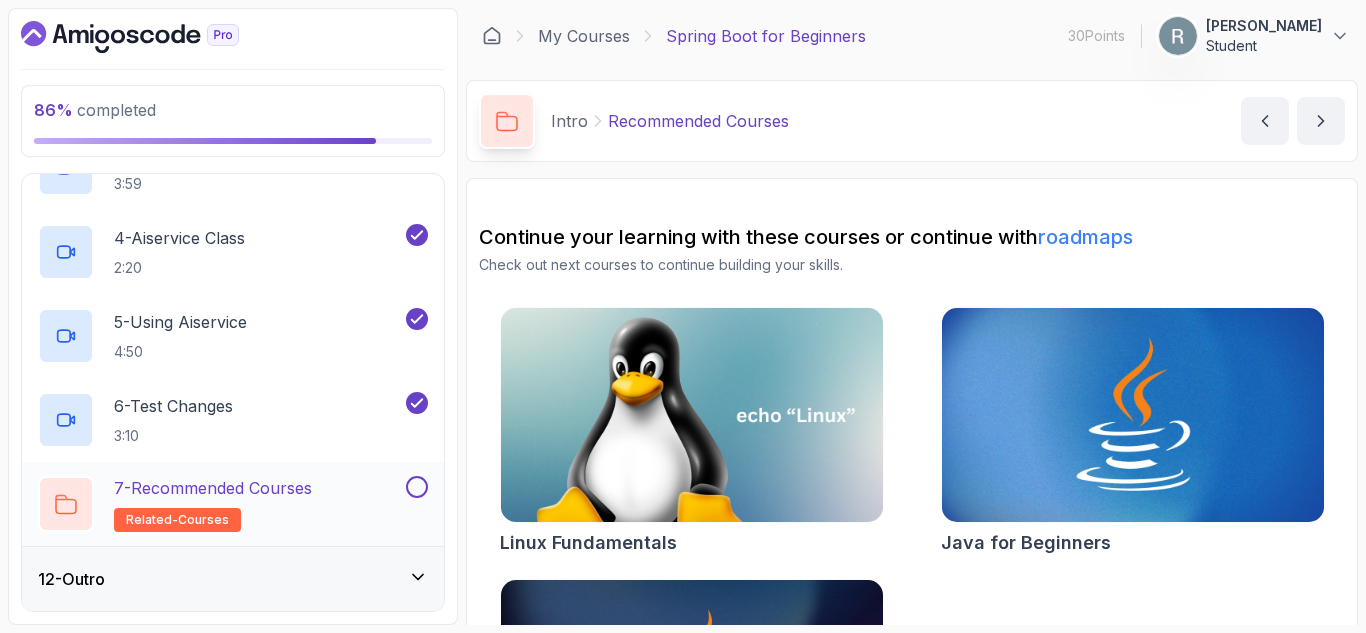 click at bounding box center [417, 487] 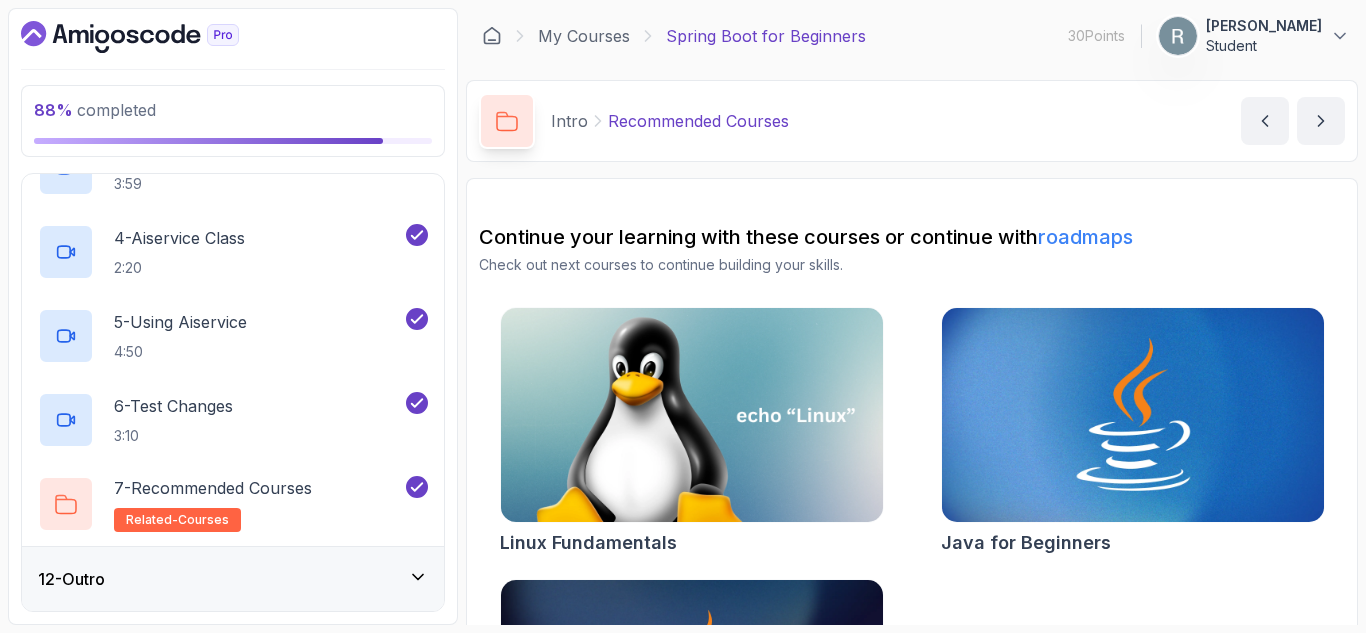 click on "12  -  Outro" at bounding box center (233, 579) 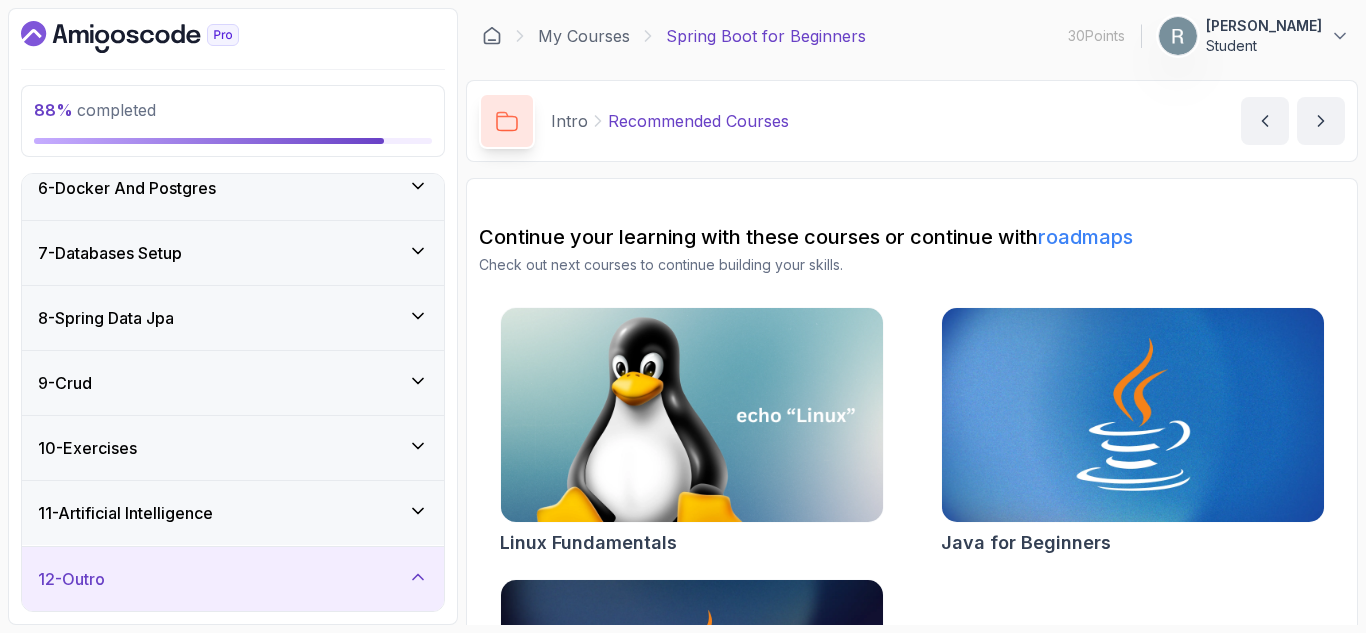 scroll, scrollTop: 510, scrollLeft: 0, axis: vertical 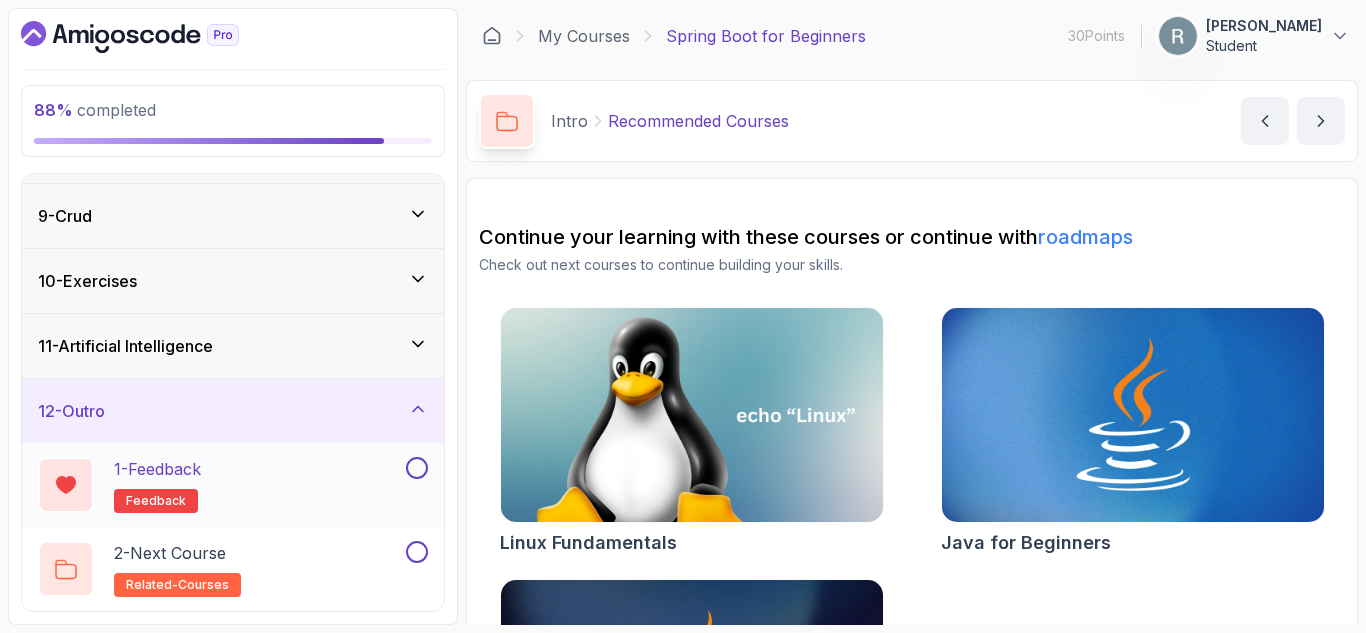 click at bounding box center [417, 468] 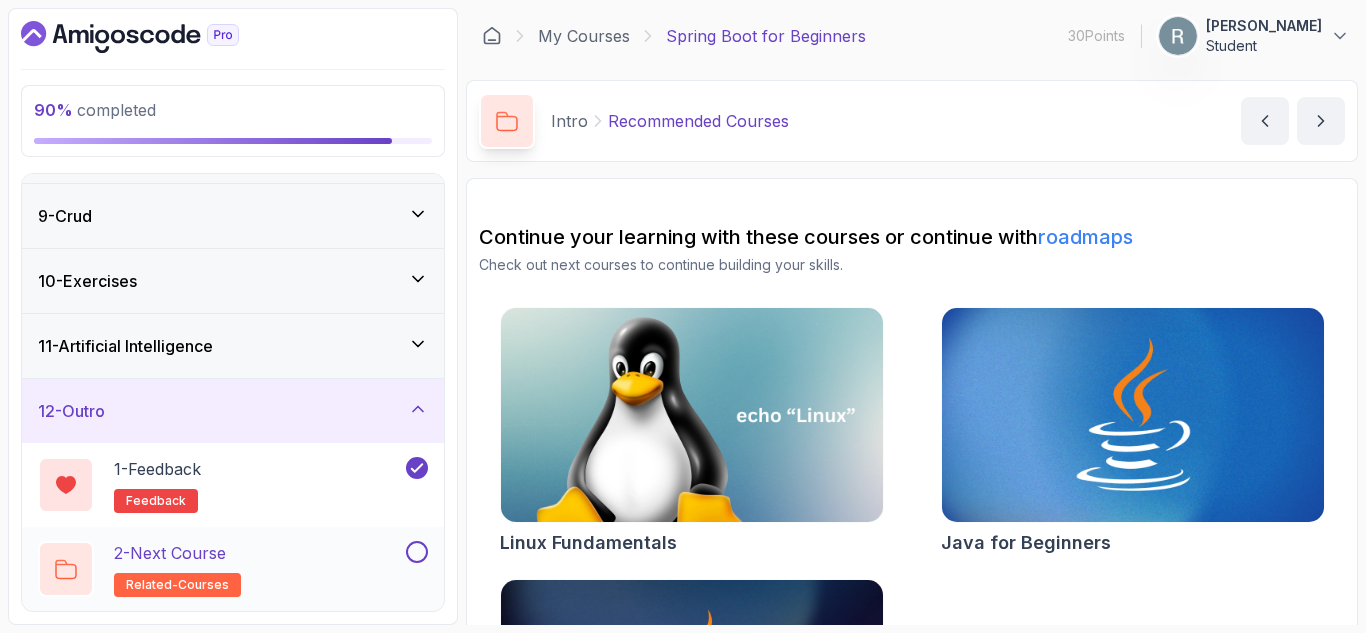 click at bounding box center (417, 552) 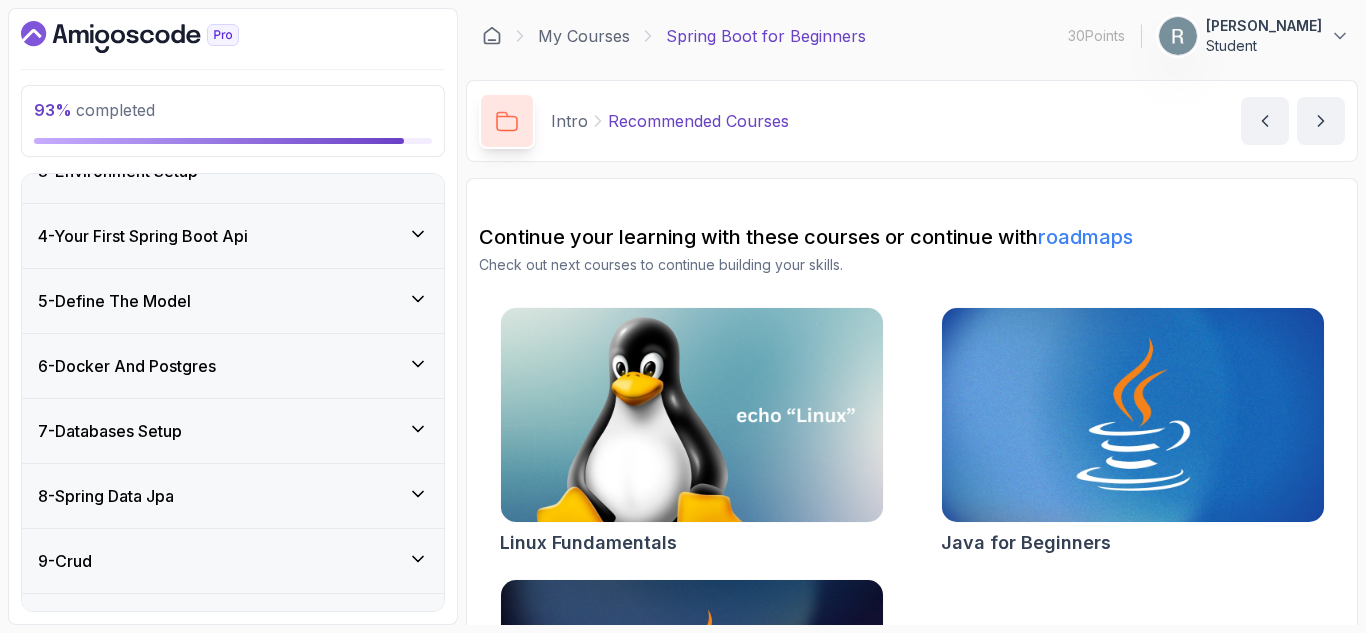 scroll, scrollTop: 0, scrollLeft: 0, axis: both 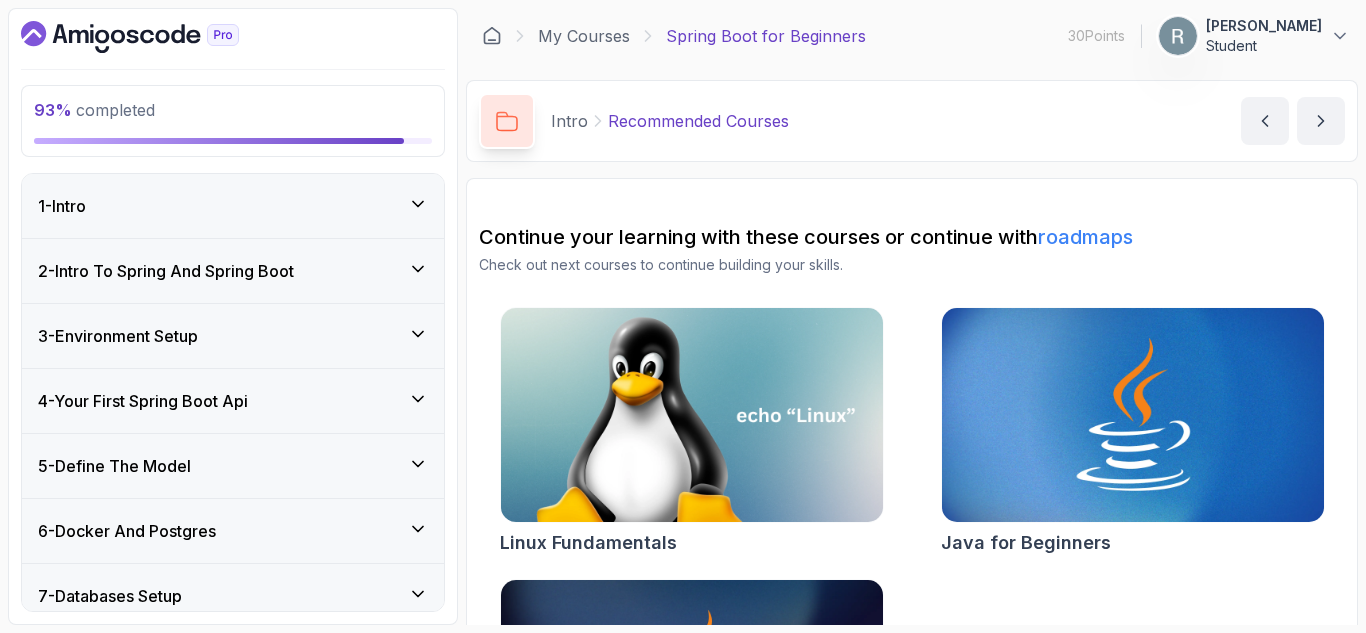 click on "3  -  Environment Setup" at bounding box center [233, 336] 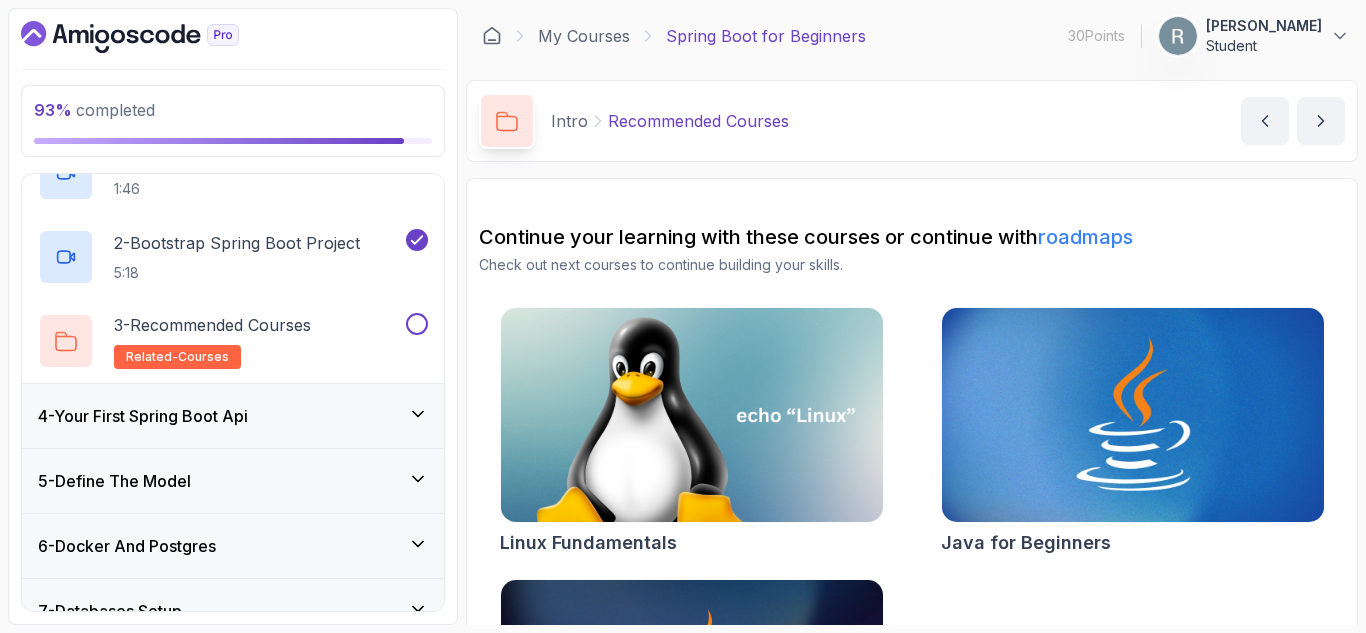 scroll, scrollTop: 239, scrollLeft: 0, axis: vertical 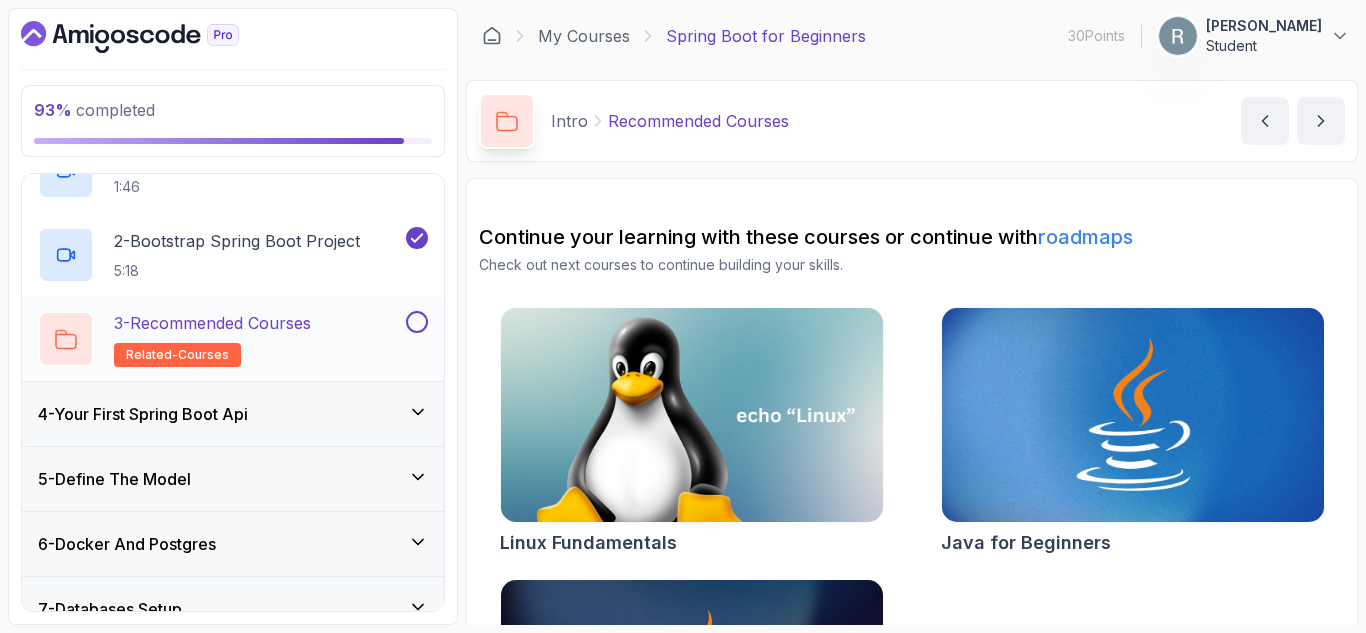 click at bounding box center [417, 322] 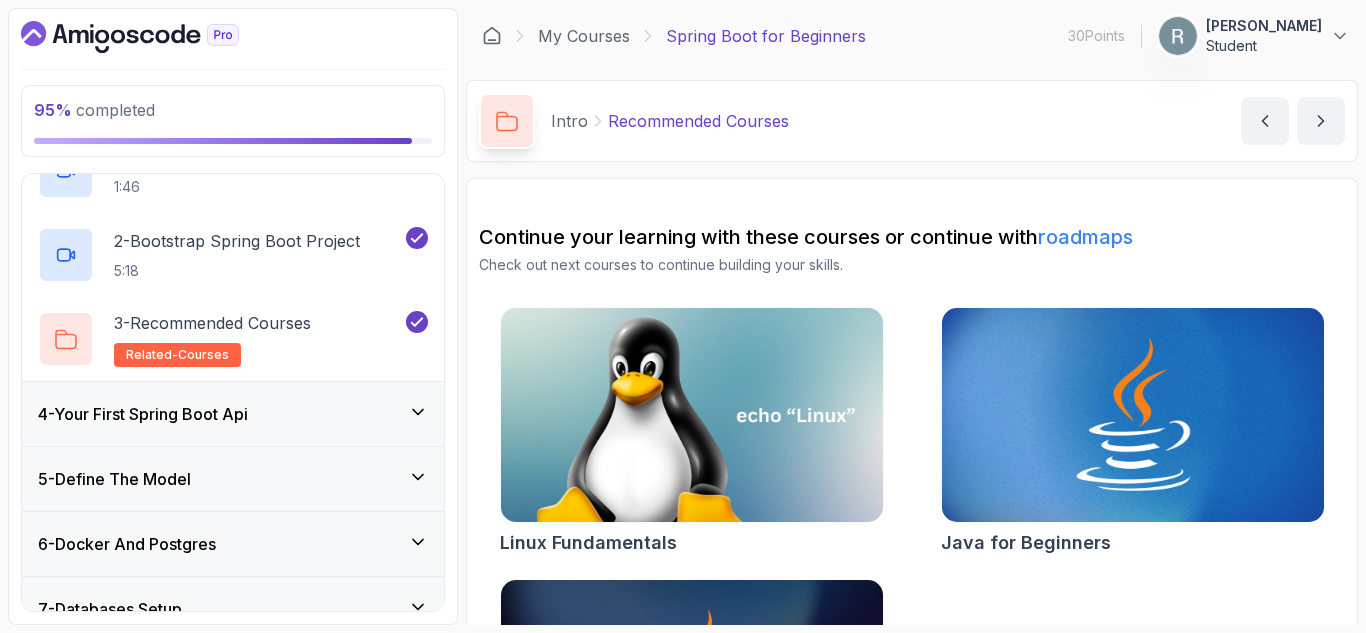 click on "4  -  Your First Spring Boot Api" at bounding box center [233, 414] 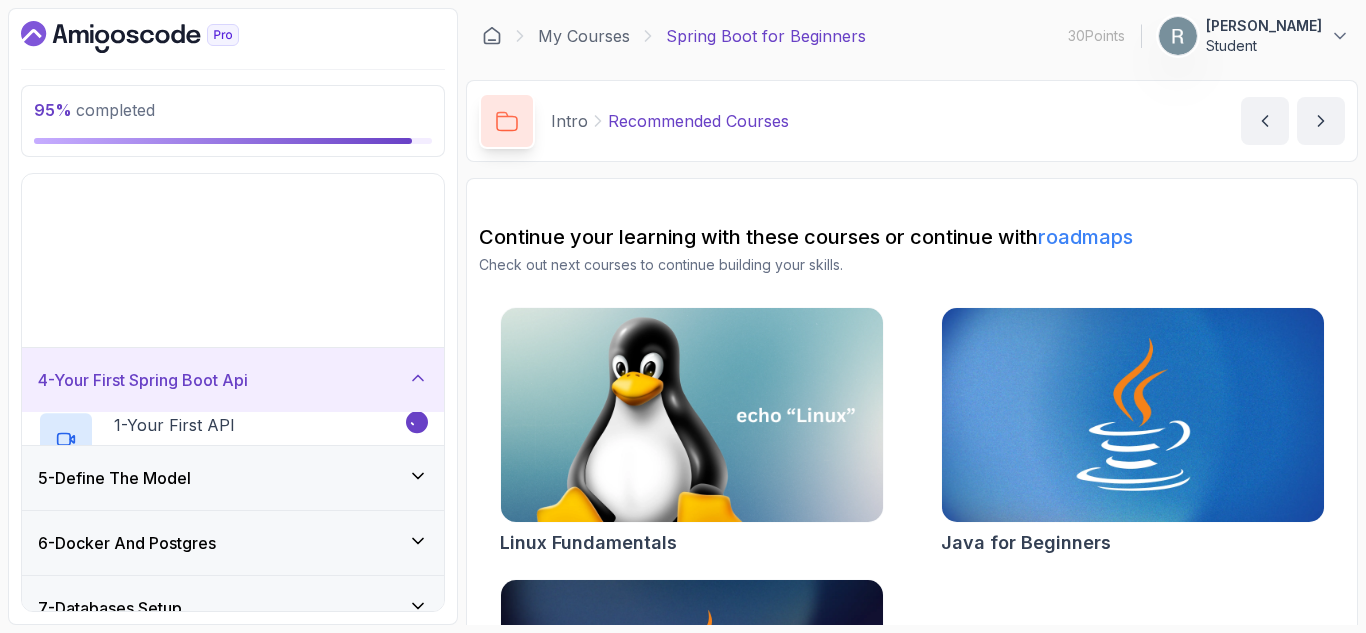 scroll, scrollTop: 199, scrollLeft: 0, axis: vertical 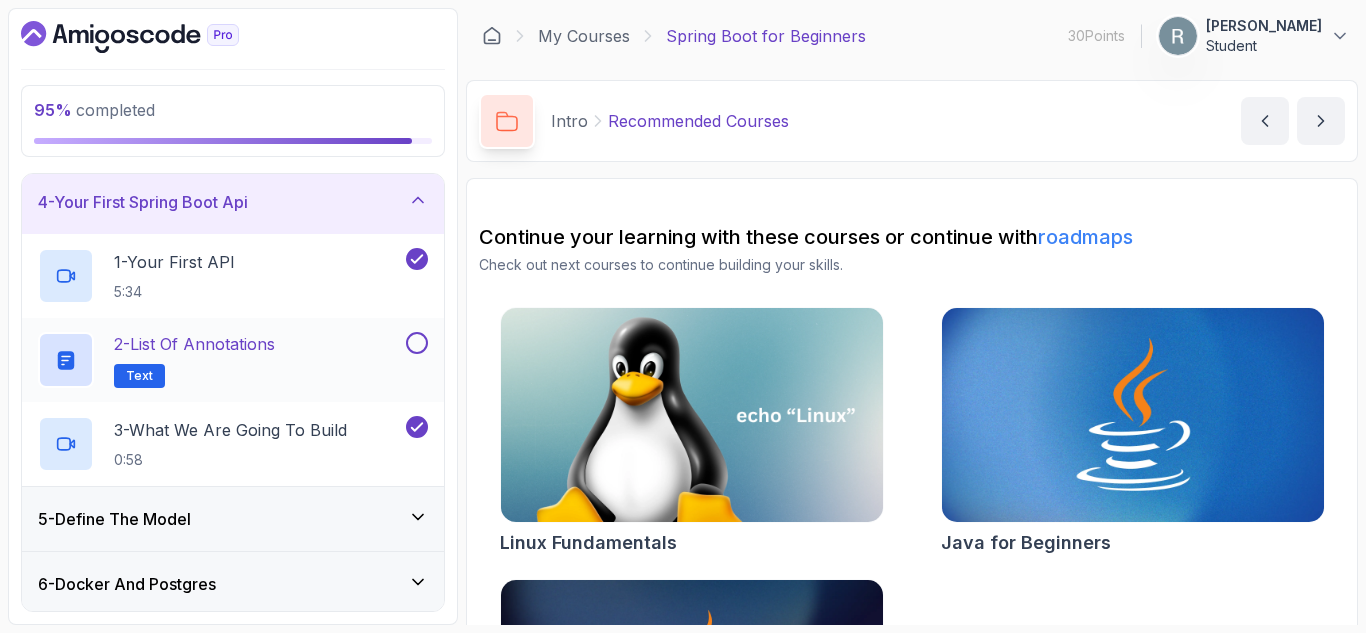 click at bounding box center [417, 343] 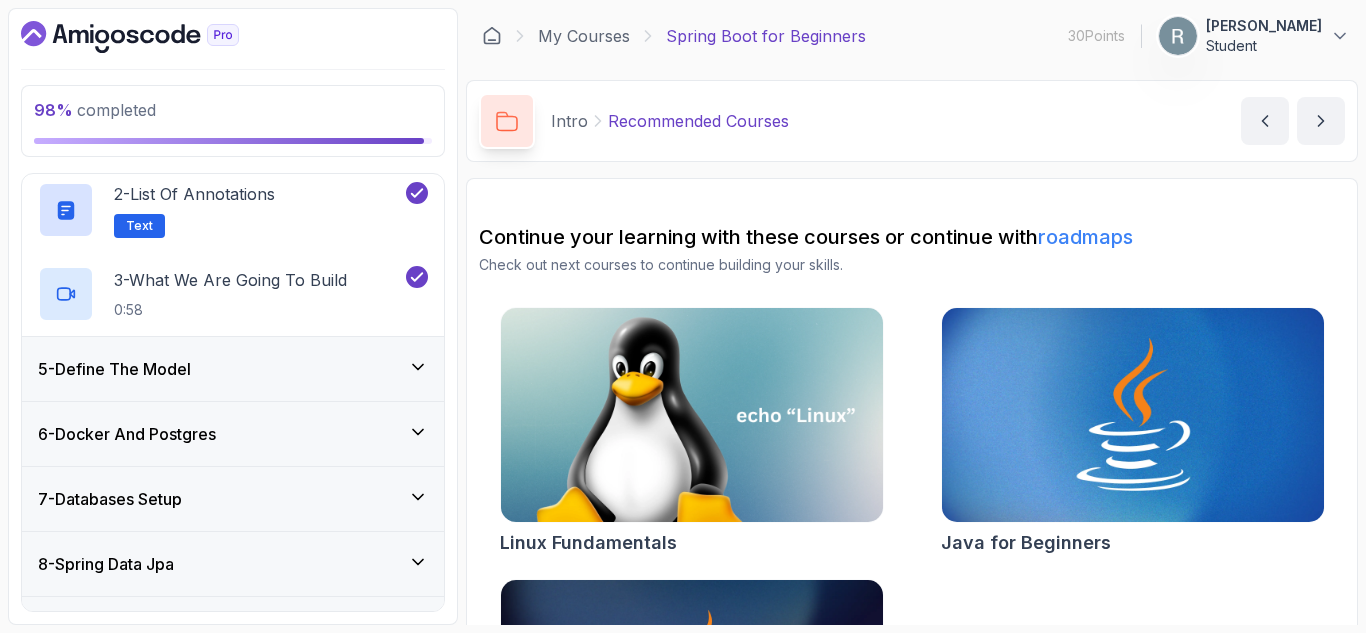click on "5  -  Define The Model" at bounding box center [233, 369] 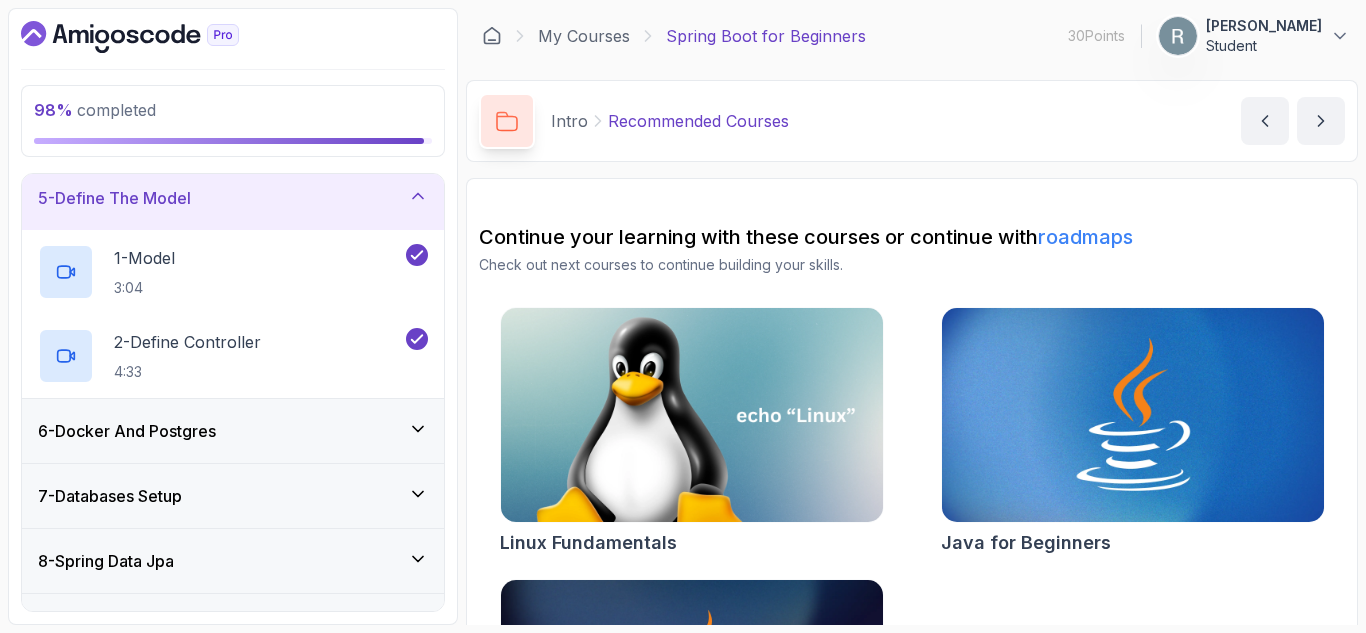 scroll, scrollTop: 266, scrollLeft: 0, axis: vertical 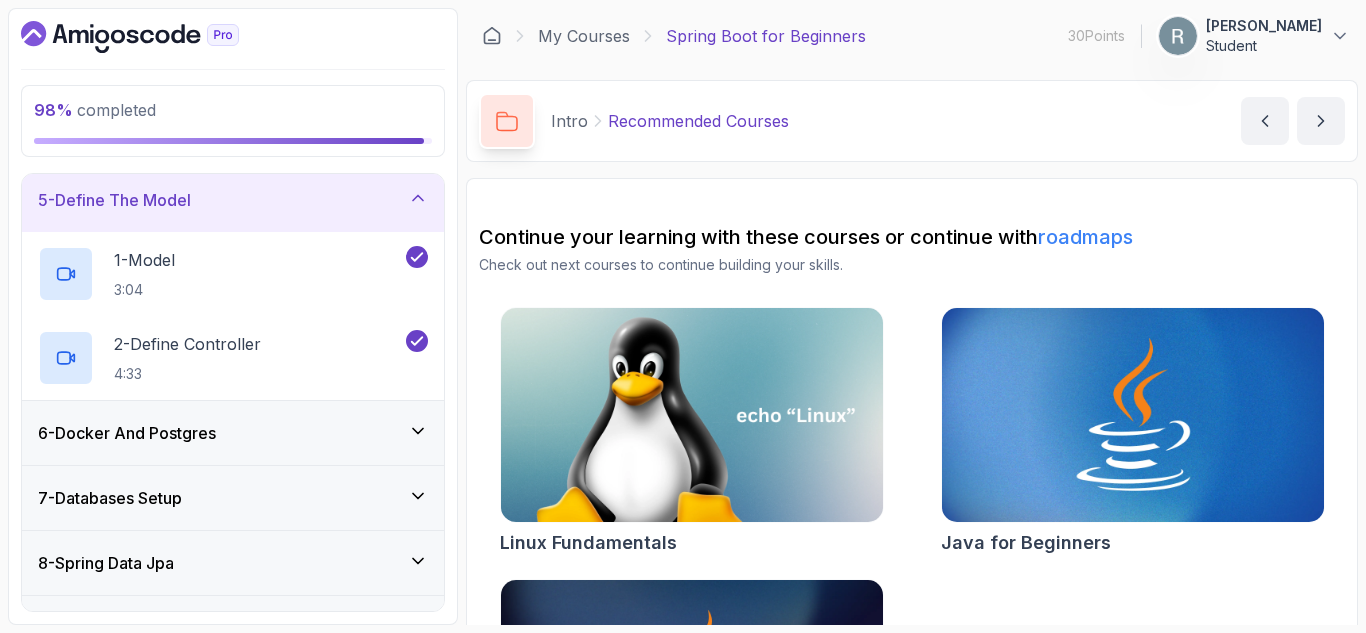 click on "6  -  Docker And Postgres" at bounding box center [233, 433] 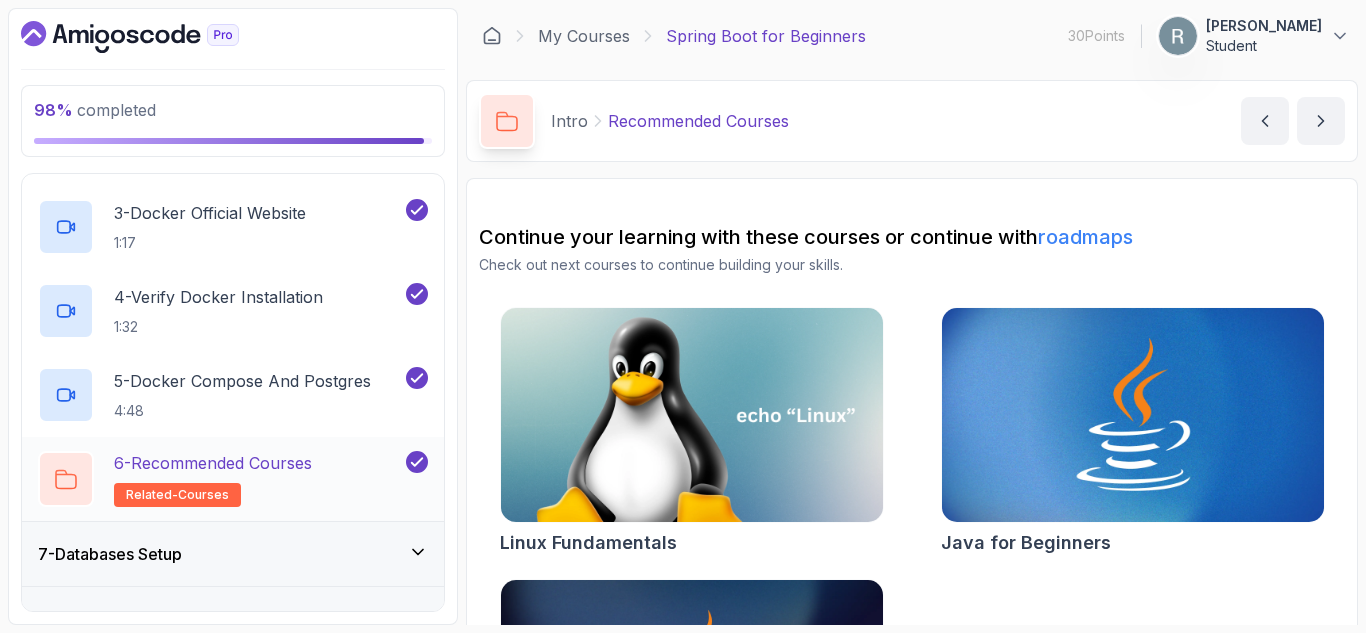 scroll, scrollTop: 831, scrollLeft: 0, axis: vertical 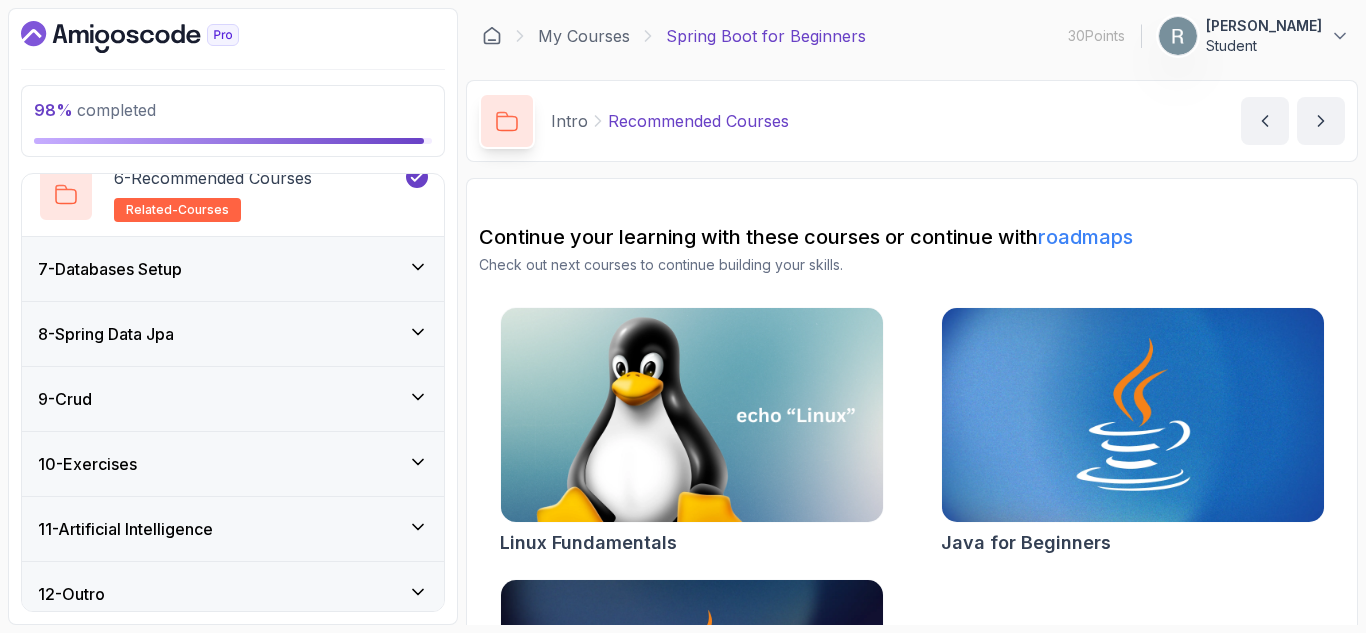 click on "7  -  Databases Setup" at bounding box center (233, 269) 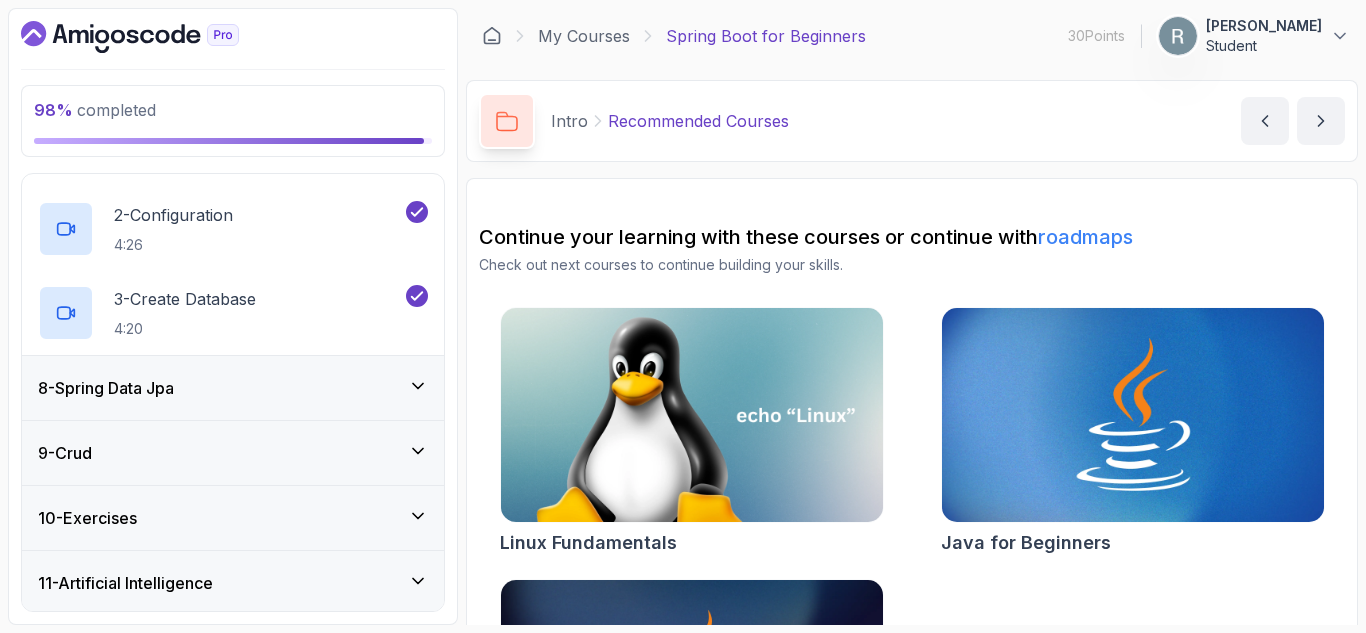 click on "8  -  Spring Data Jpa" at bounding box center [233, 388] 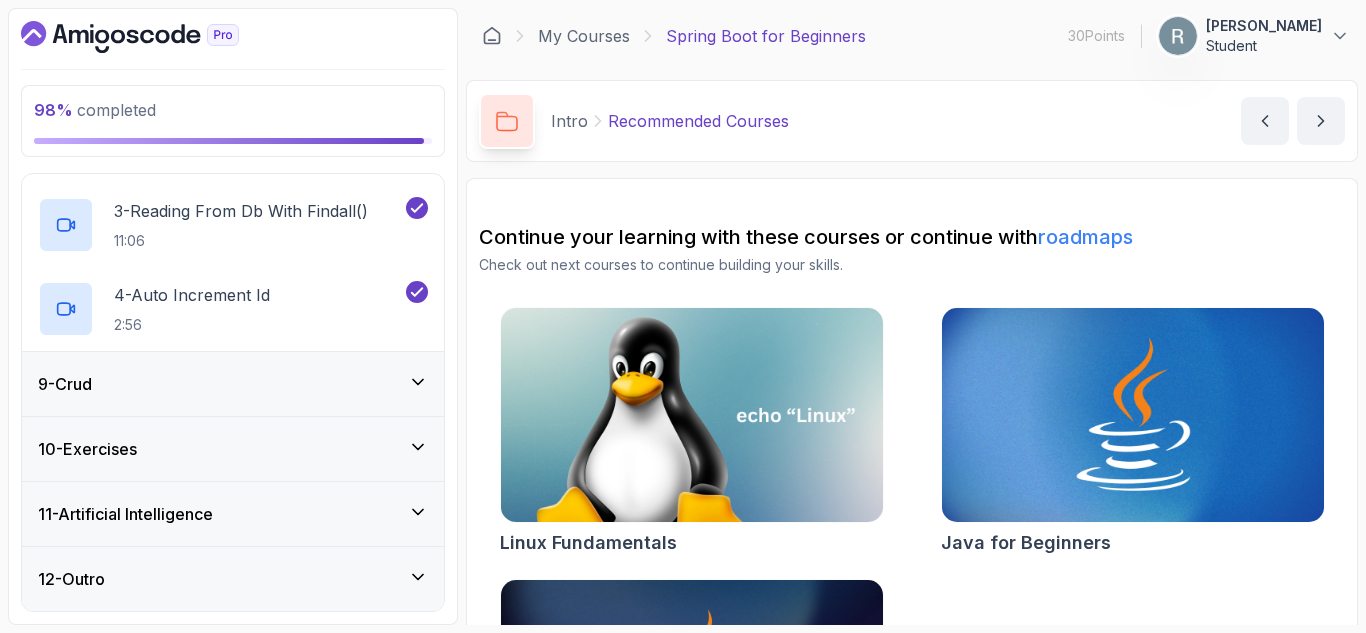 click on "9  -  Crud" at bounding box center (233, 384) 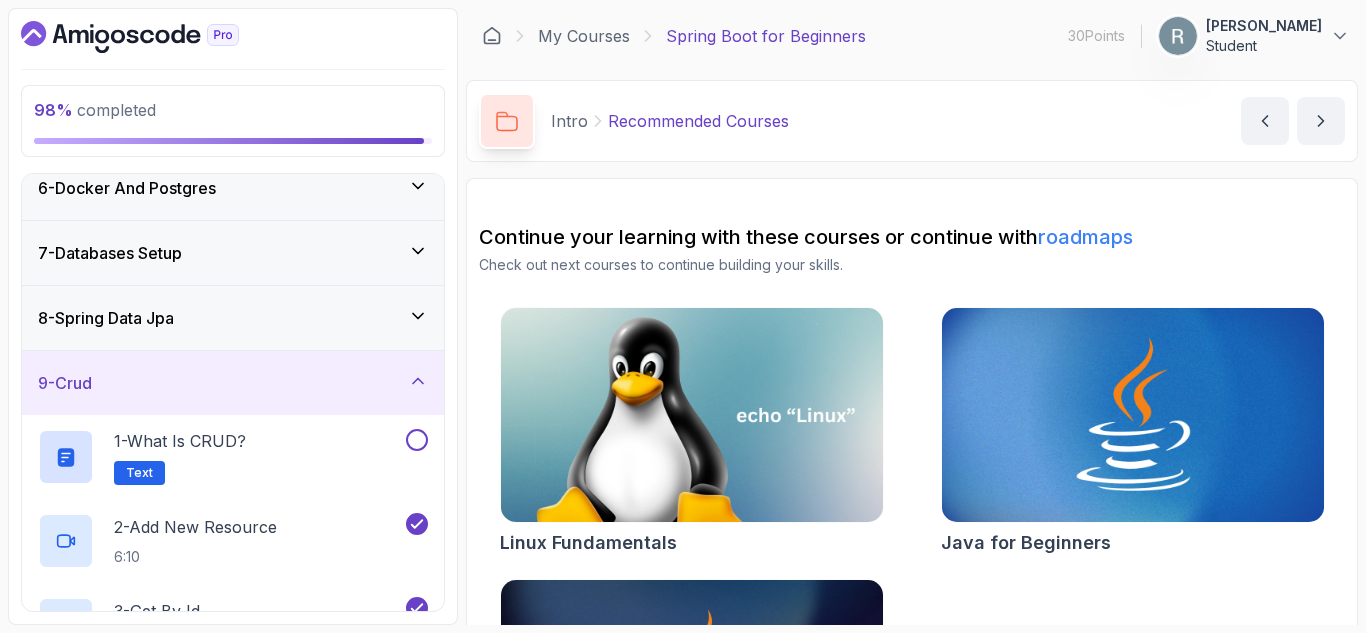 scroll, scrollTop: 594, scrollLeft: 0, axis: vertical 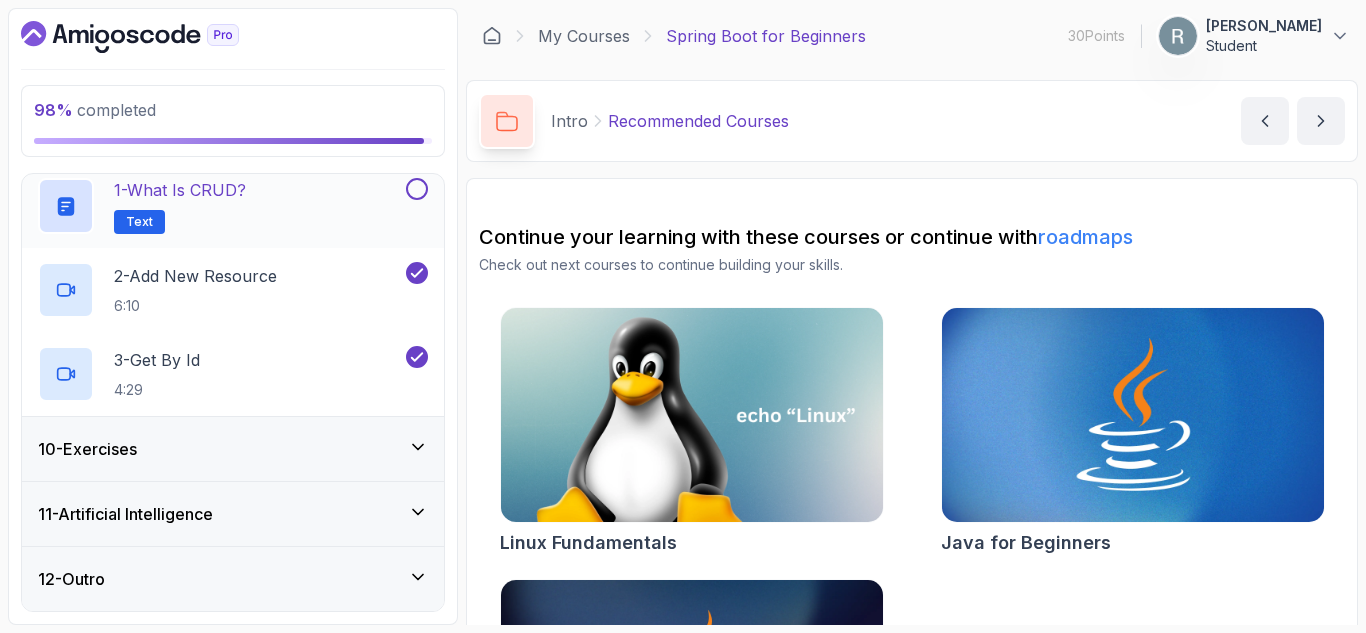 click at bounding box center (417, 189) 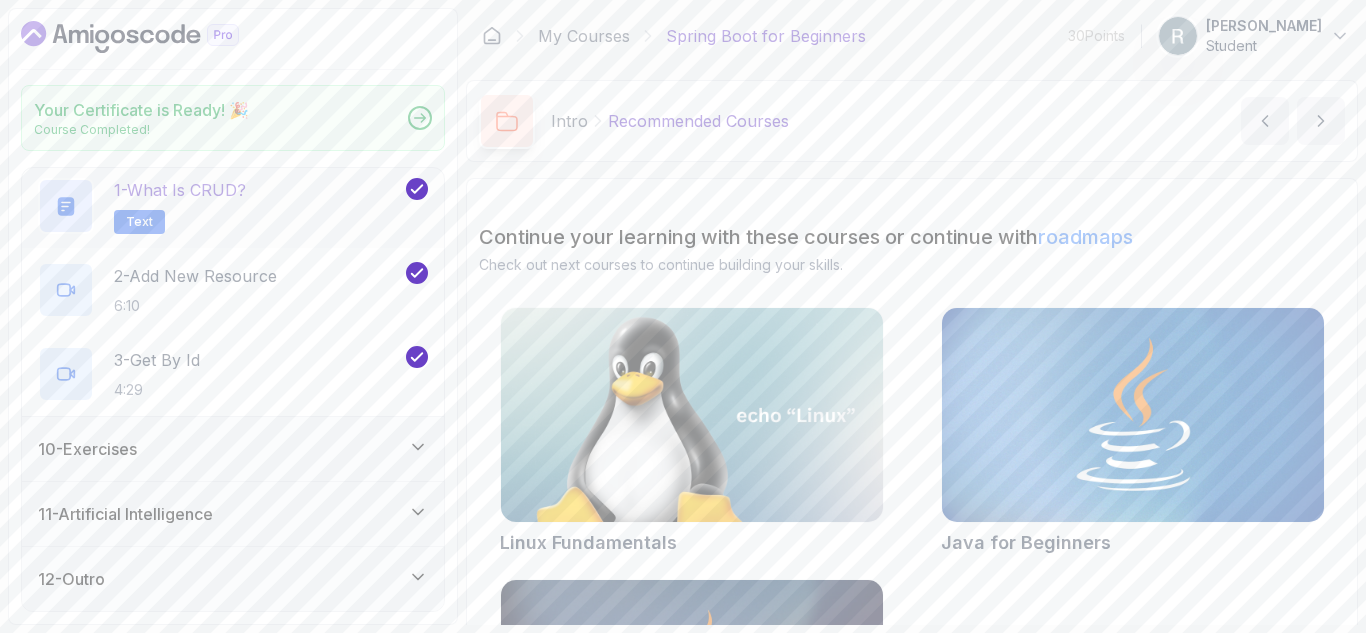 scroll, scrollTop: 588, scrollLeft: 0, axis: vertical 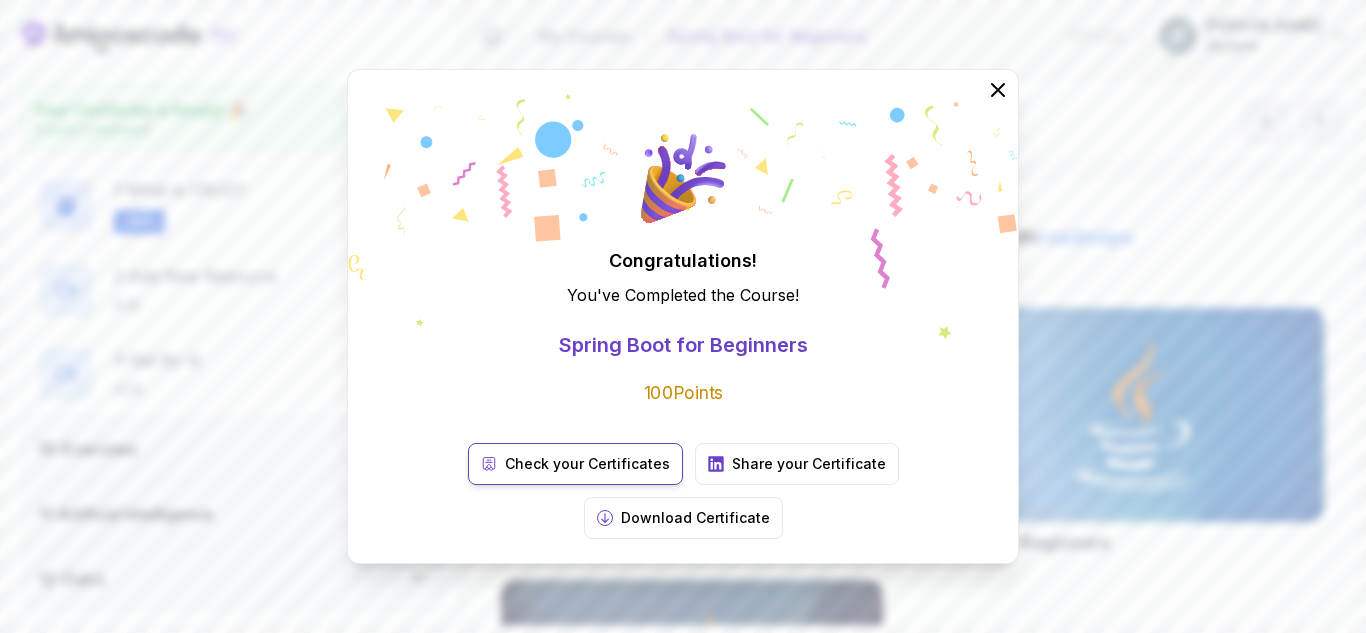 click on "Check your Certificates" at bounding box center (587, 464) 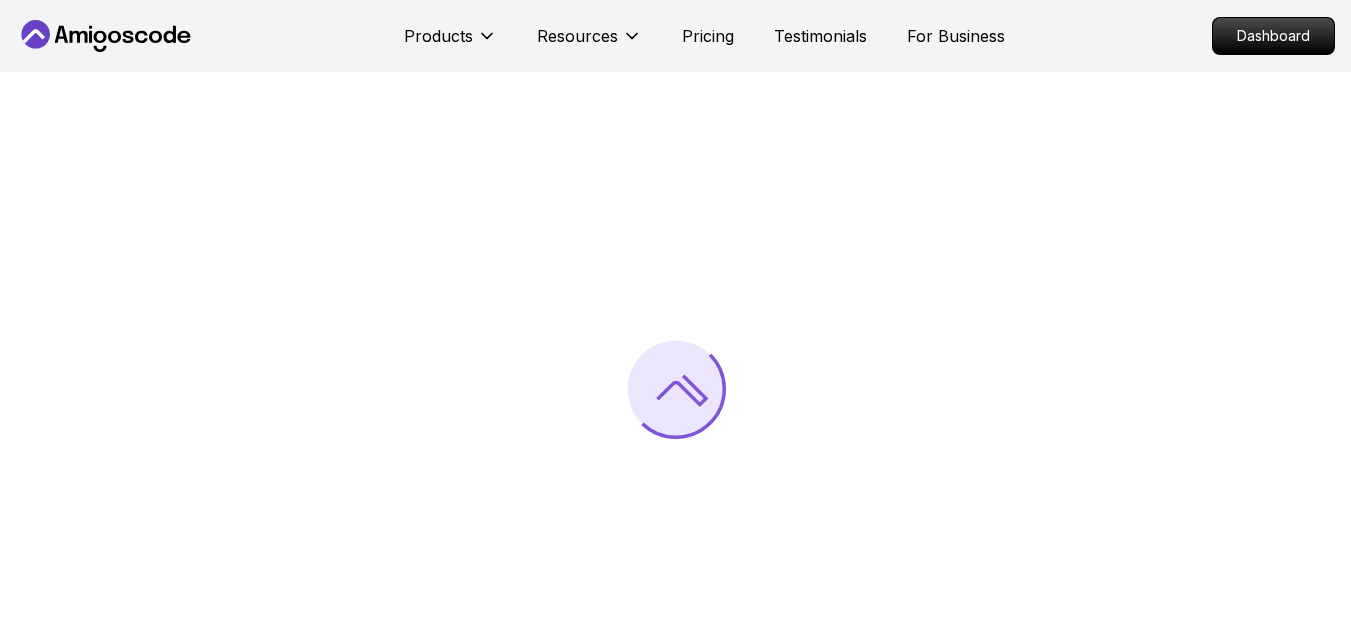 scroll, scrollTop: 0, scrollLeft: 0, axis: both 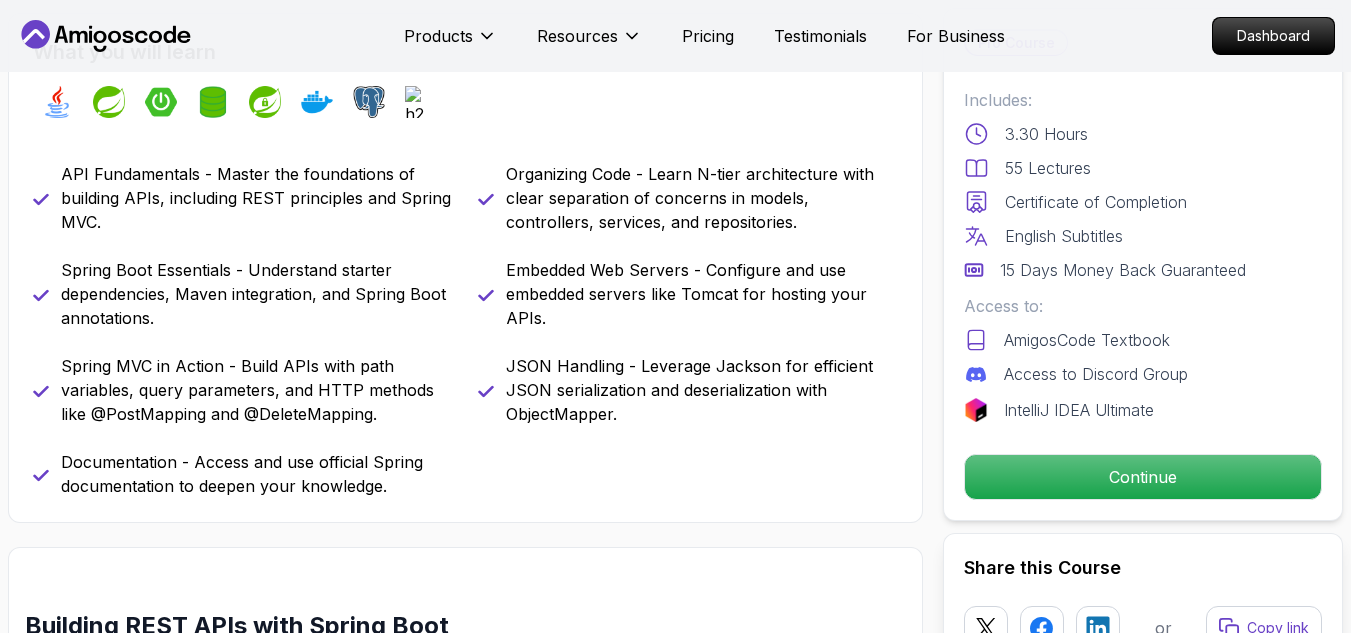click on "Products Resources Pricing Testimonials For Business Dashboard Products Resources Pricing Testimonials For Business Dashboard Building APIs with Spring Boot Learn to build robust, scalable APIs with Spring Boot, mastering REST principles, JSON handling, and embedded server configuration. Mama Samba Braima Djalo  /   Instructor Pro Course Includes: 3.30 Hours 55 Lectures Certificate of Completion English Subtitles 15 Days Money Back Guaranteed Access to: AmigosCode Textbook Access to Discord Group IntelliJ IDEA Ultimate Continue Share this Course or Copy link Got a Team of 5 or More? With one subscription, give your entire team access to all courses and features. Check our Business Plan Mama Samba Braima Djalo  /   Instructor What you will learn java spring spring-boot spring-data-jpa spring-security docker postgres h2 API Fundamentals - Master the foundations of building APIs, including REST principles and Spring MVC. Embedded Web Servers - Configure and use embedded servers like Tomcat for hosting your APIs." at bounding box center (675, 3140) 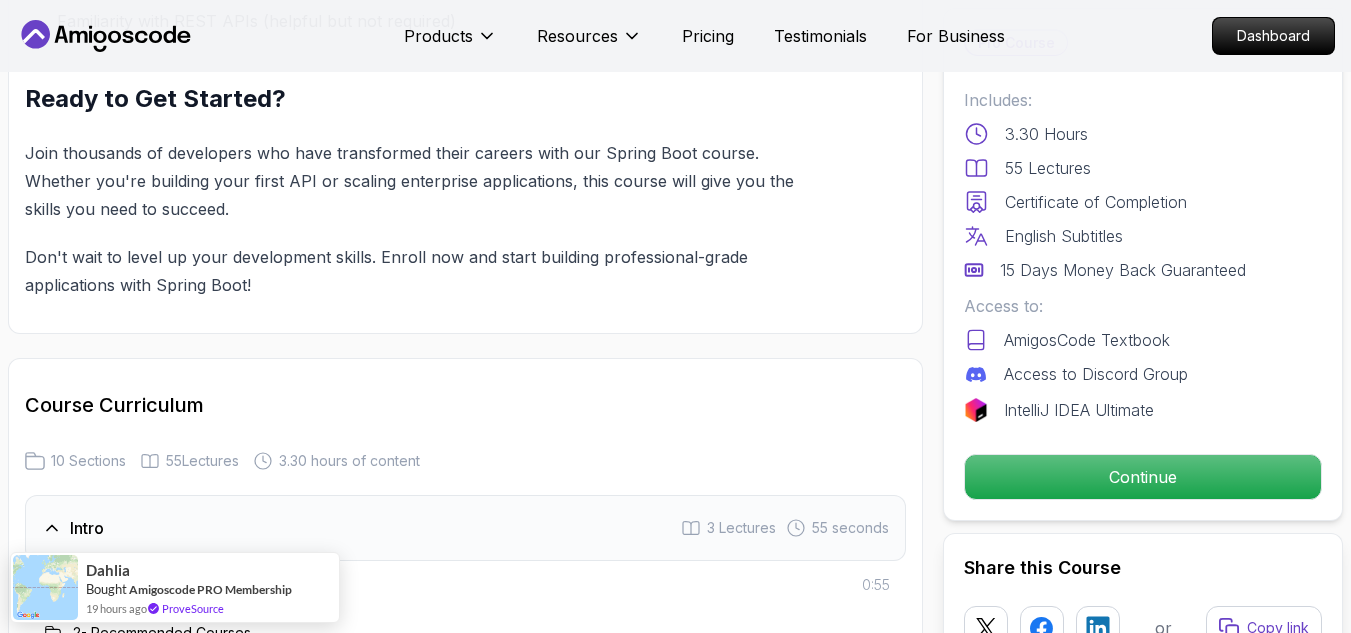 scroll, scrollTop: 2832, scrollLeft: 0, axis: vertical 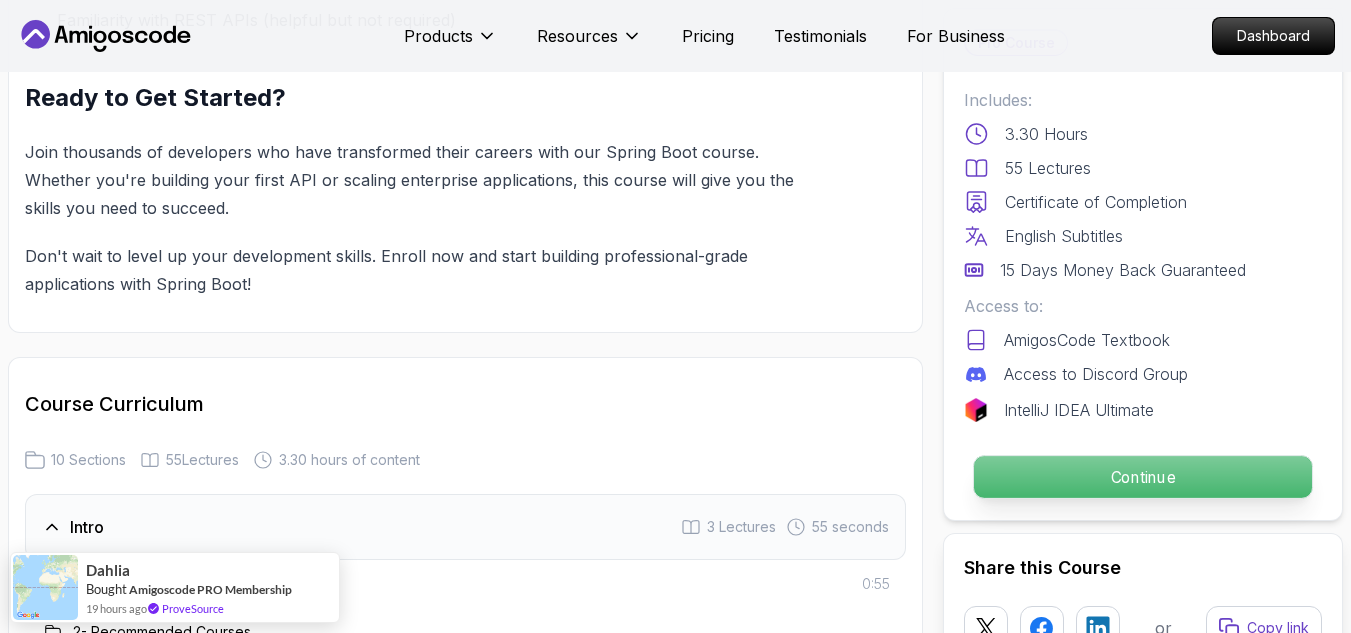 click on "Continue" at bounding box center [1143, 477] 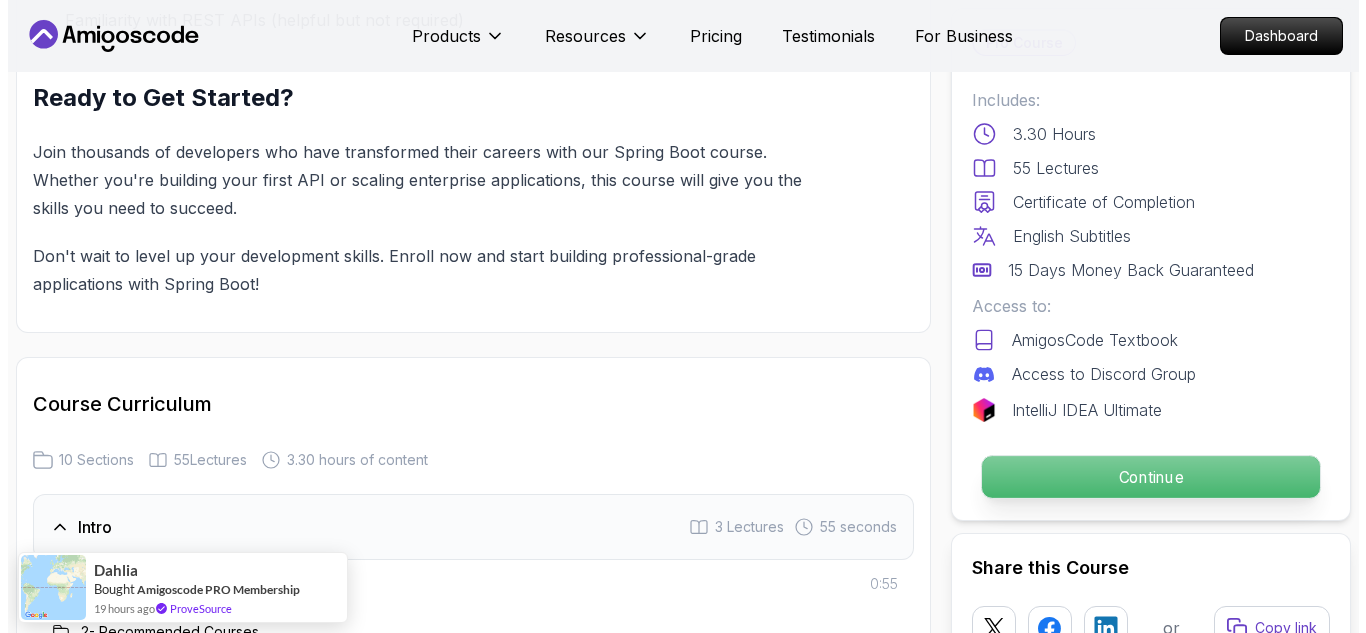 scroll, scrollTop: 0, scrollLeft: 0, axis: both 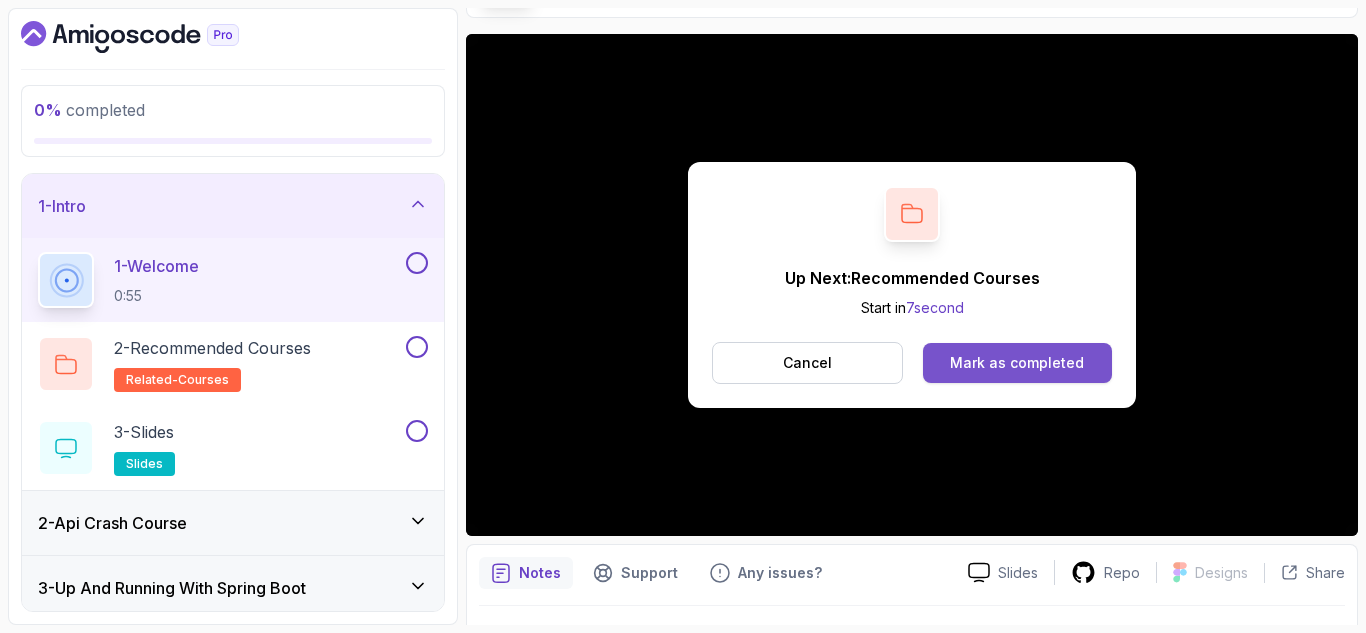 click on "Mark as completed" at bounding box center [1017, 363] 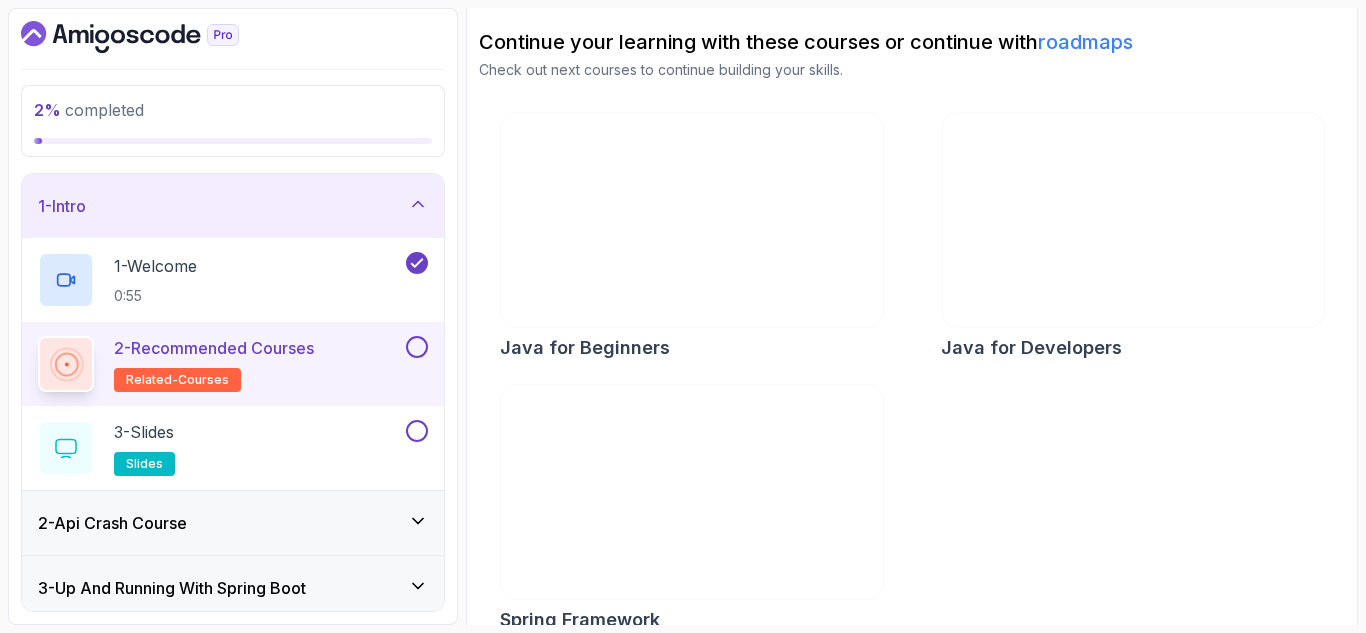 scroll, scrollTop: 247, scrollLeft: 0, axis: vertical 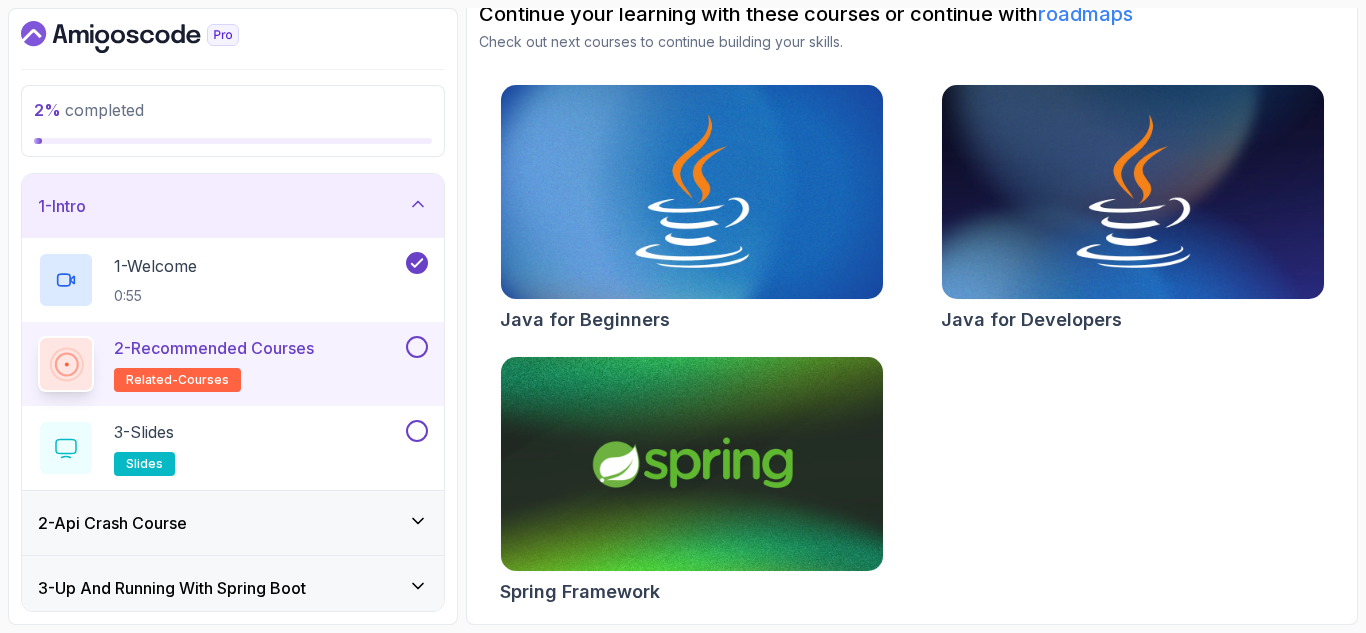 click at bounding box center (417, 347) 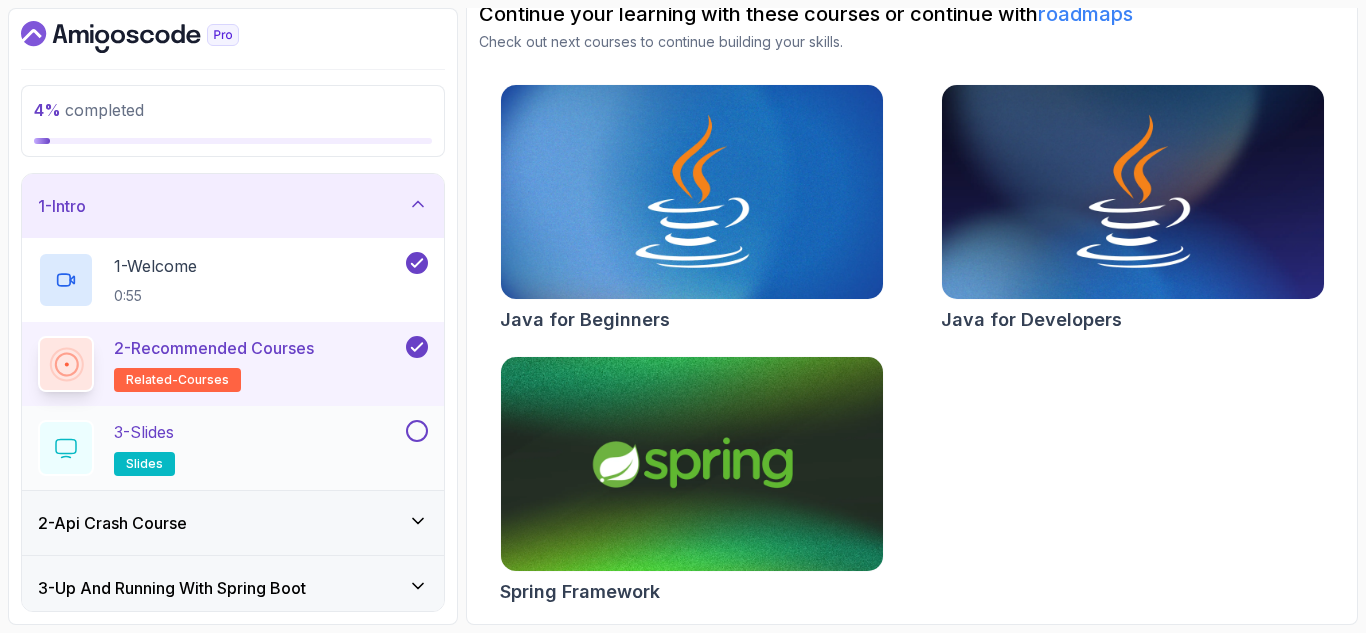 click on "3  -  Slides slides" at bounding box center (220, 448) 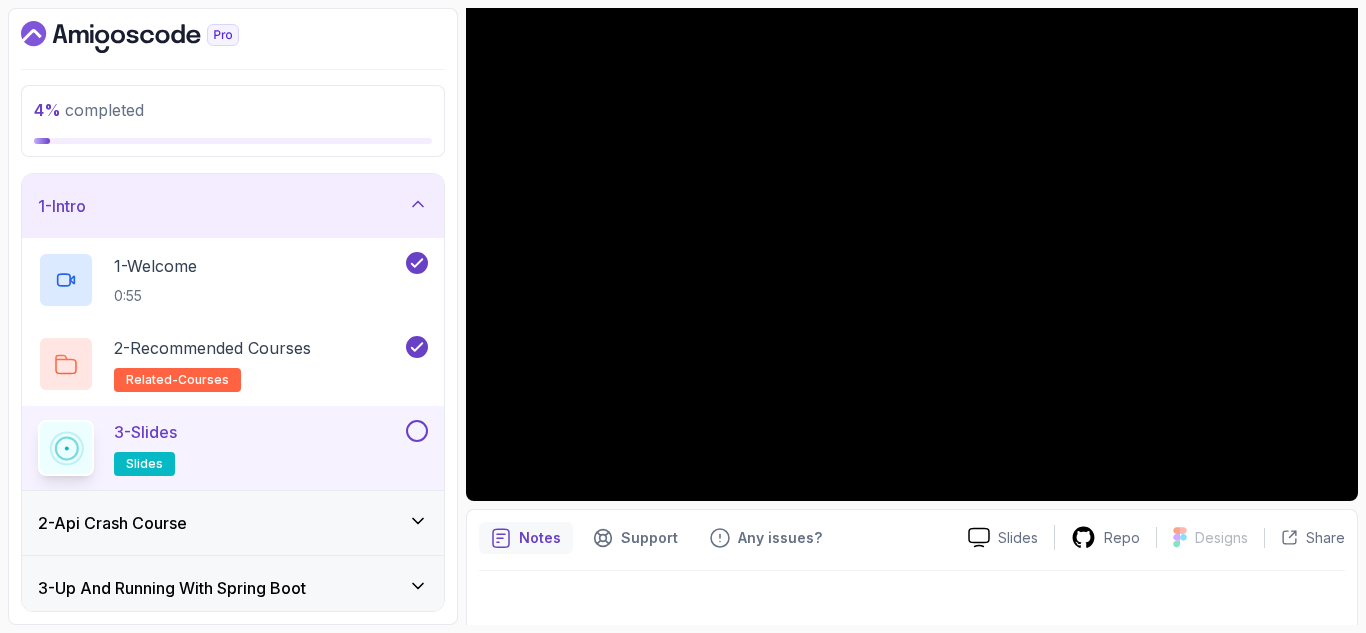 scroll, scrollTop: 181, scrollLeft: 0, axis: vertical 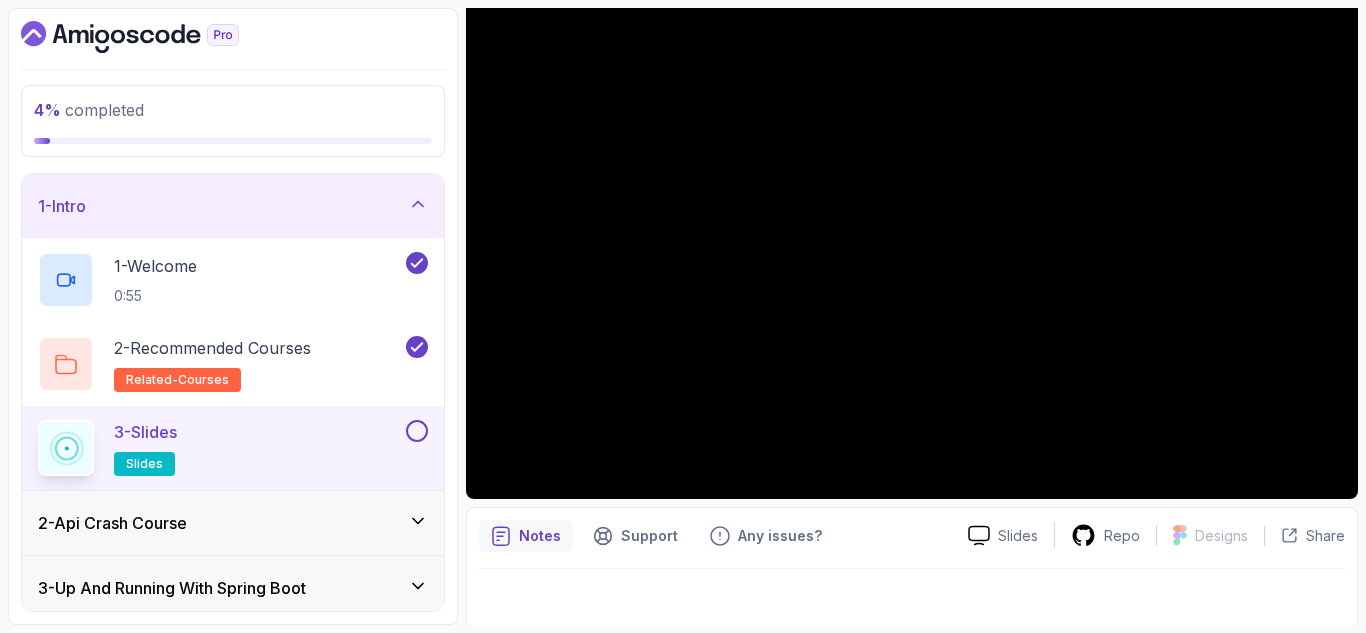 click on "2  -  Api Crash Course" at bounding box center [233, 523] 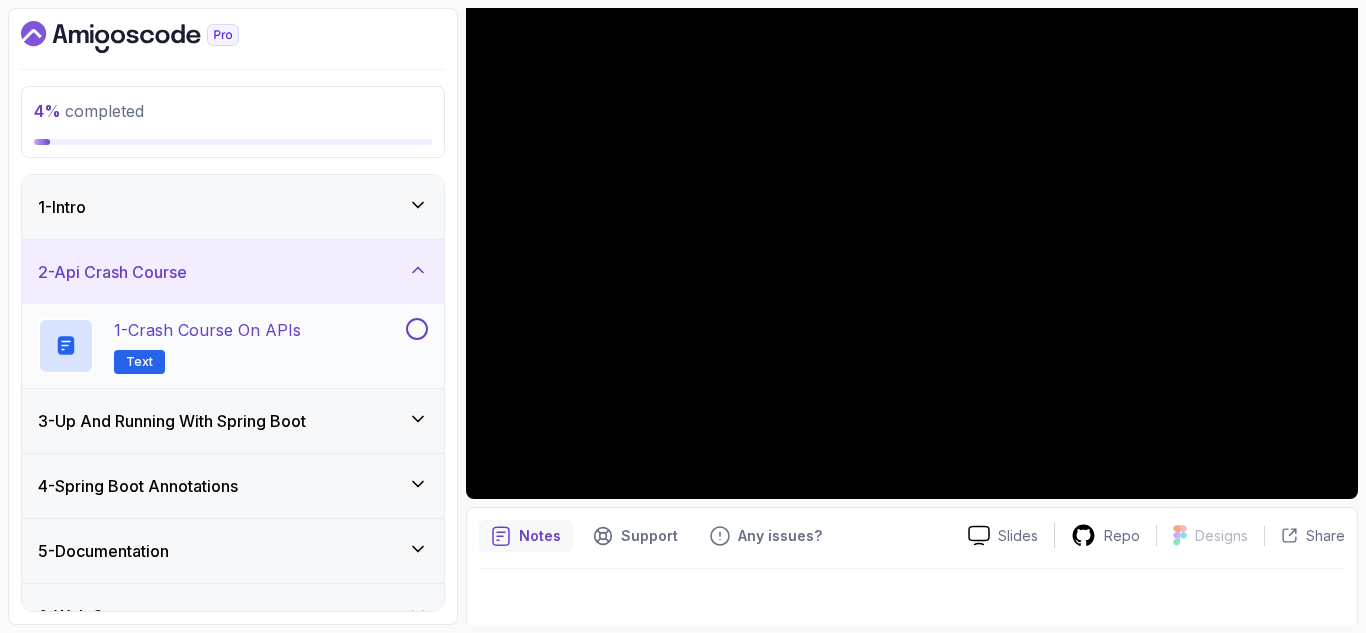click on "1  -  Crash Course on APIs" at bounding box center (207, 330) 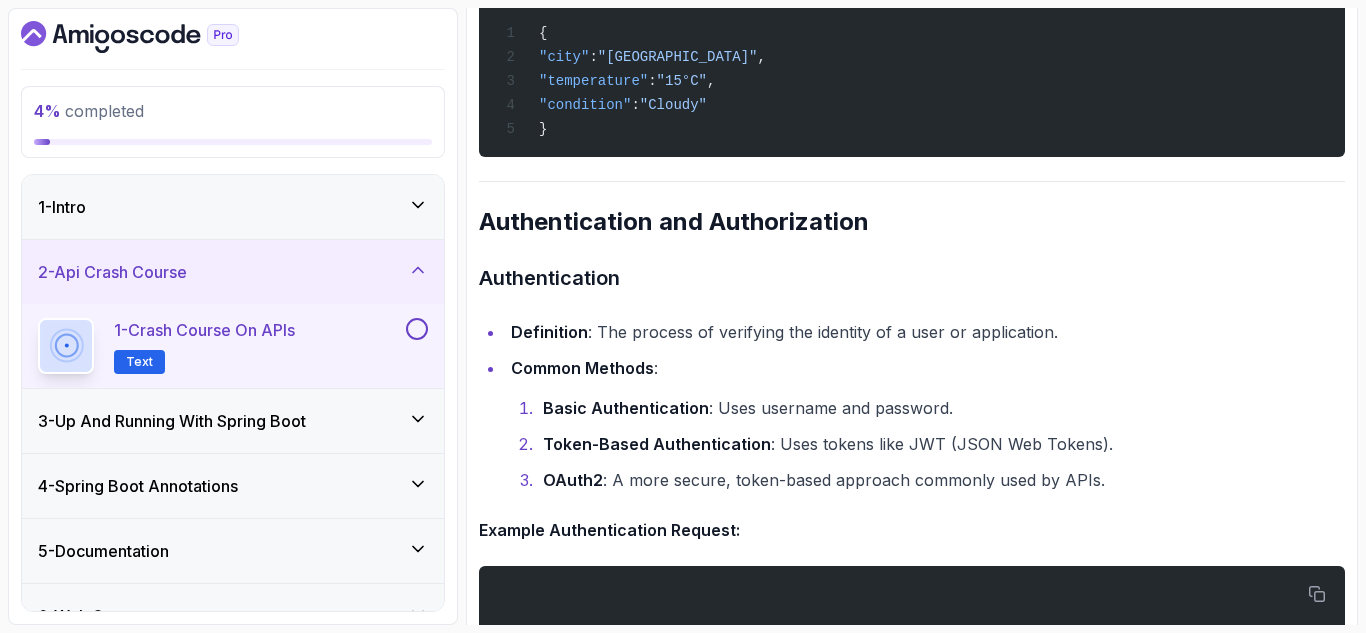 scroll, scrollTop: 2253, scrollLeft: 0, axis: vertical 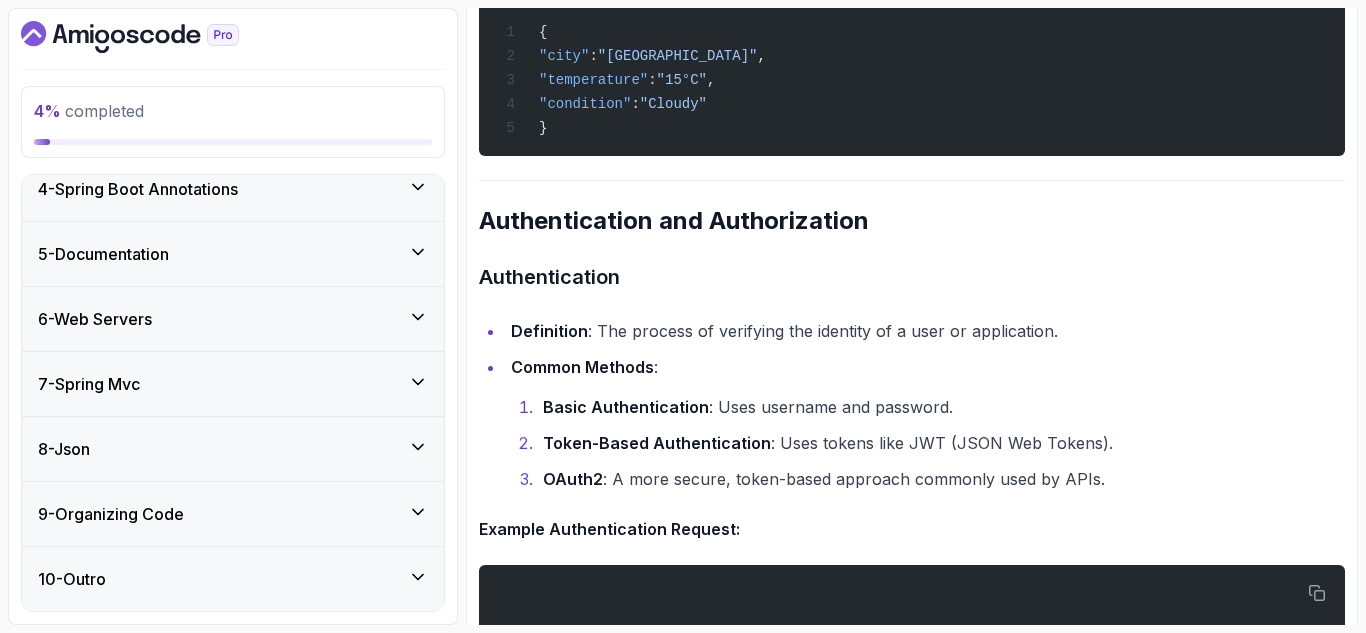 click on "9  -  Organizing Code" at bounding box center (233, 514) 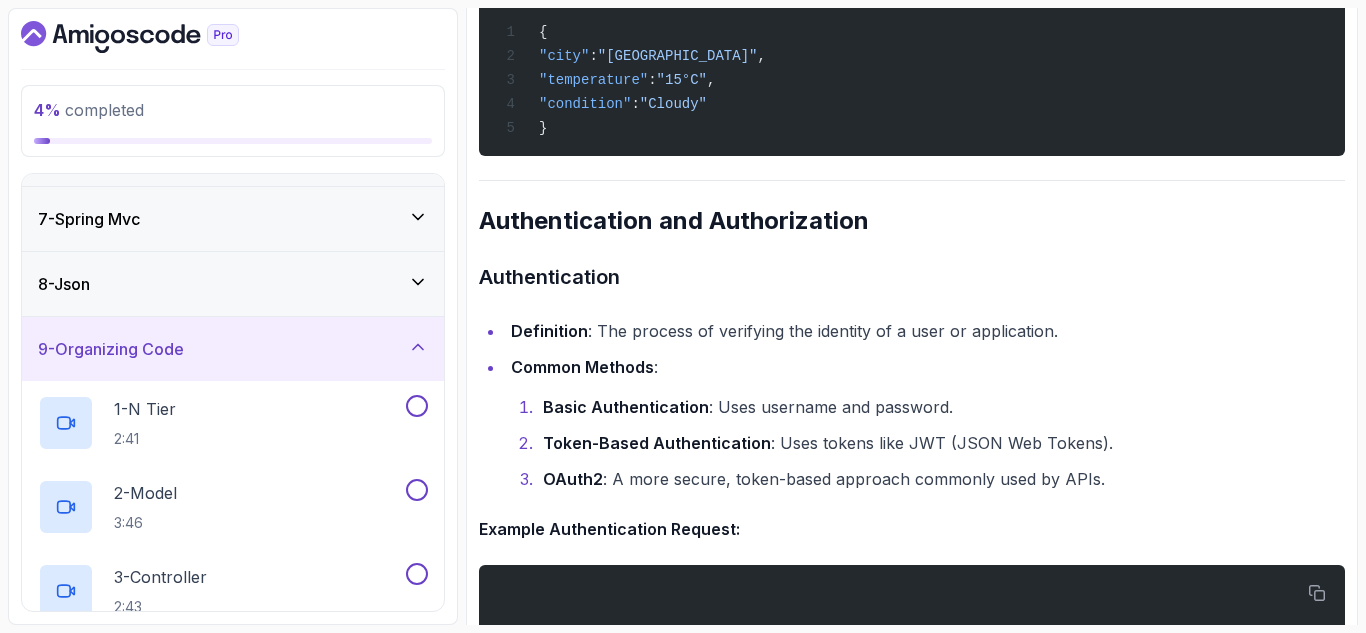 scroll, scrollTop: 338, scrollLeft: 0, axis: vertical 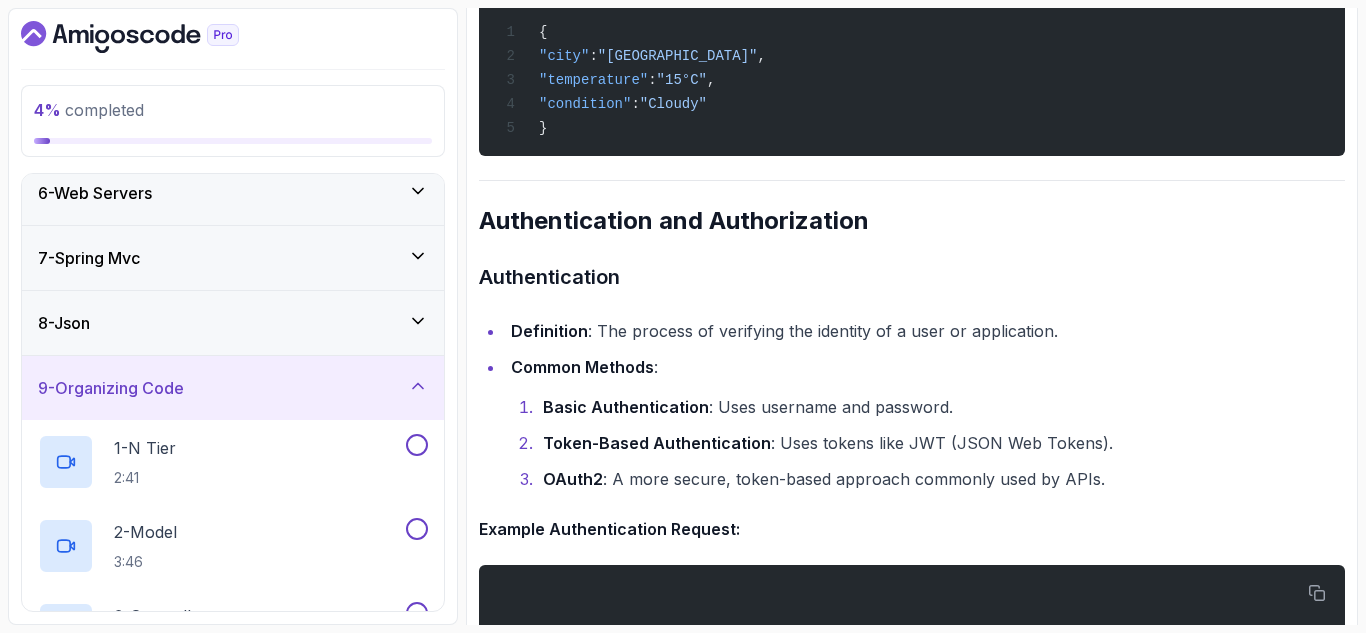 click on "9  -  Organizing Code" at bounding box center (233, 388) 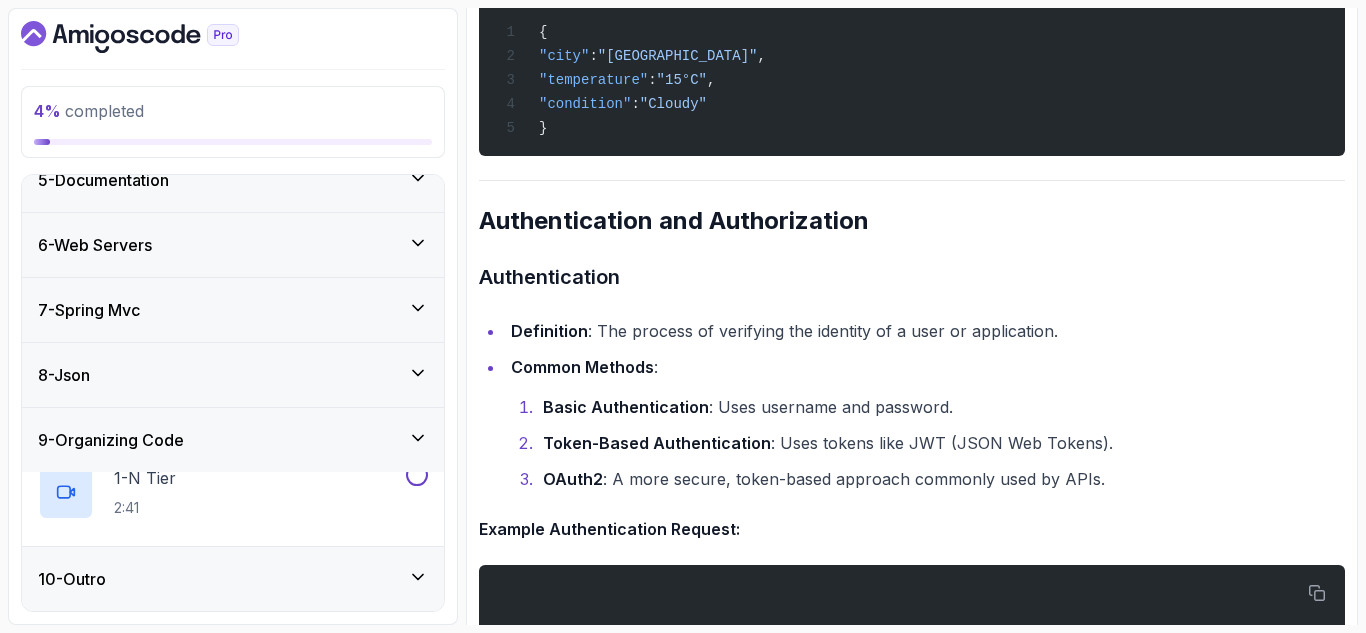 scroll, scrollTop: 213, scrollLeft: 0, axis: vertical 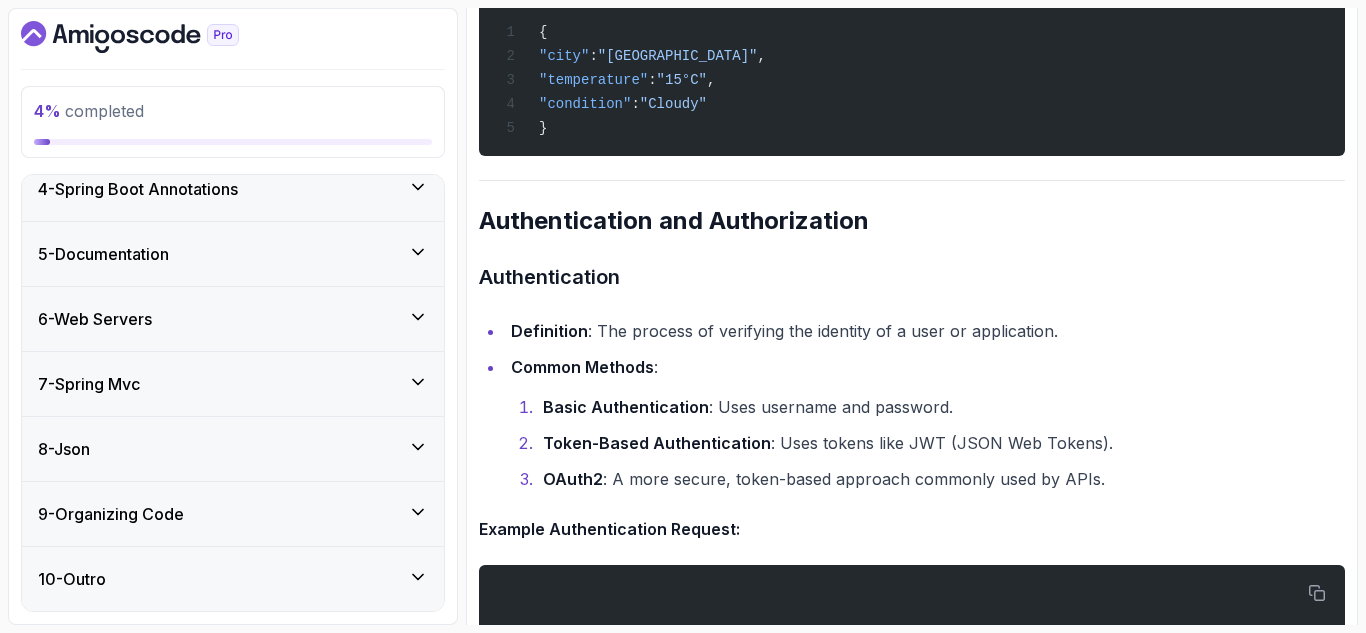 click on "10  -  Outro" at bounding box center (233, 579) 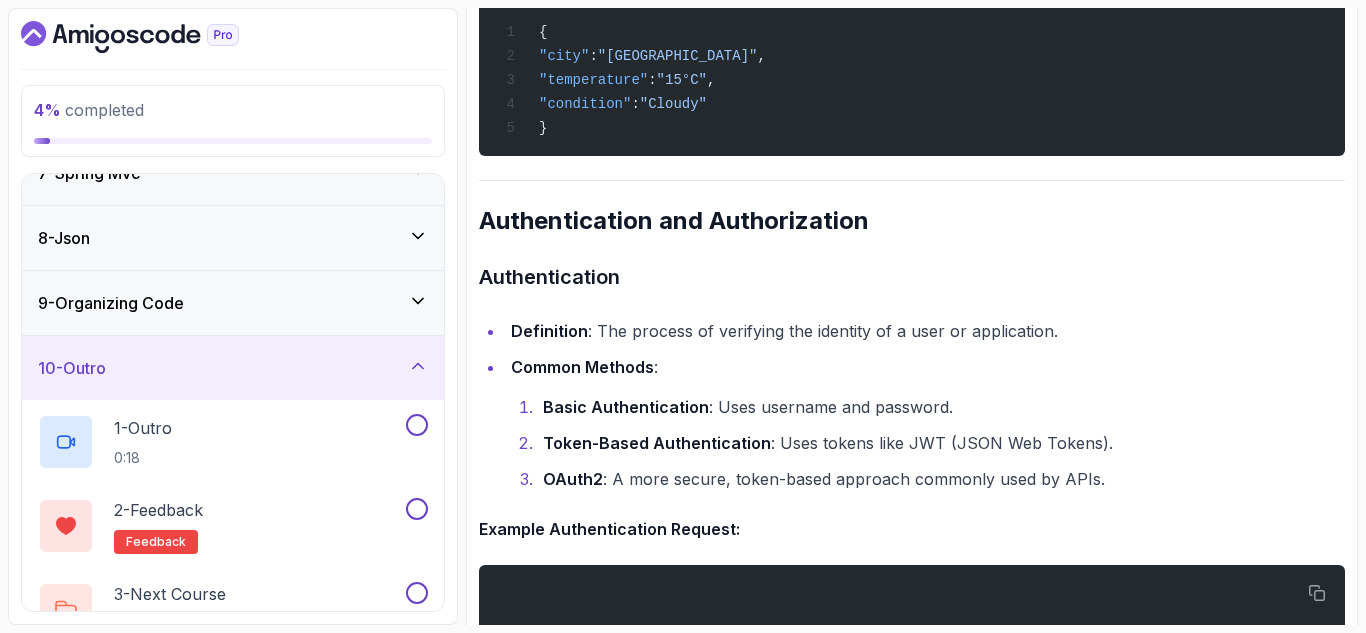 scroll, scrollTop: 464, scrollLeft: 0, axis: vertical 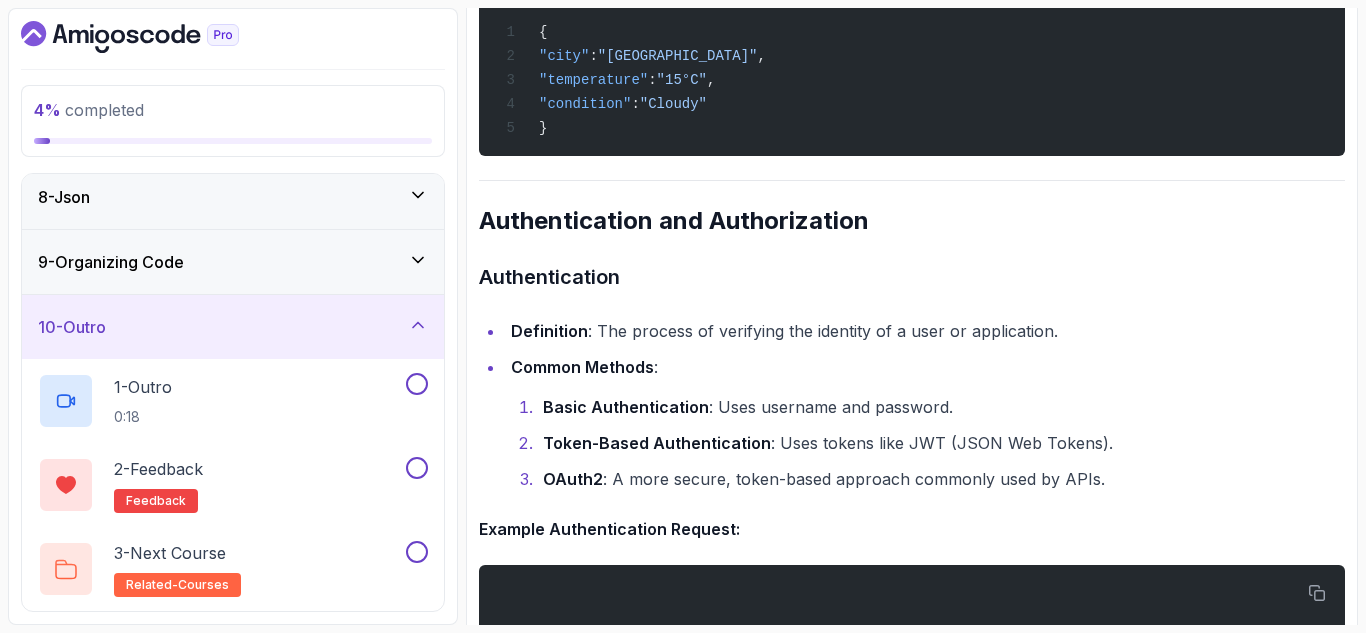 click on "10  -  Outro" at bounding box center (233, 327) 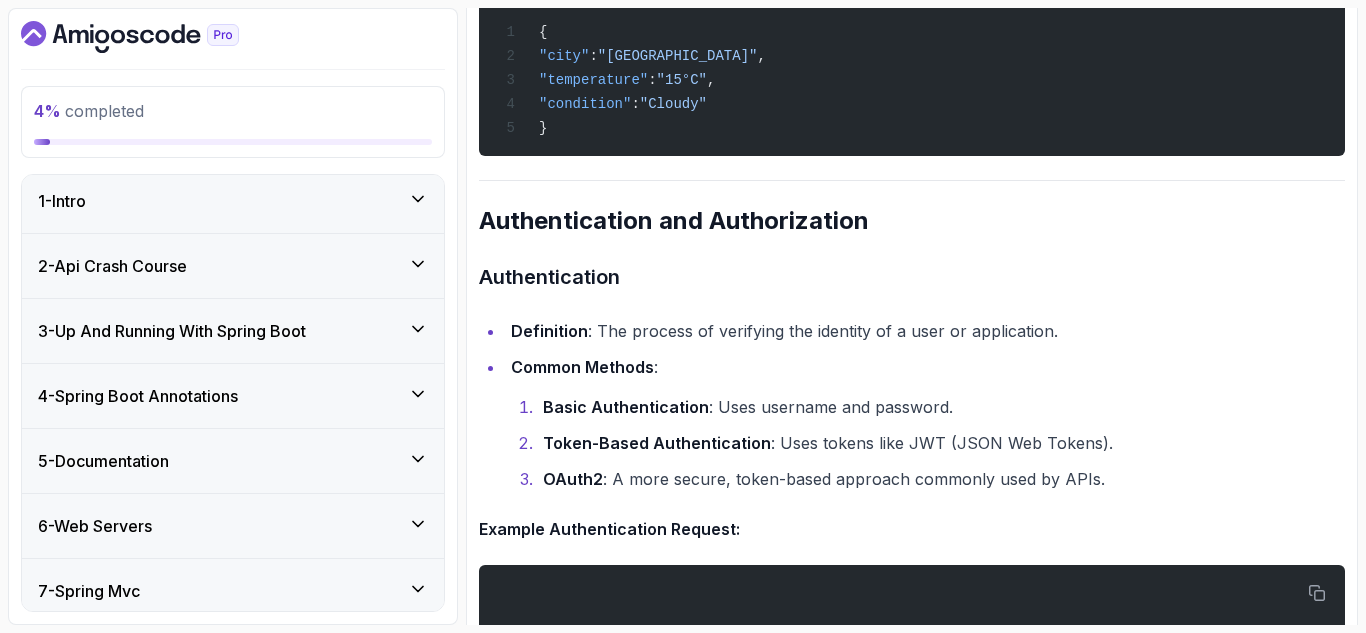 scroll, scrollTop: 0, scrollLeft: 0, axis: both 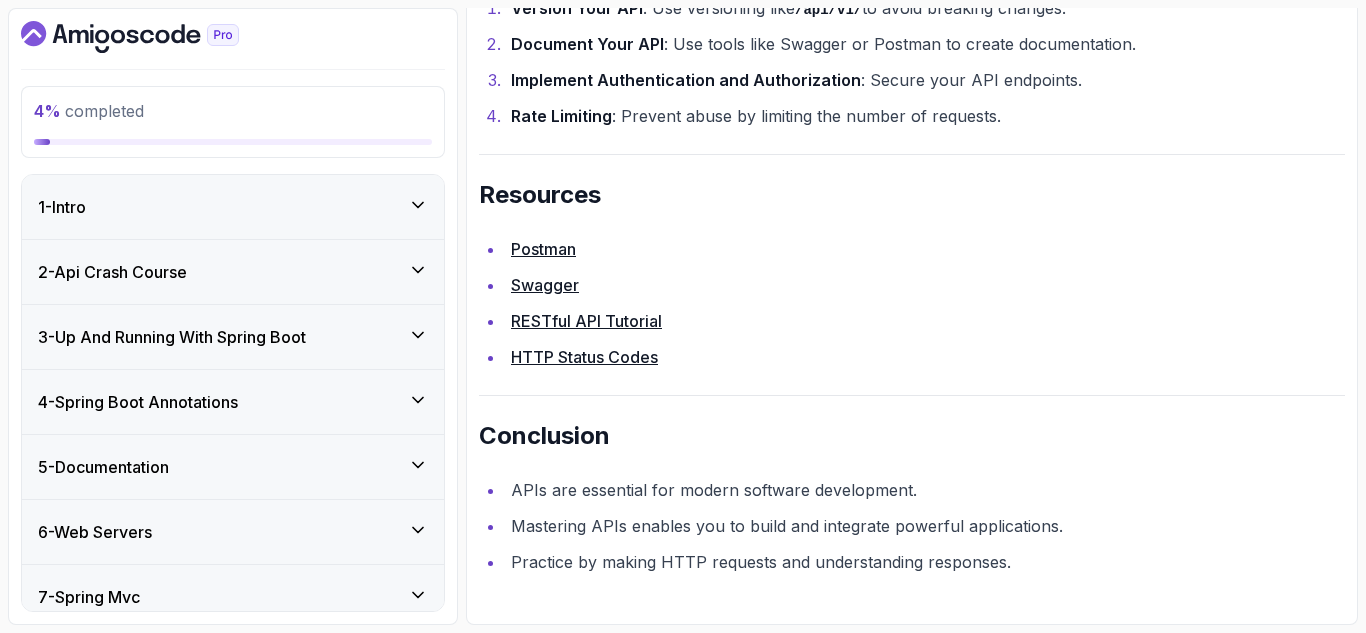 click on "1  -  Intro" at bounding box center (233, 207) 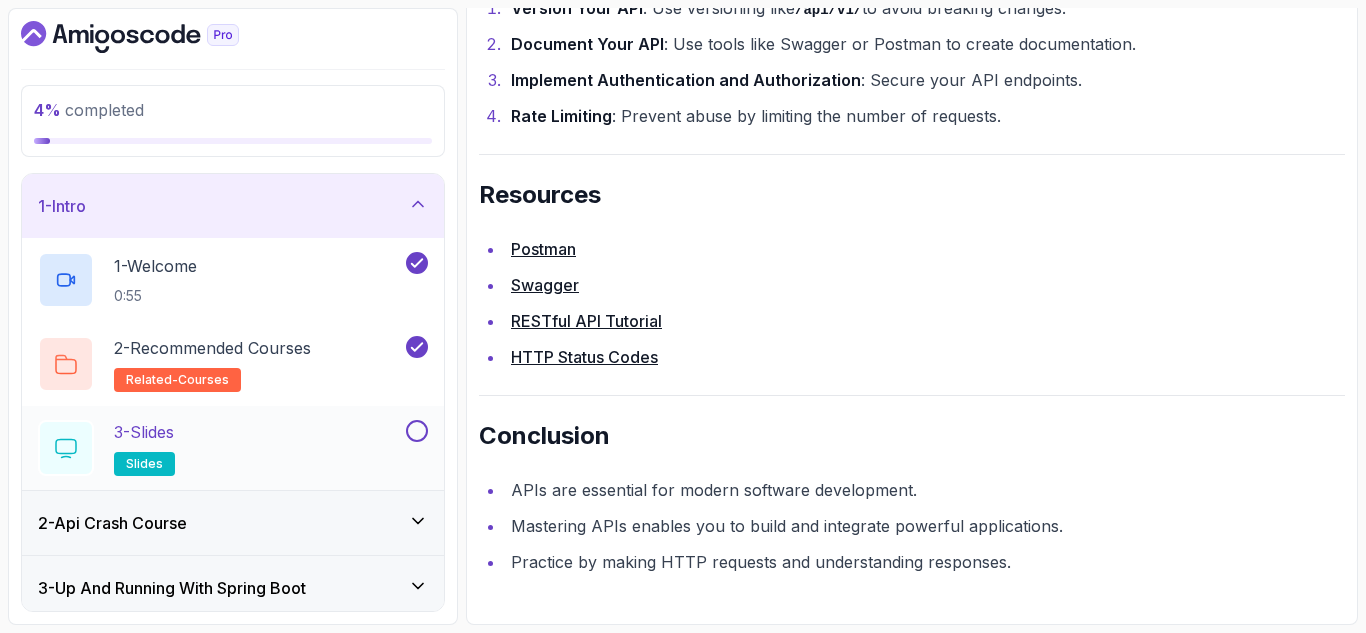 click at bounding box center (417, 431) 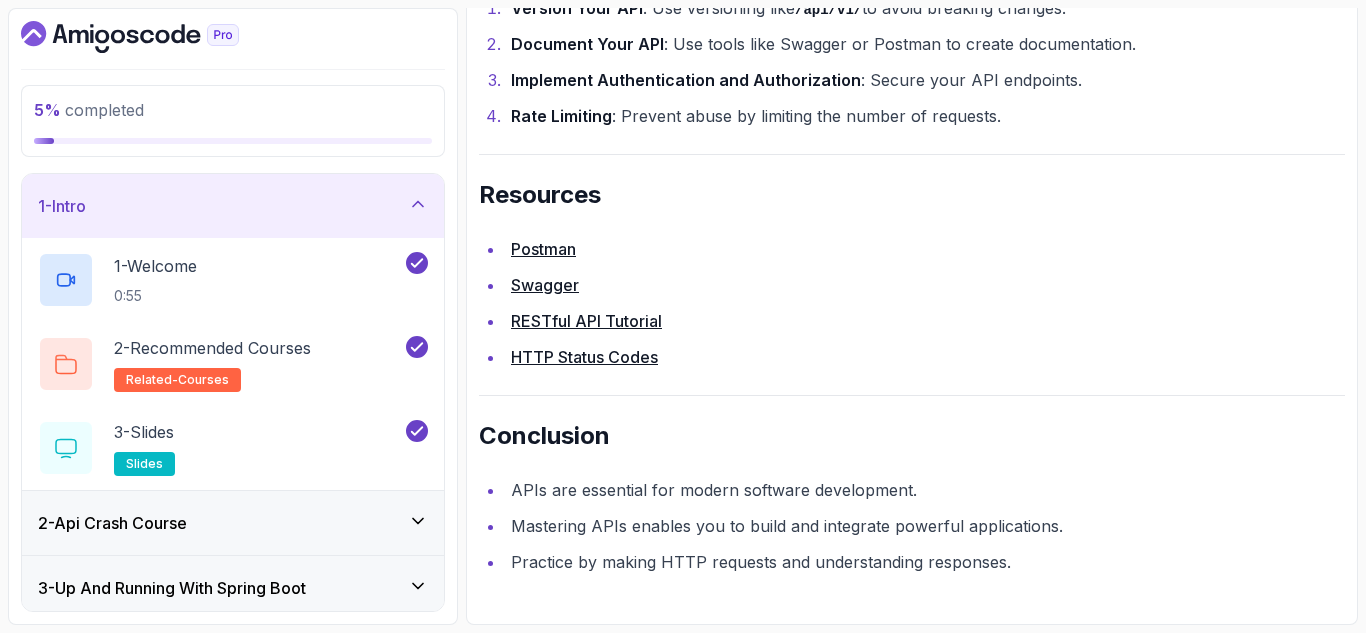 click on "2  -  Api Crash Course" at bounding box center [233, 523] 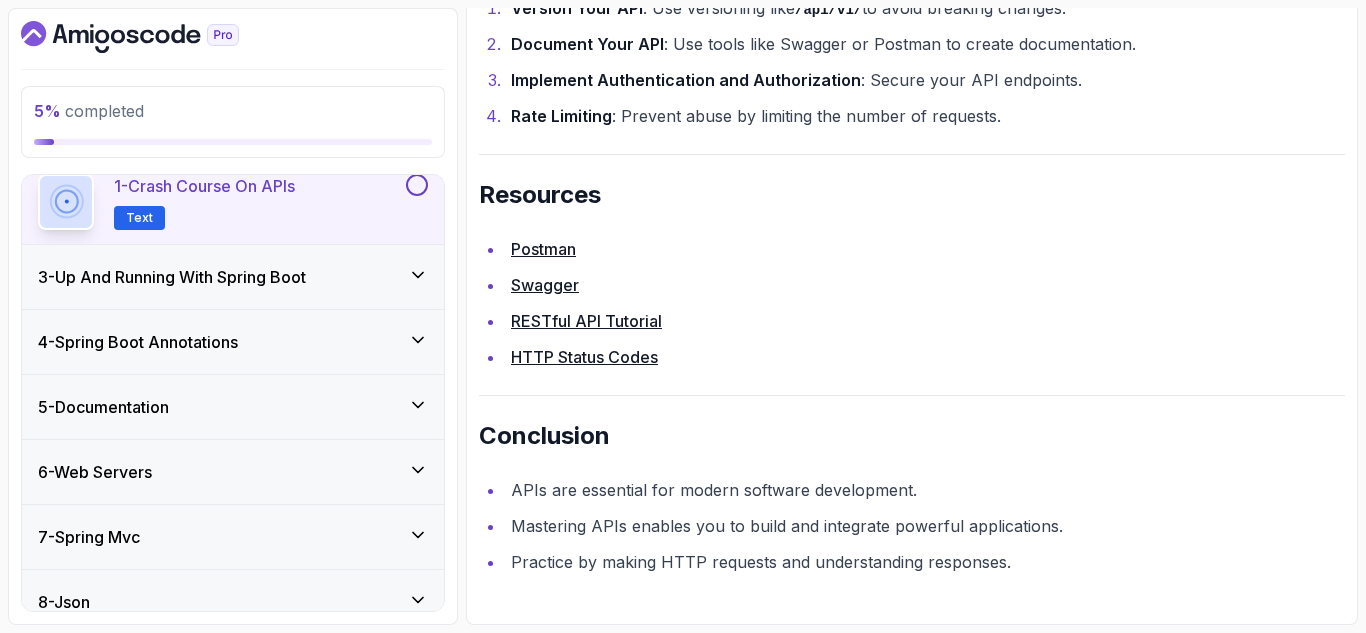 scroll, scrollTop: 151, scrollLeft: 0, axis: vertical 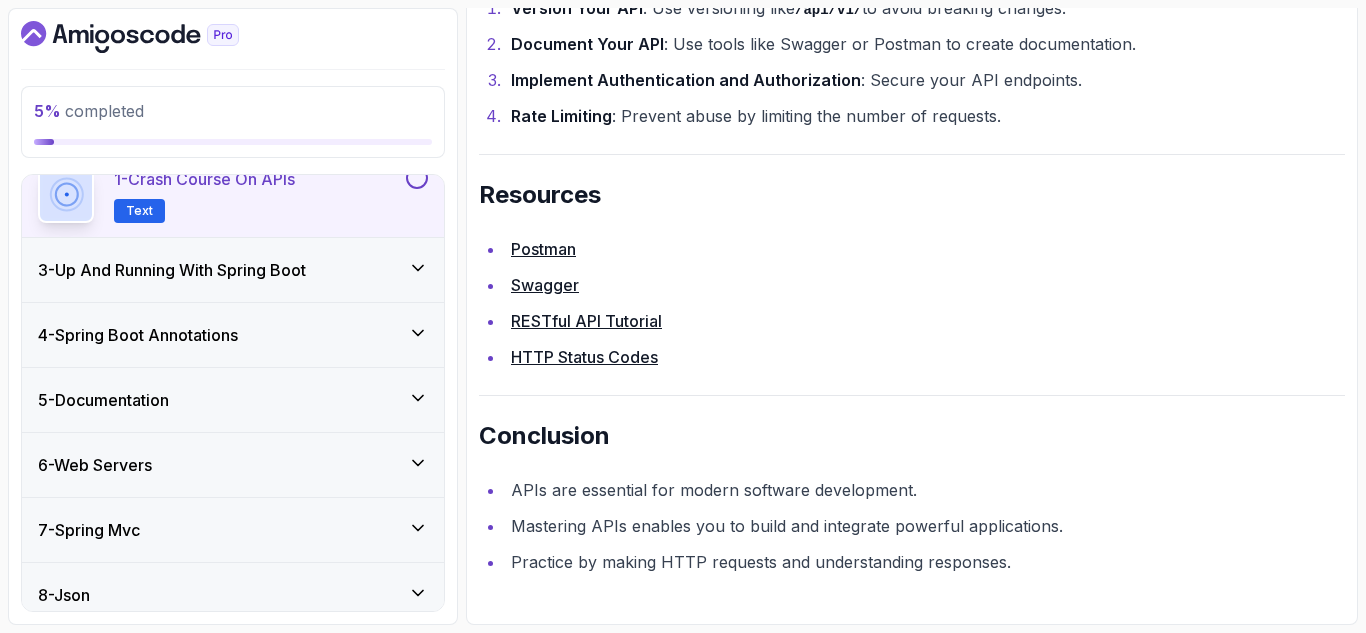 click at bounding box center (417, 178) 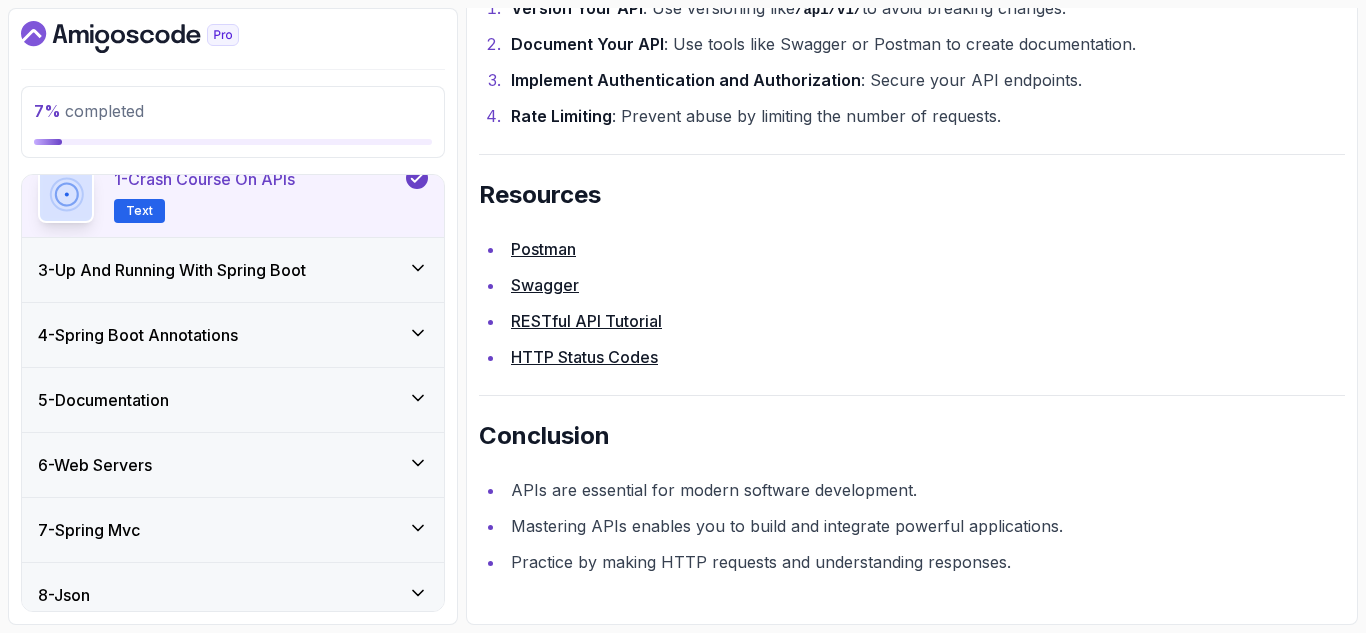 click on "3  -  Up And Running With Spring Boot" at bounding box center (233, 270) 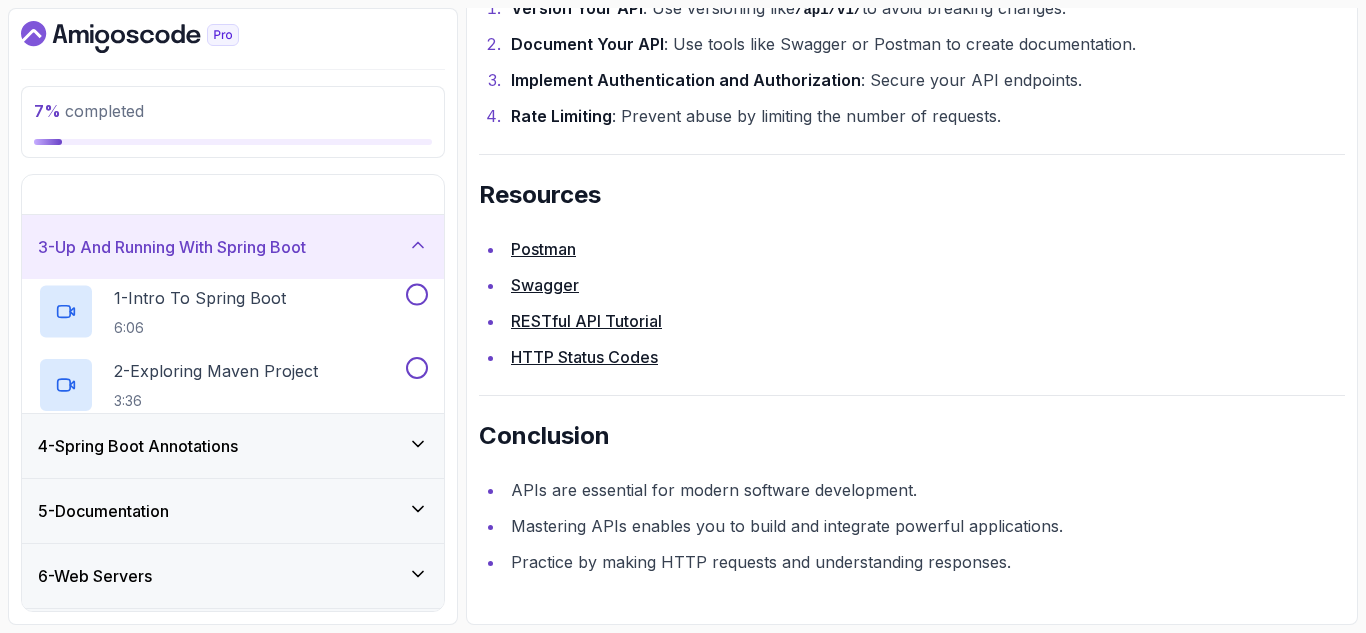 scroll, scrollTop: 134, scrollLeft: 0, axis: vertical 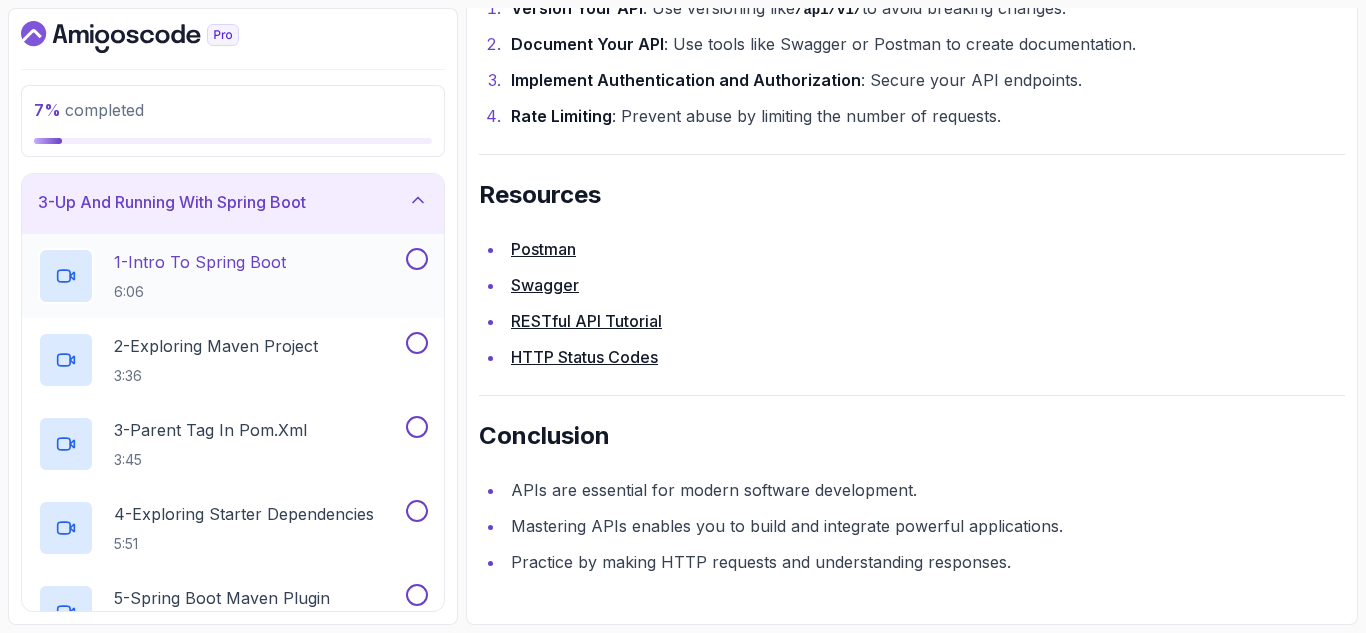 click on "1  -  Intro To Spring Boot 6:06" at bounding box center (220, 276) 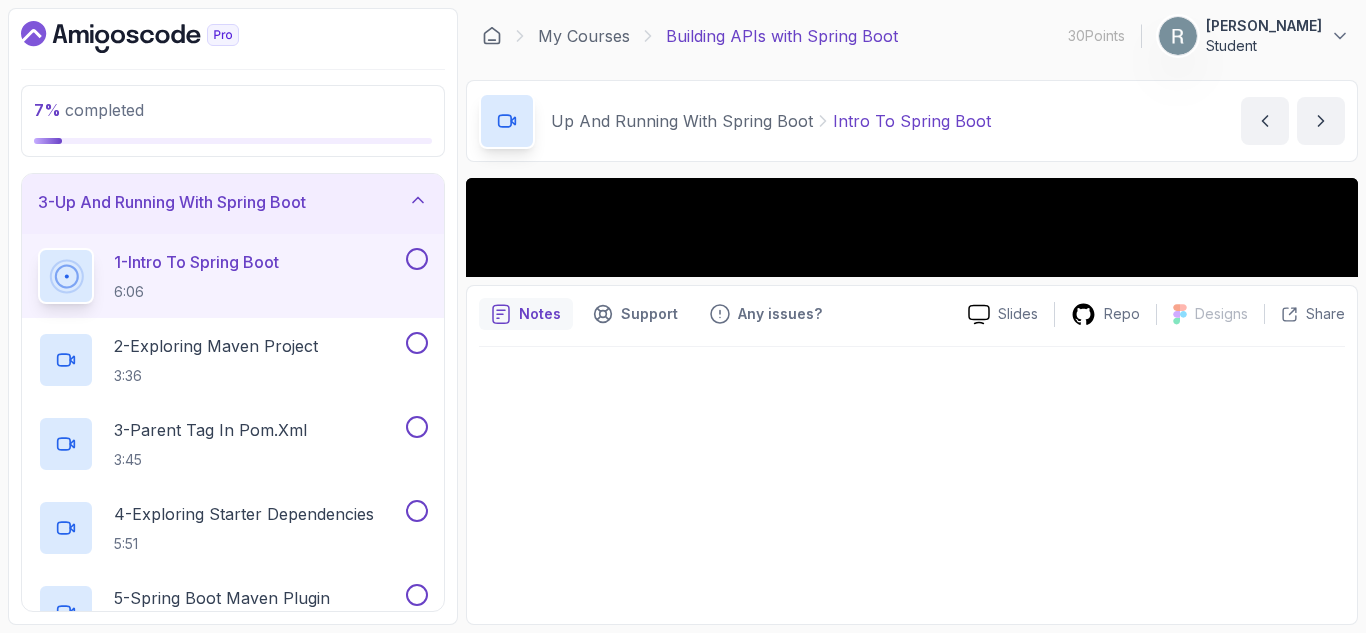 scroll, scrollTop: 0, scrollLeft: 0, axis: both 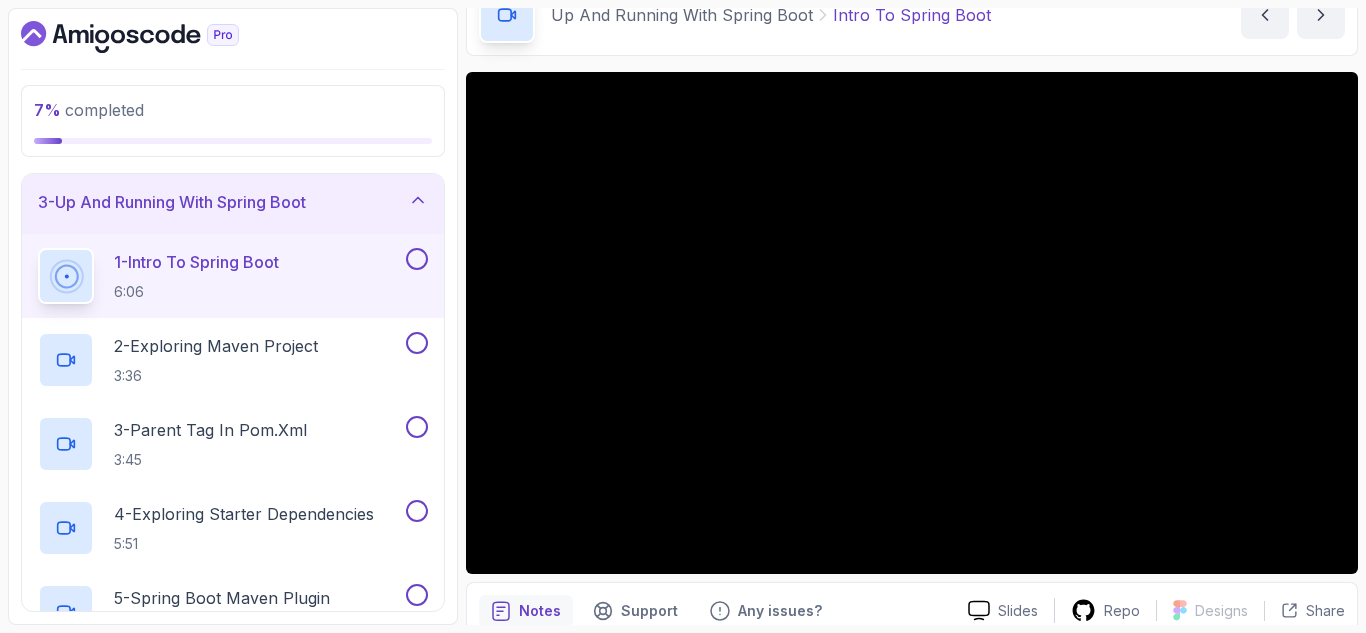 click on "Up And Running With Spring Boot Intro To Spring Boot Intro To Spring Boot by  nelson" at bounding box center [912, 15] 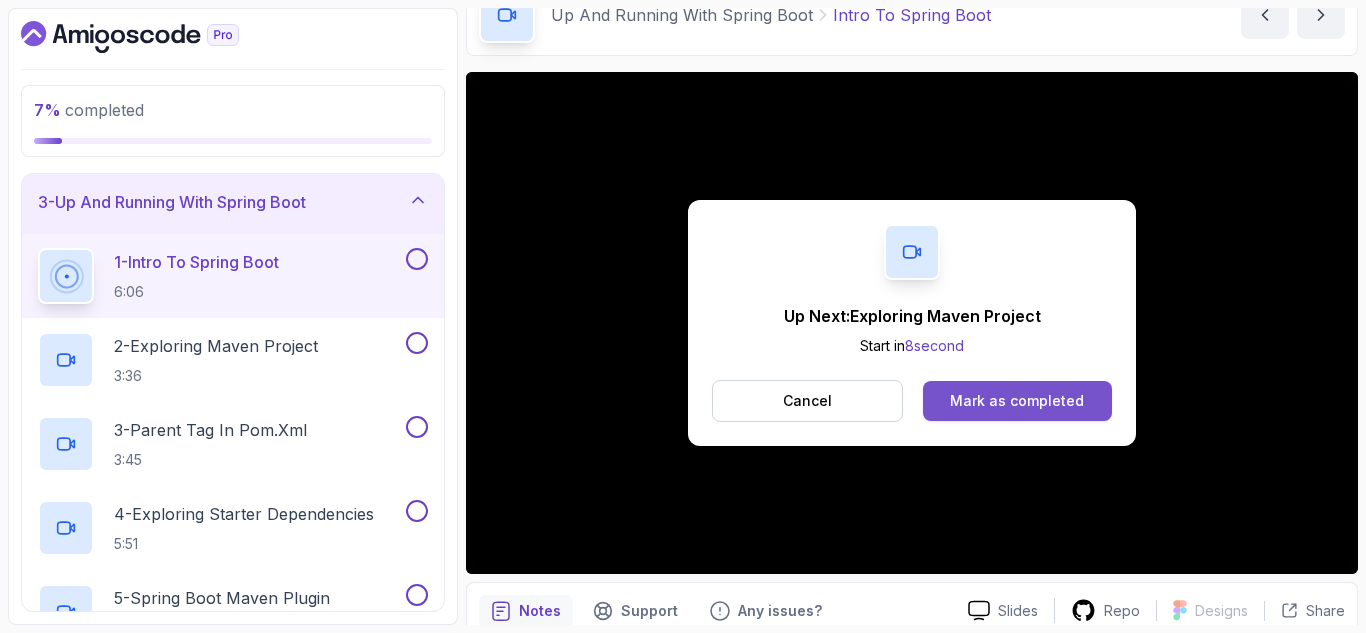 click on "Mark as completed" at bounding box center [1017, 401] 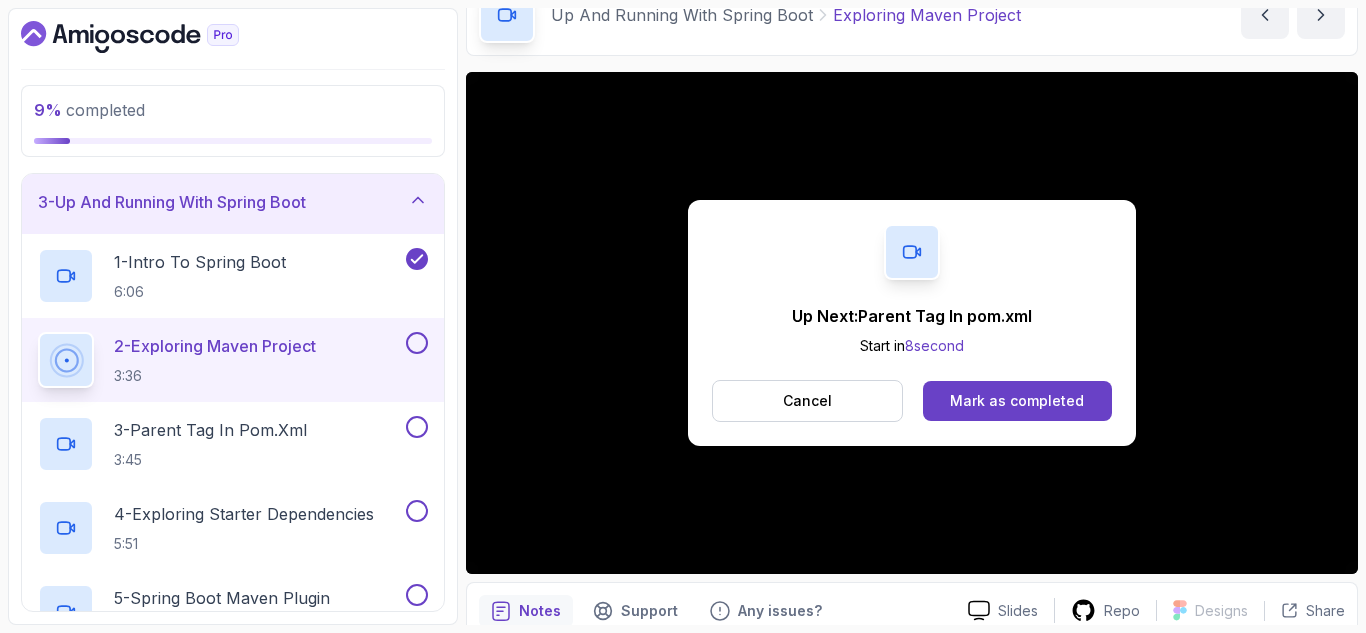 click on "Mark as completed" at bounding box center [1017, 401] 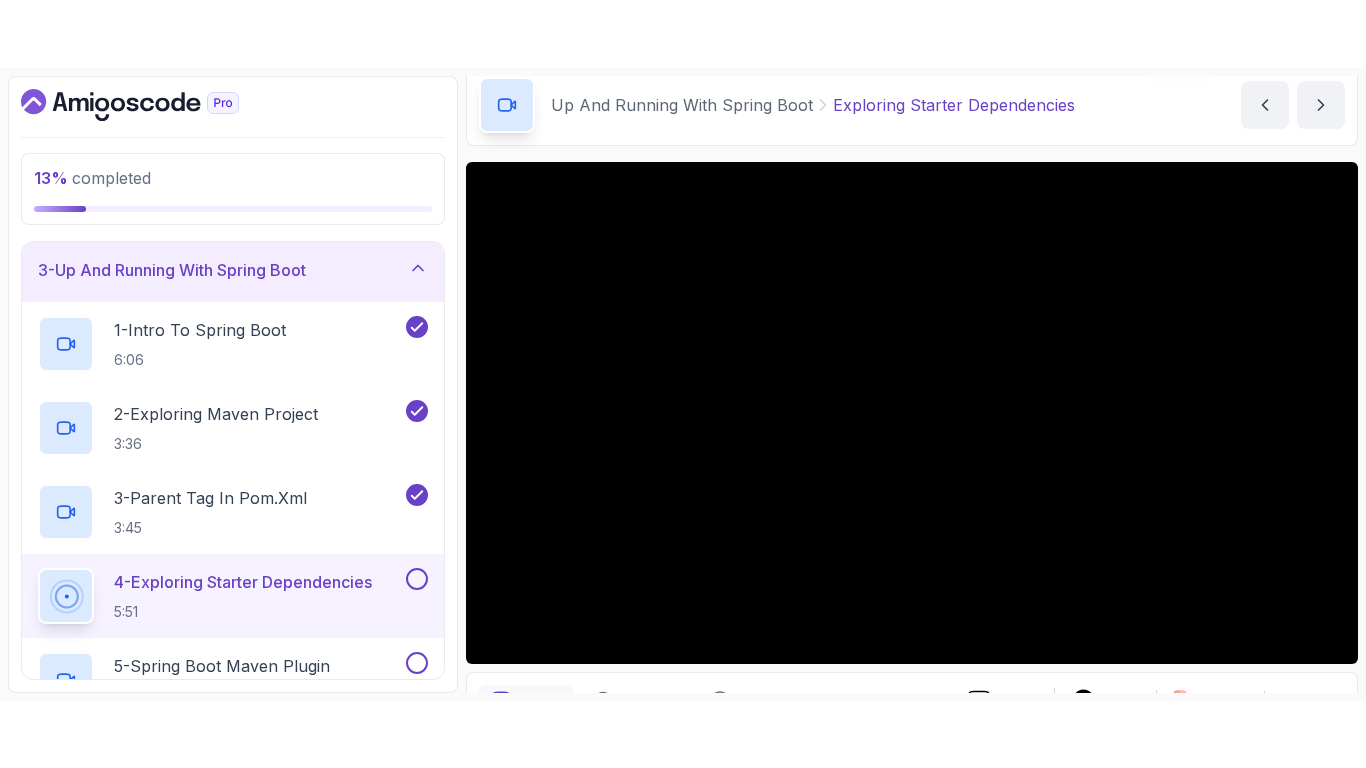 scroll, scrollTop: 87, scrollLeft: 0, axis: vertical 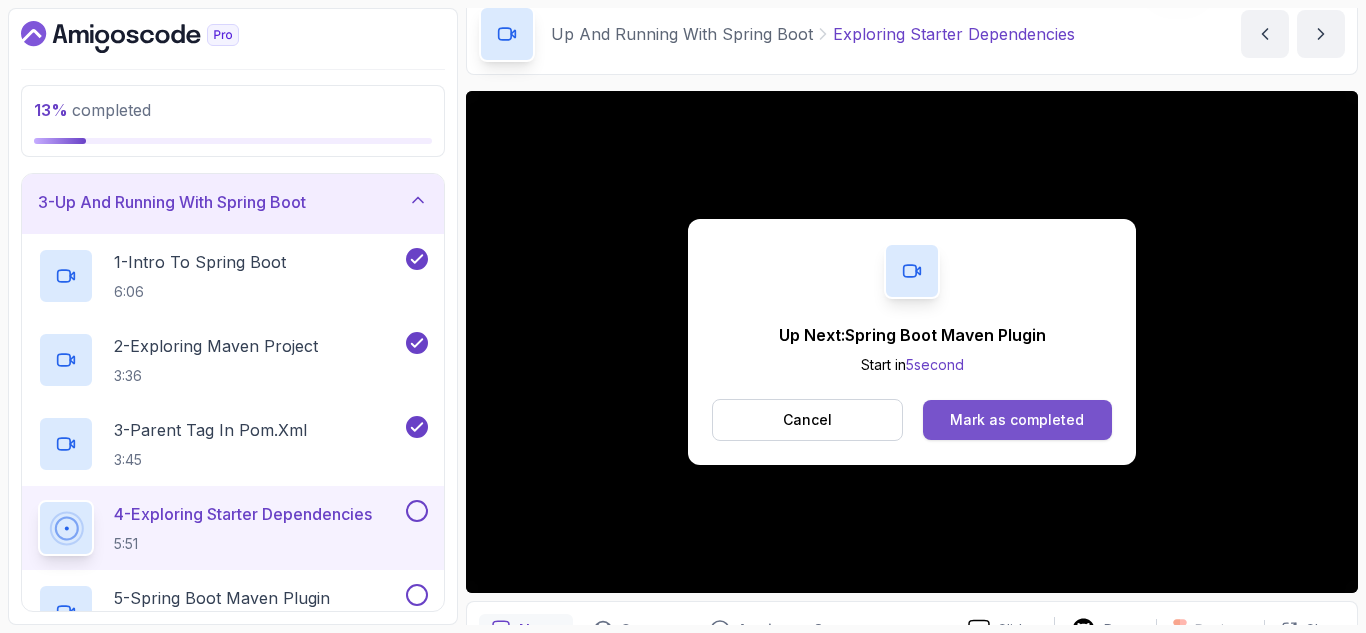 click on "Mark as completed" at bounding box center (1017, 420) 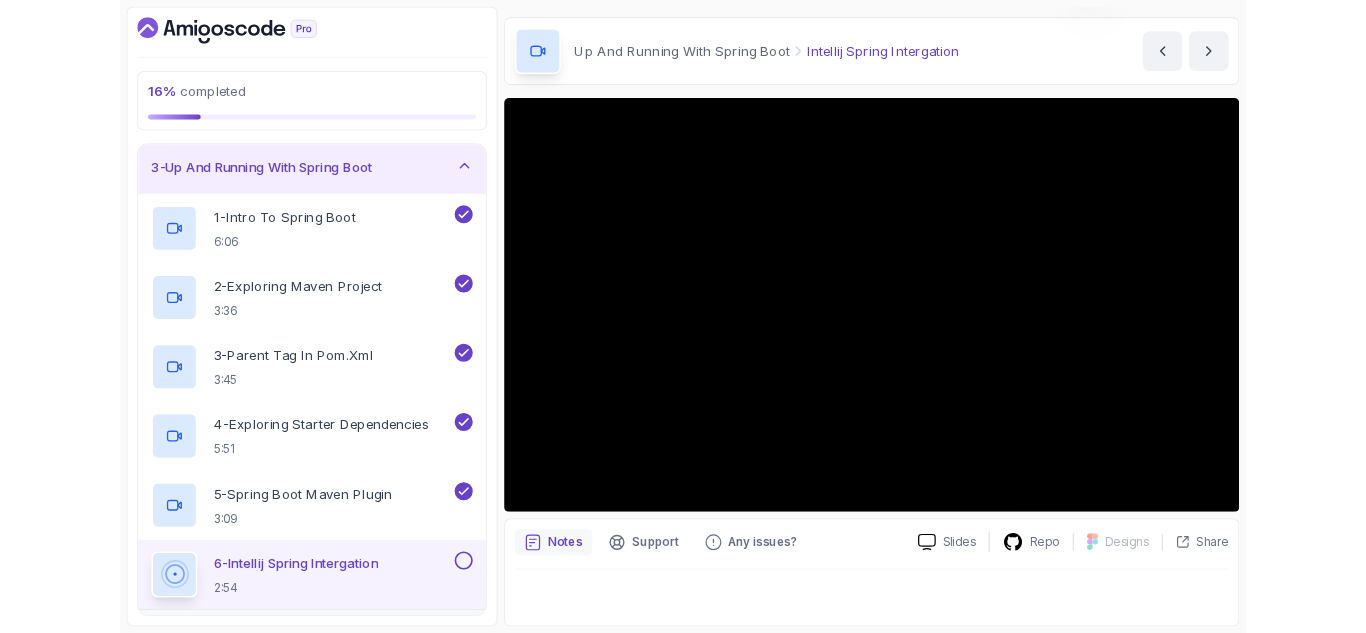 scroll, scrollTop: 87, scrollLeft: 0, axis: vertical 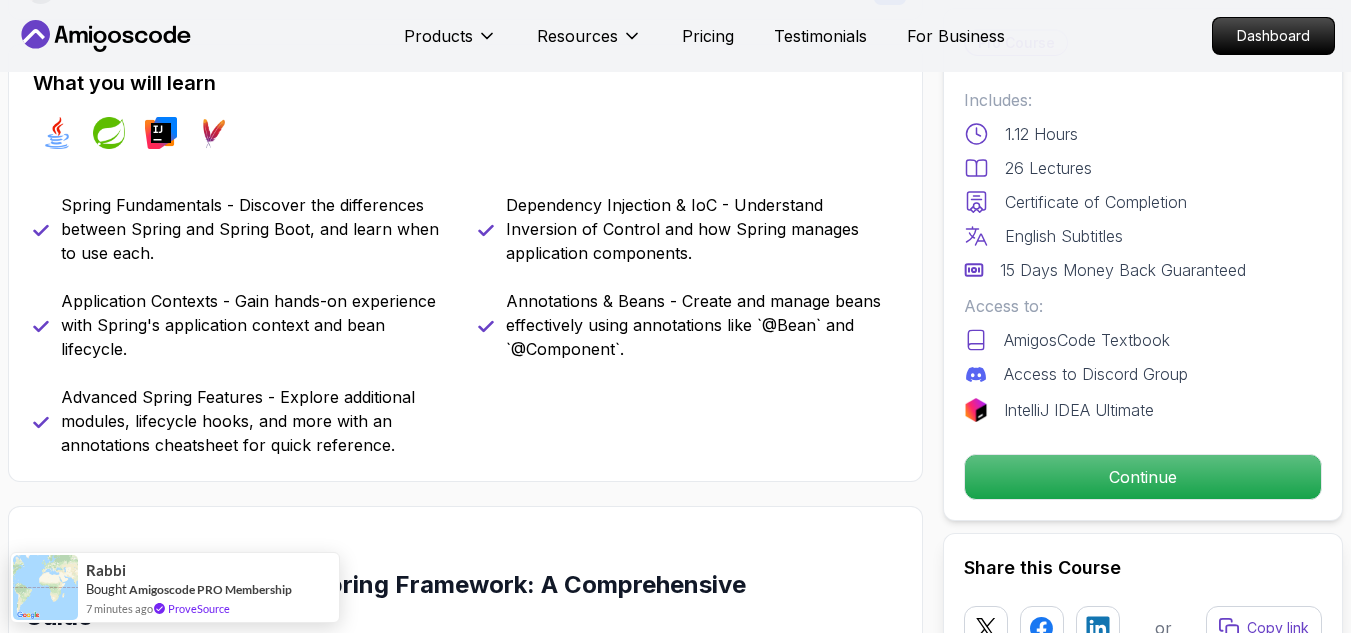 click on "Products Resources Pricing Testimonials For Business Dashboard Products Resources Pricing Testimonials For Business Dashboard Spring Framework Master the core concepts of Spring Framework. Learn about Inversion of Control, Dependency Injection, Beans, and the Application Context to build robust Java applications. Mama Samba Braima Djalo  /   Instructor Pro Course Includes: 1.12 Hours 26 Lectures Certificate of Completion English Subtitles 15 Days Money Back Guaranteed Access to: AmigosCode Textbook Access to Discord Group IntelliJ IDEA Ultimate Continue Share this Course or Copy link Got a Team of 5 or More? With one subscription, give your entire team access to all courses and features. Check our Business Plan Mama Samba Braima Djalo  /   Instructor What you will learn java spring intellij maven Spring Fundamentals - Discover the differences between Spring and Spring Boot, and learn when to use each. Dependency Injection & IoC - Understand Inversion of Control and how Spring manages application components." at bounding box center [675, 2613] 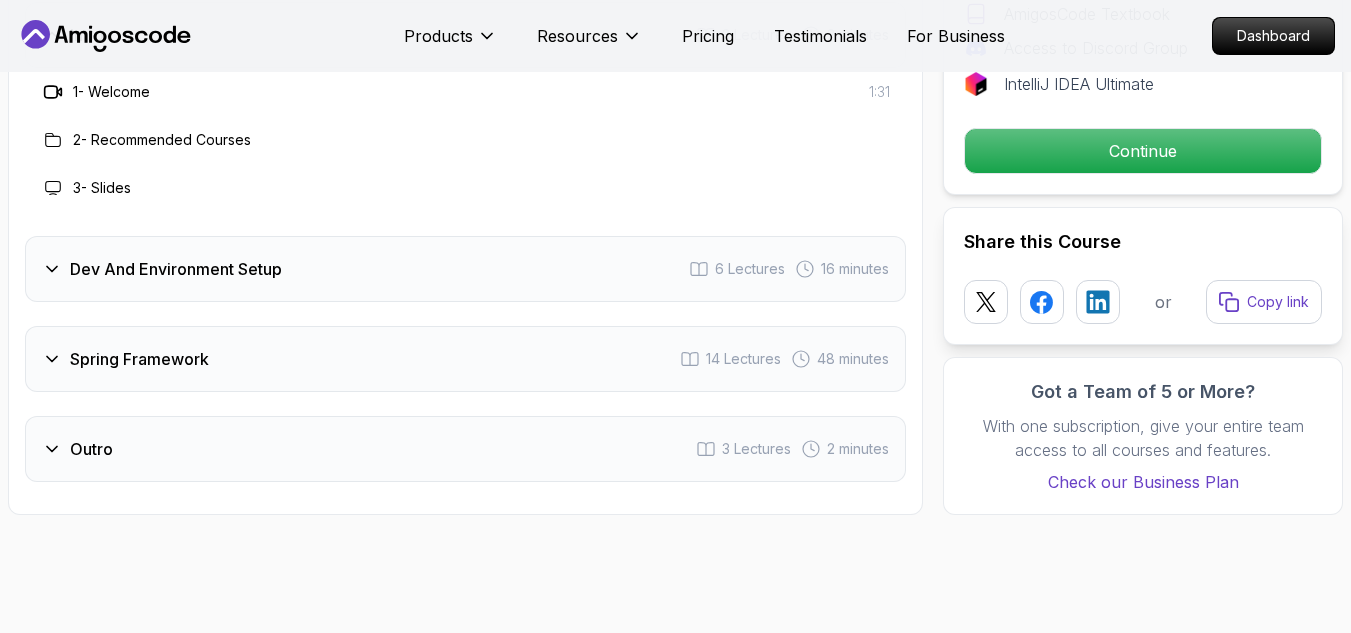scroll, scrollTop: 2749, scrollLeft: 0, axis: vertical 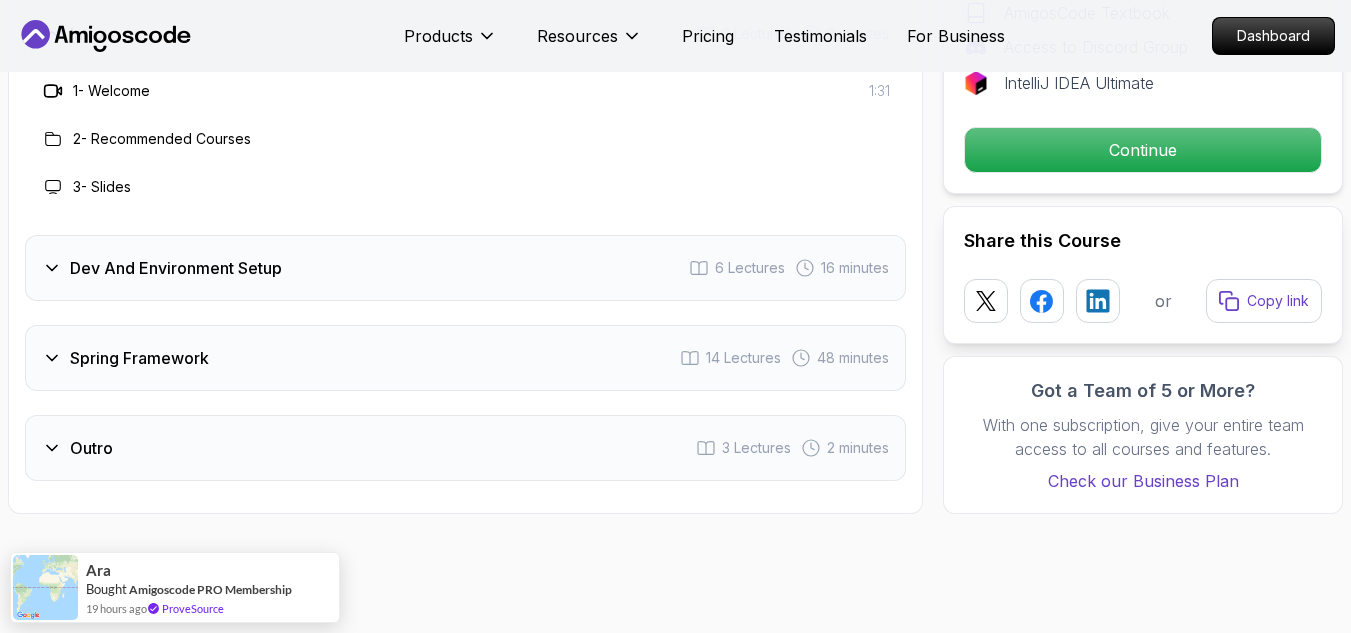 click on "Dev And Environment Setup 6   Lectures     16 minutes" at bounding box center [465, 268] 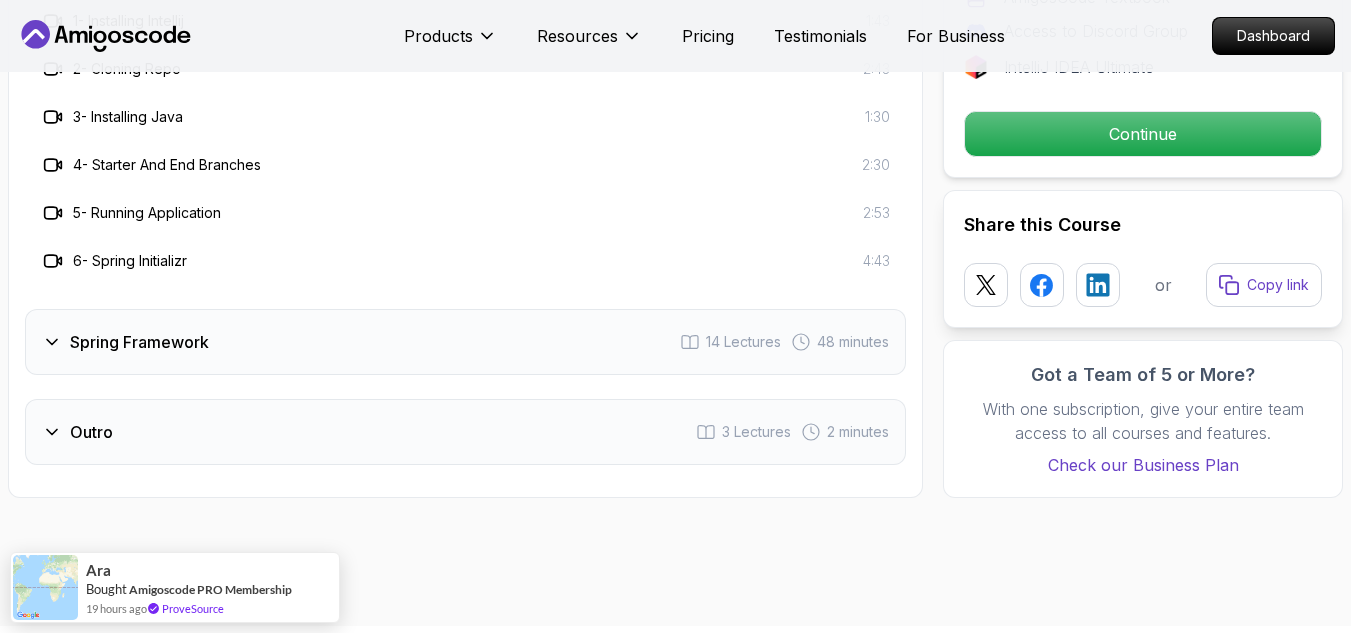 scroll, scrollTop: 2946, scrollLeft: 0, axis: vertical 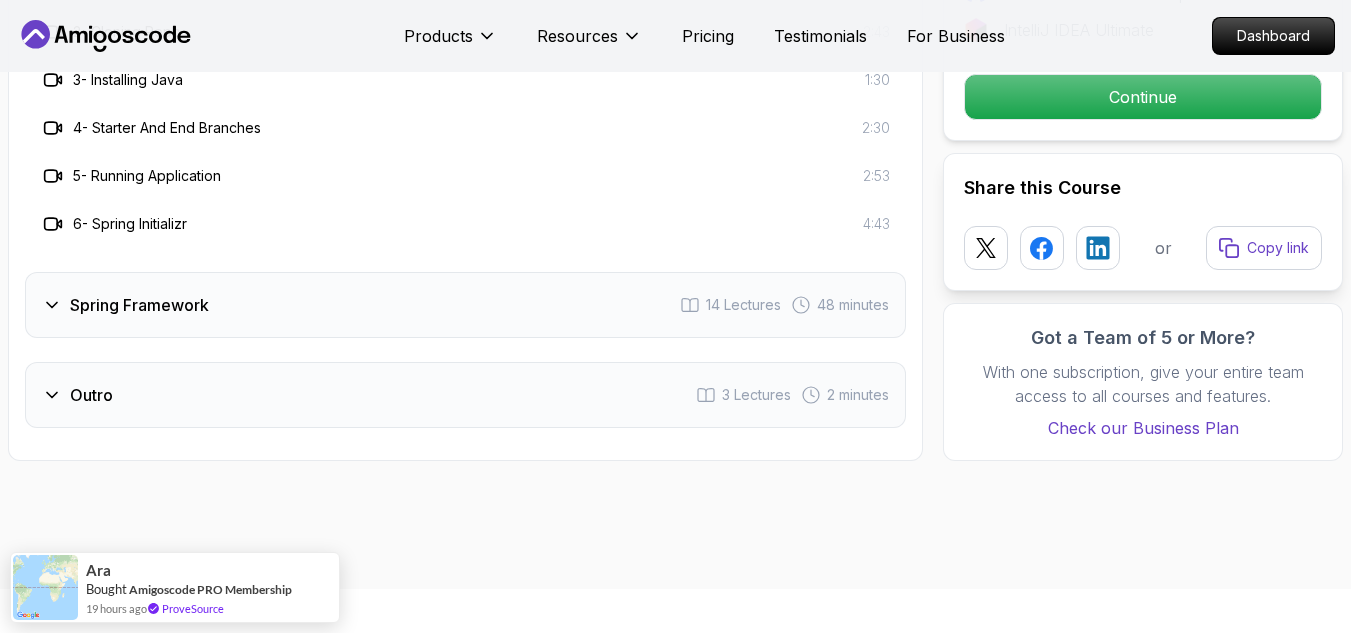 click on "Spring Framework 14   Lectures     48 minutes" at bounding box center [465, 305] 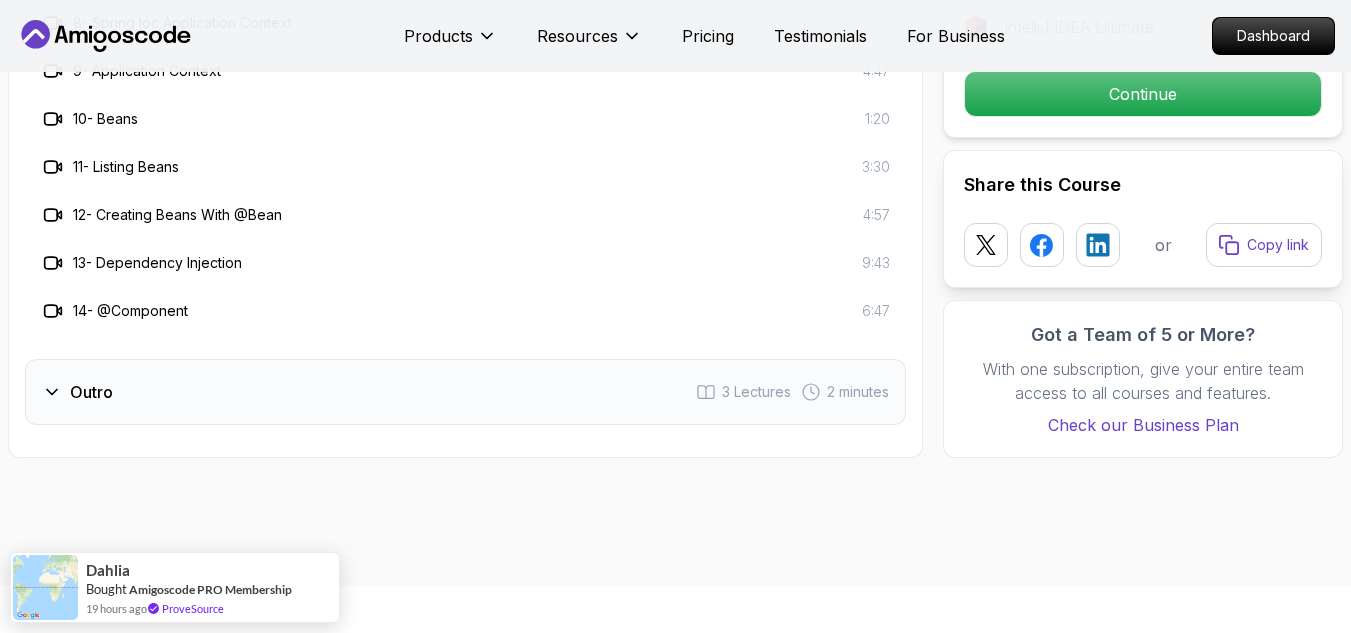scroll, scrollTop: 3334, scrollLeft: 0, axis: vertical 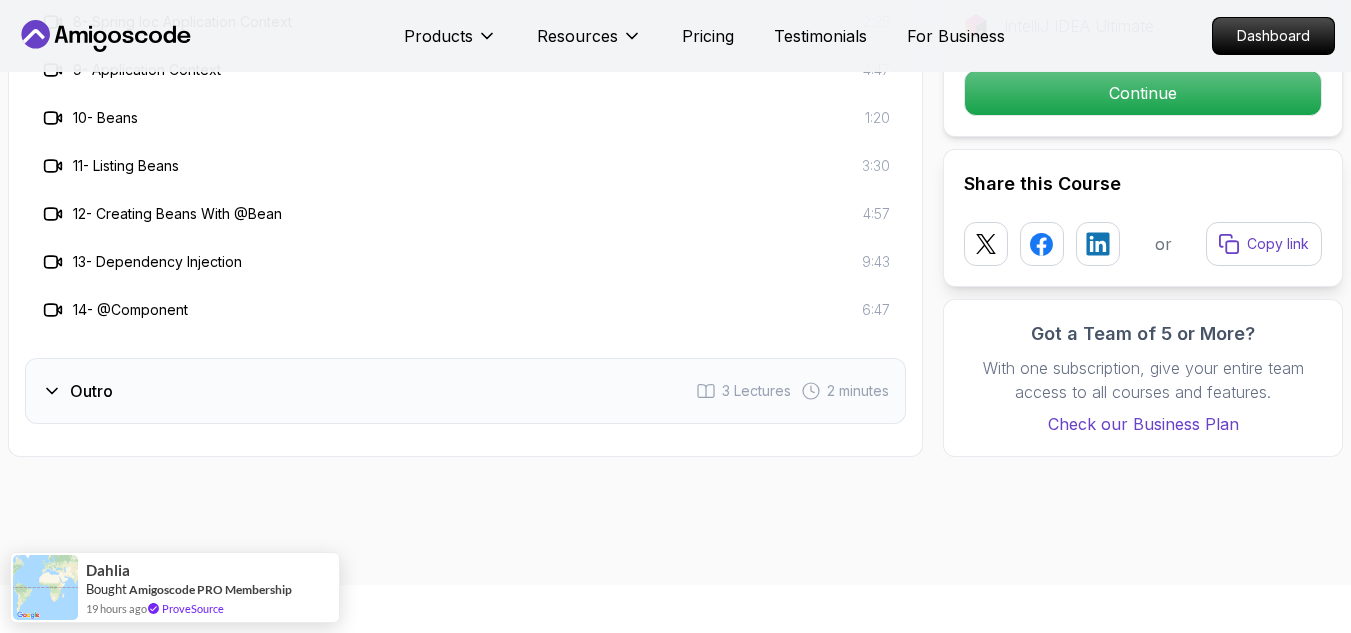 click on "Outro 3   Lectures     2 minutes" at bounding box center (465, 391) 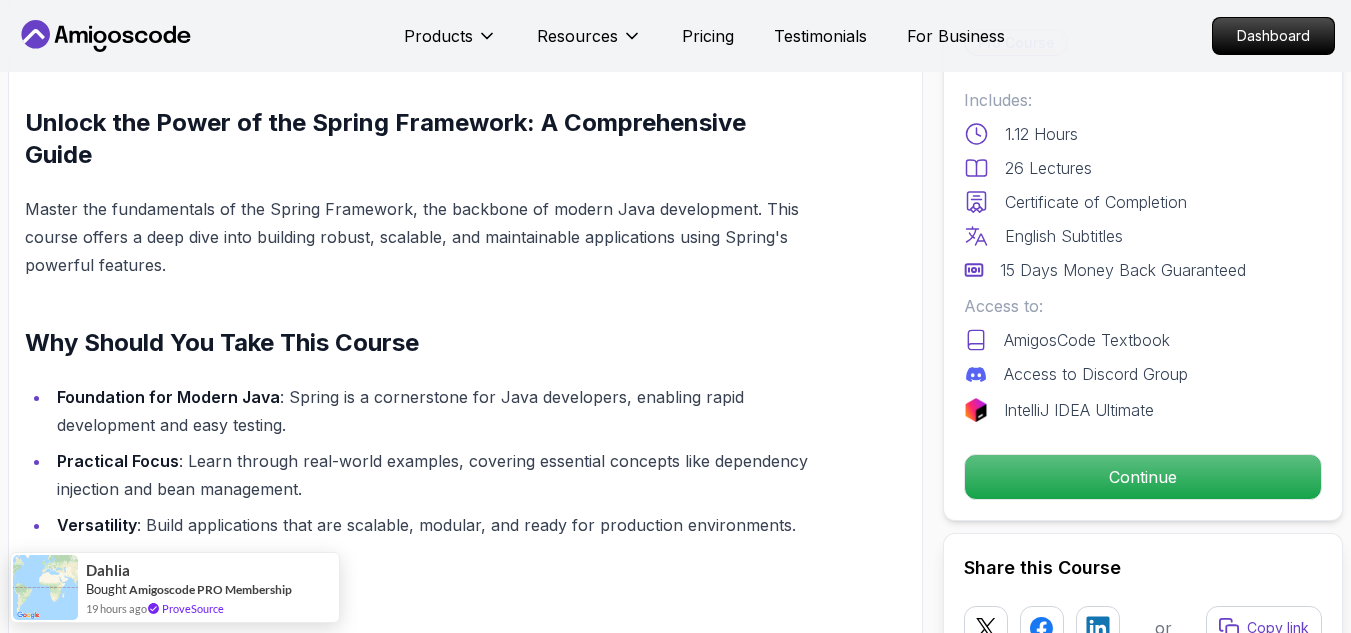 scroll, scrollTop: 1214, scrollLeft: 0, axis: vertical 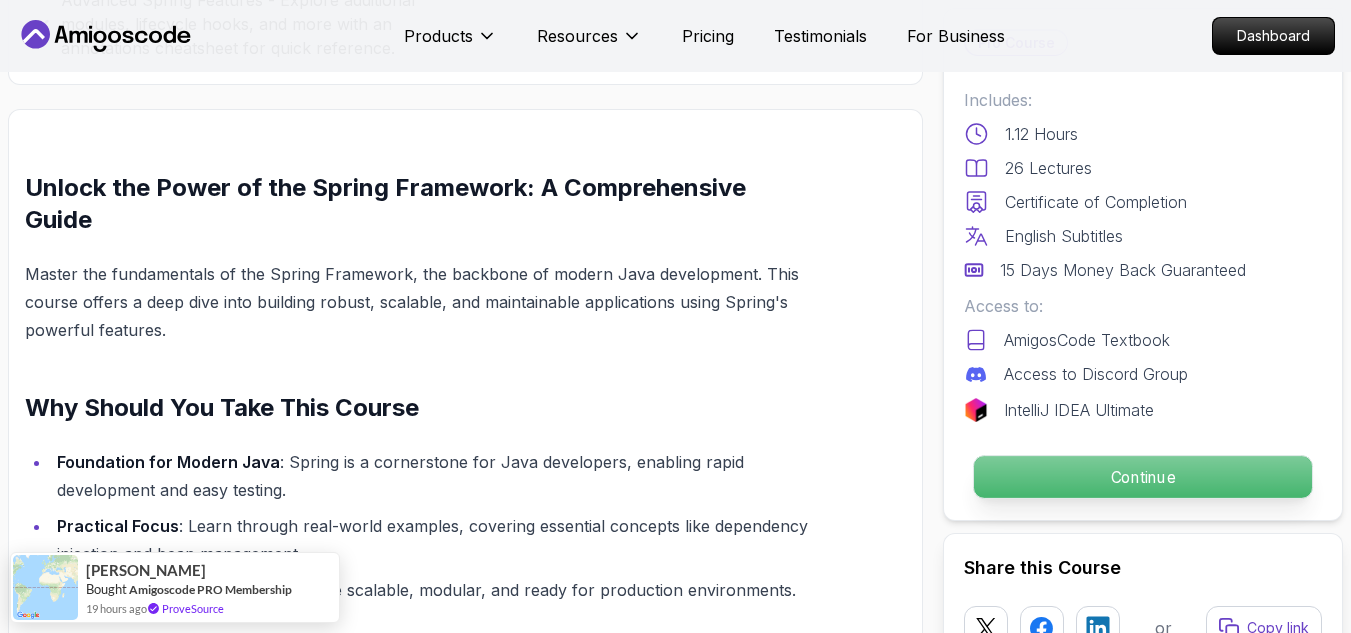 click on "Continue" at bounding box center (1143, 477) 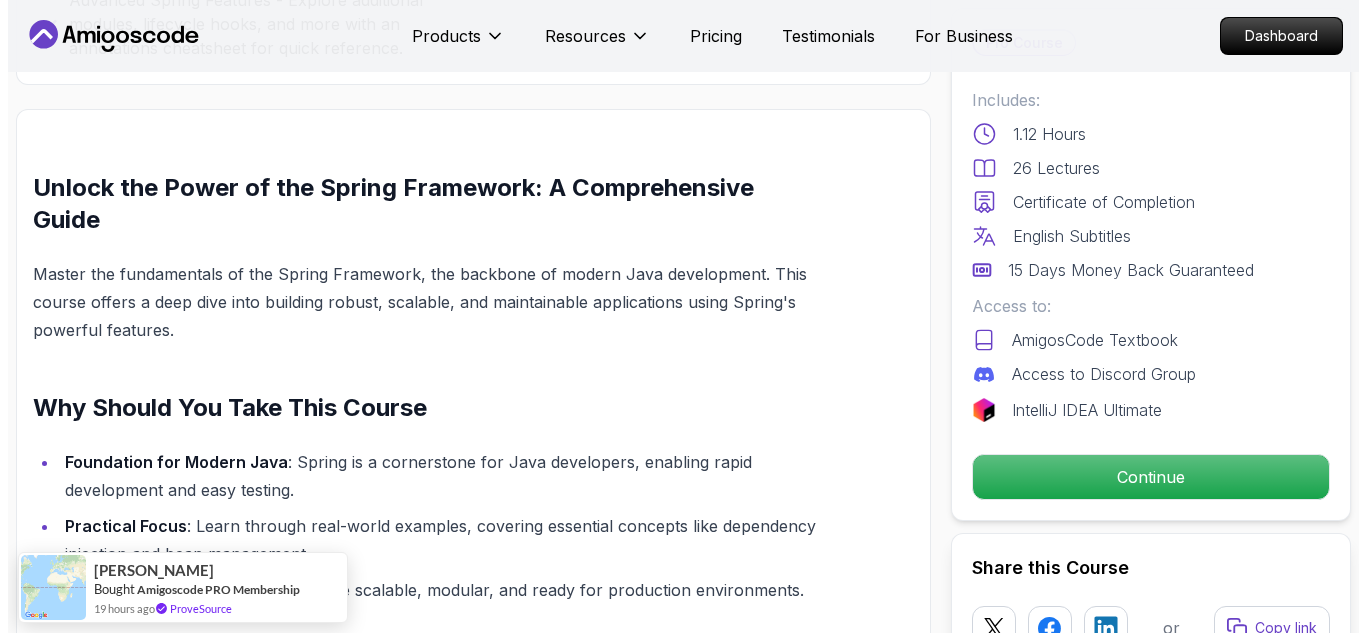 scroll, scrollTop: 0, scrollLeft: 0, axis: both 